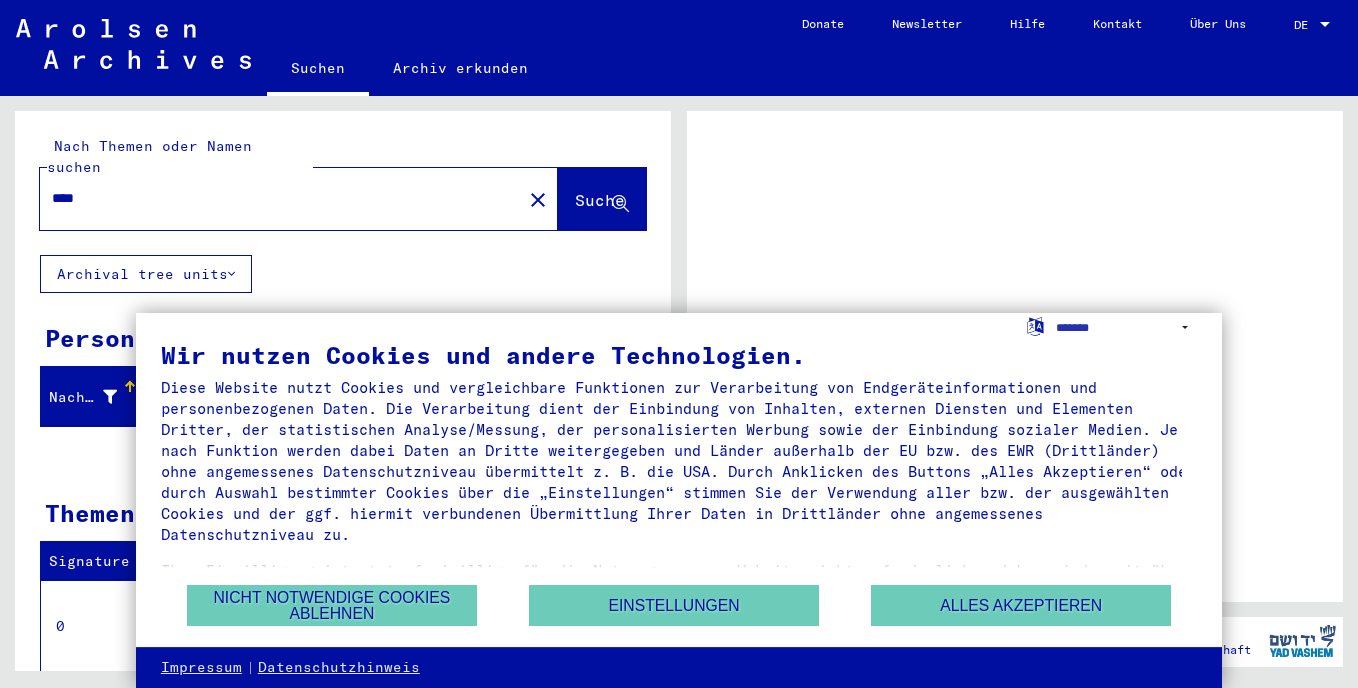 scroll, scrollTop: 0, scrollLeft: 0, axis: both 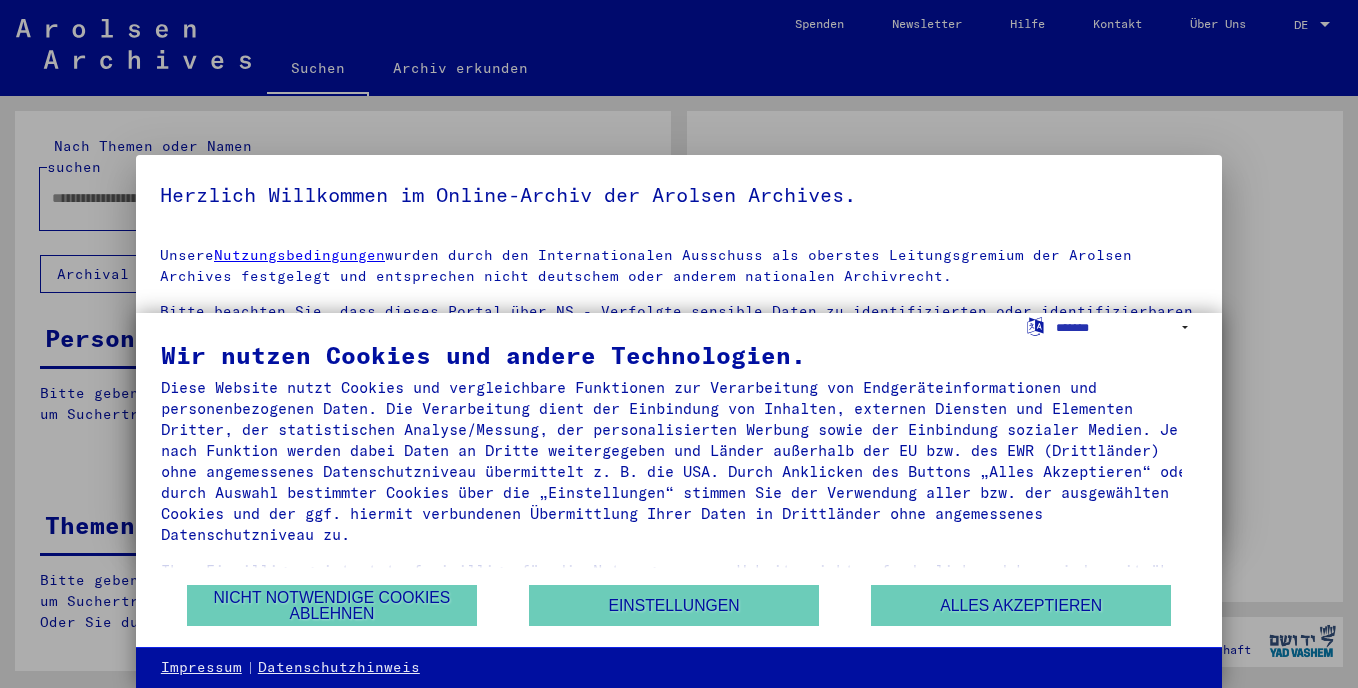type on "****" 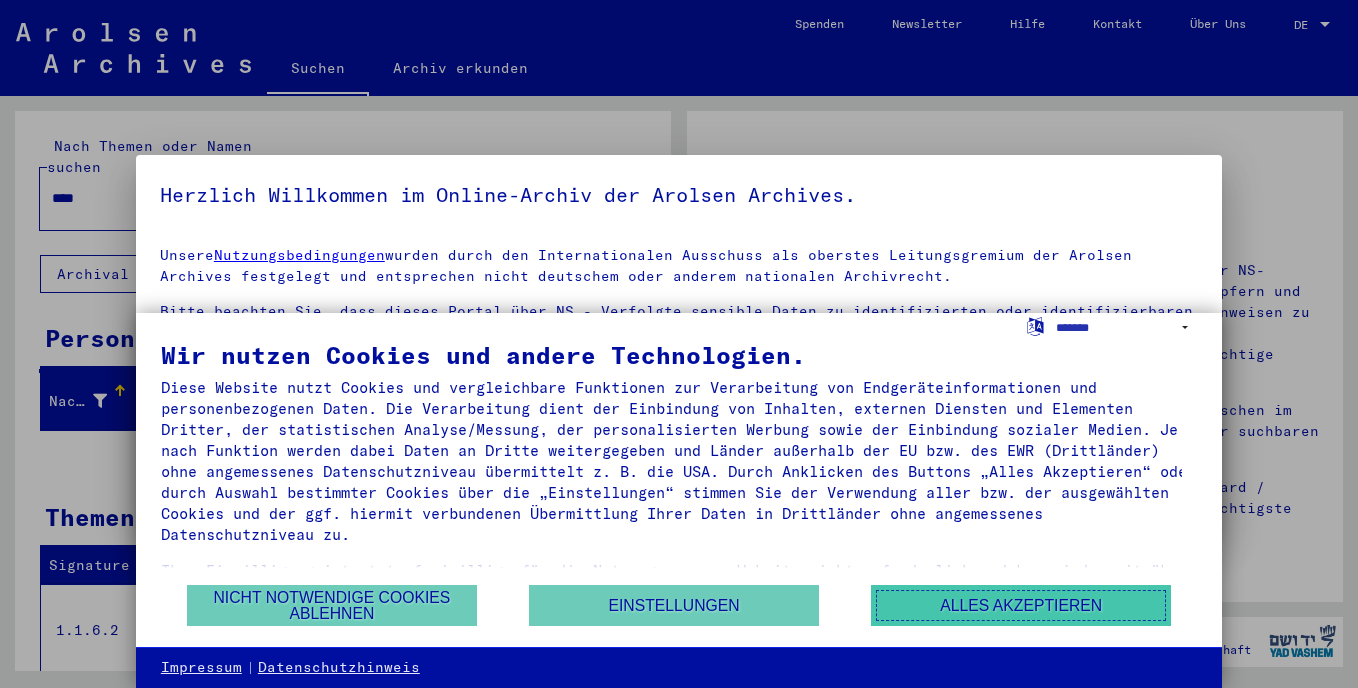 click on "Alles akzeptieren" at bounding box center [1021, 605] 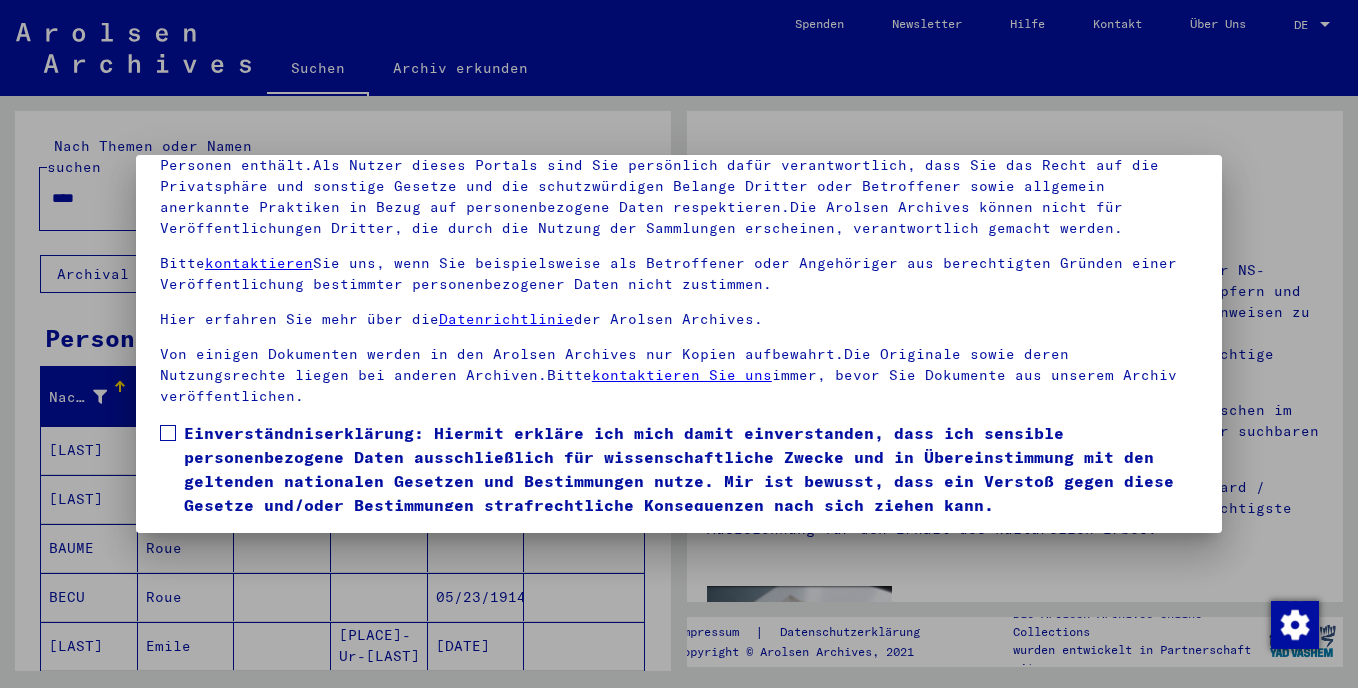 scroll, scrollTop: 169, scrollLeft: 0, axis: vertical 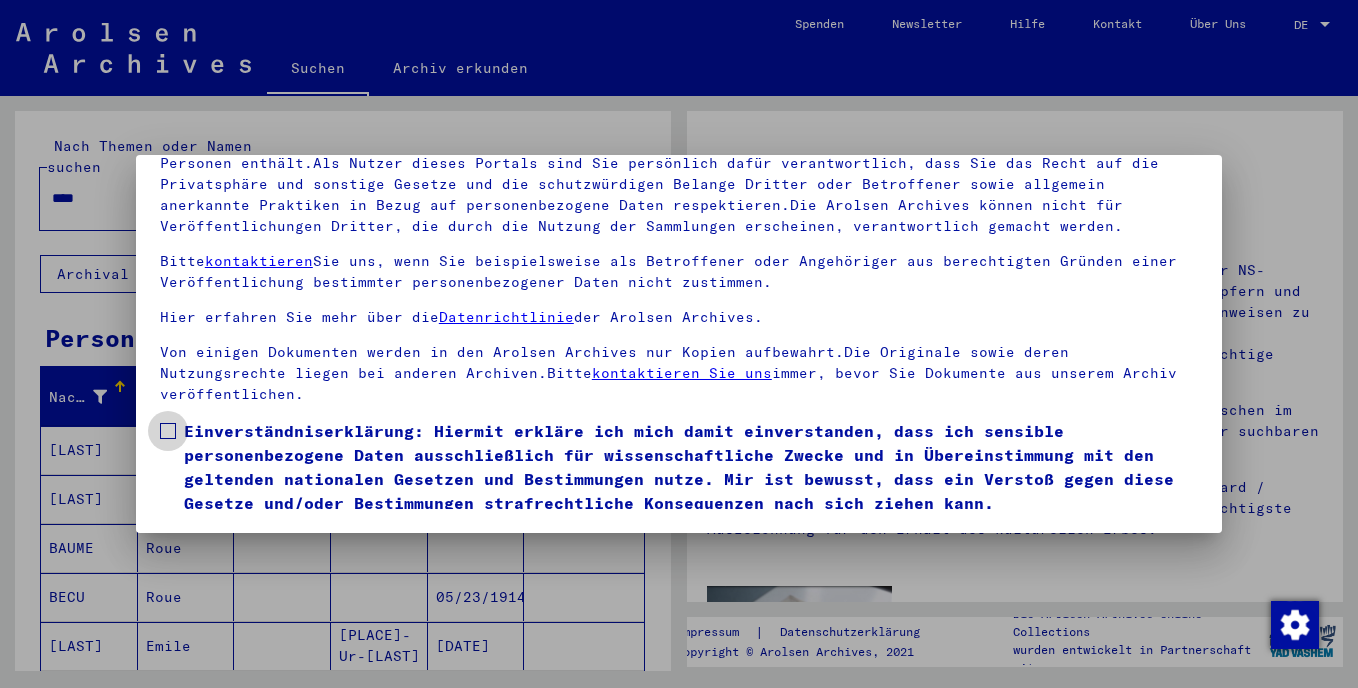 click at bounding box center [168, 431] 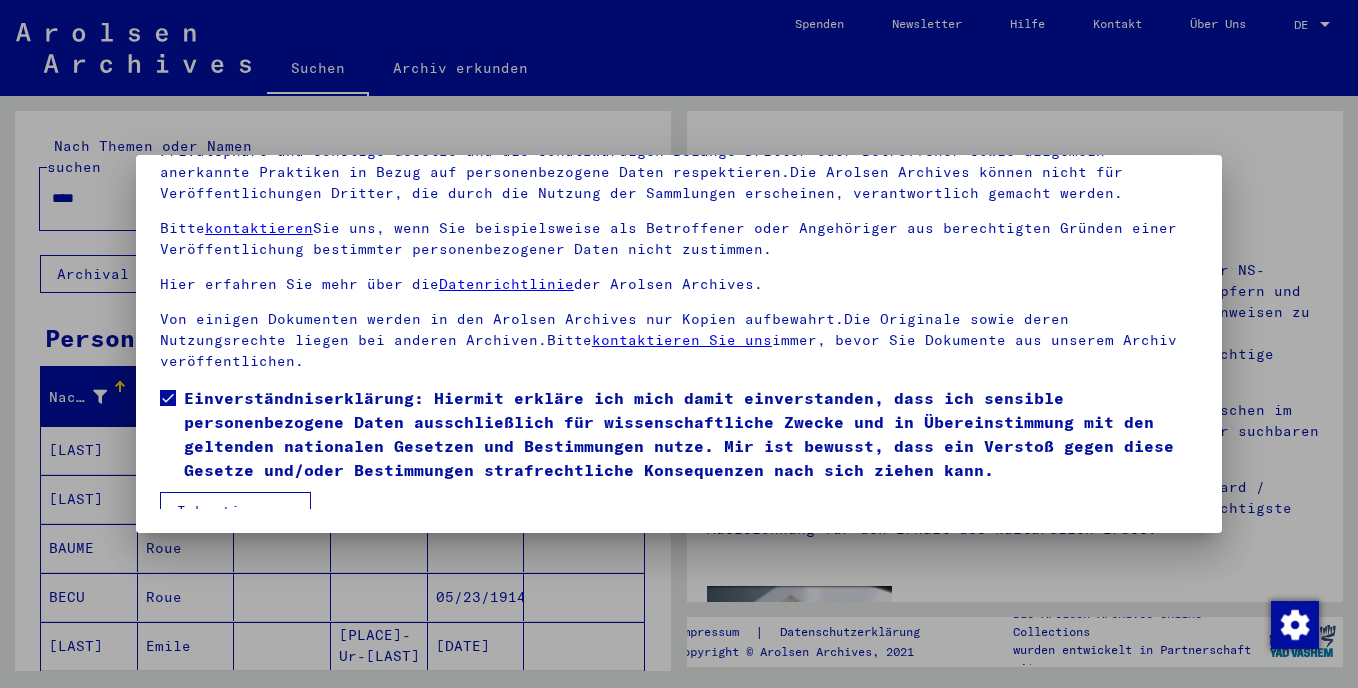 scroll, scrollTop: 54, scrollLeft: 0, axis: vertical 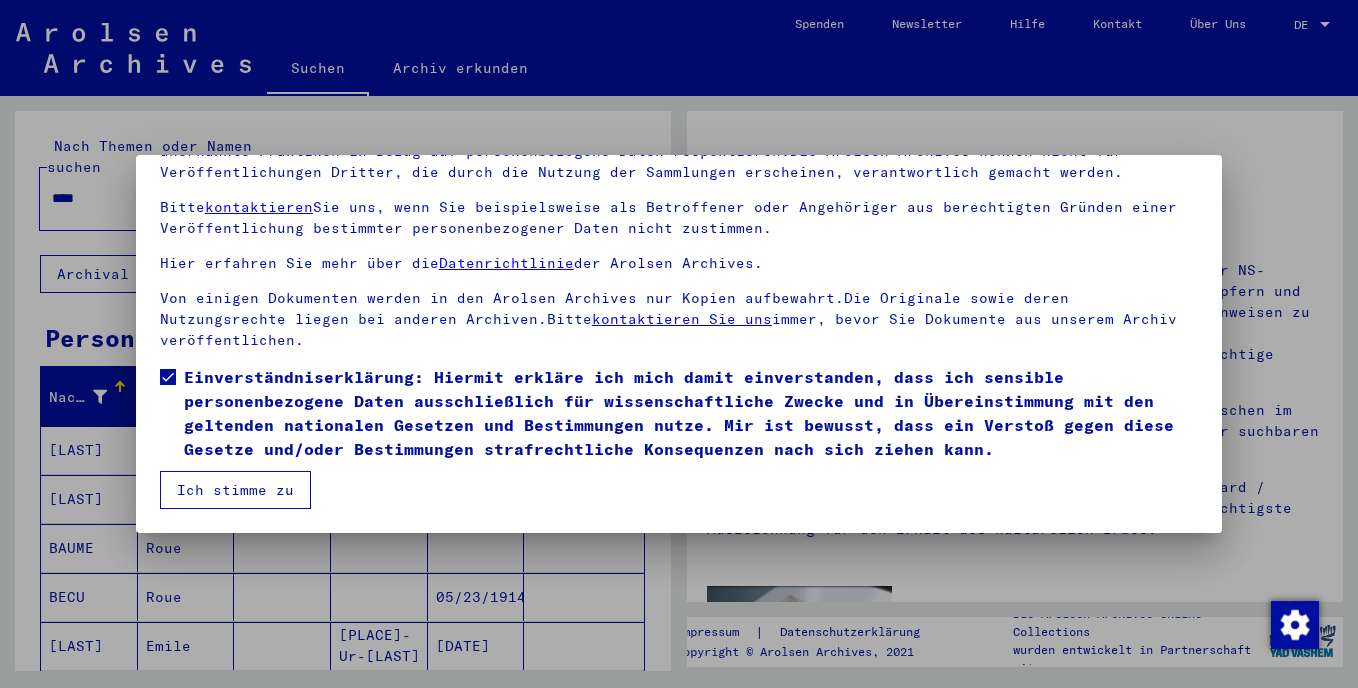 click on "Ich stimme zu" at bounding box center [235, 490] 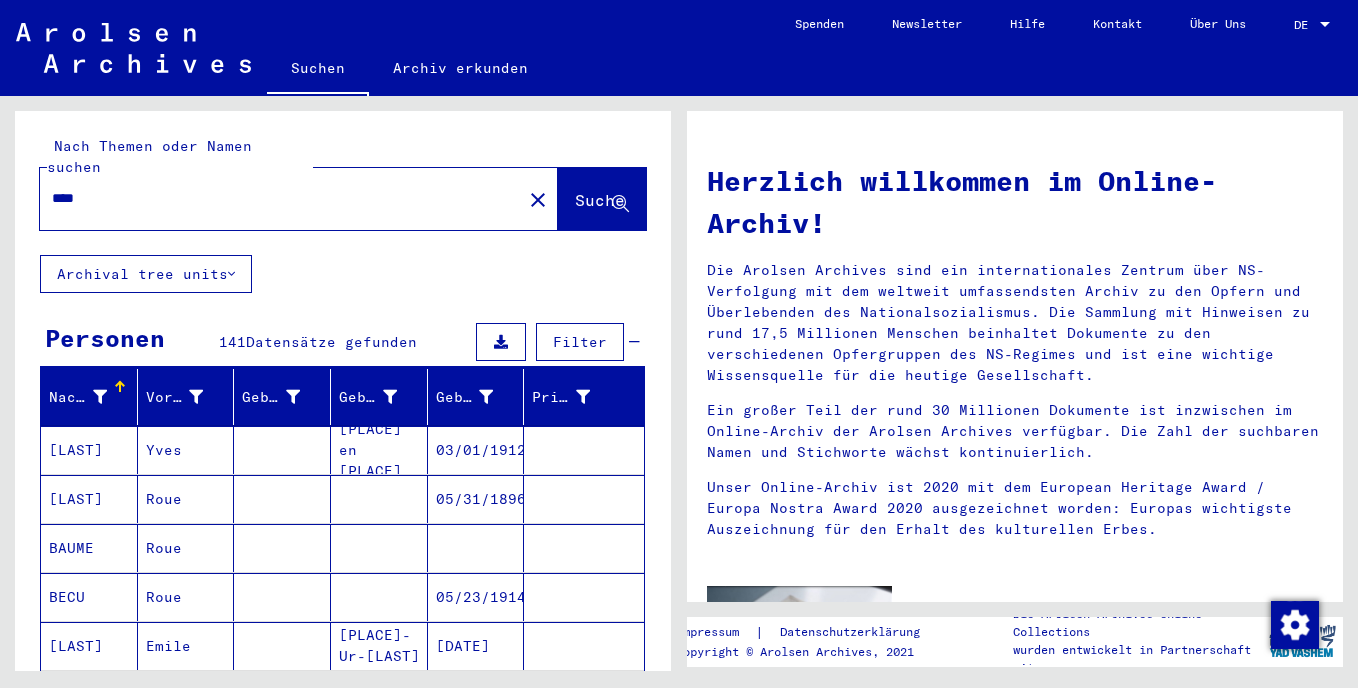 click on "Roue" at bounding box center [186, 548] 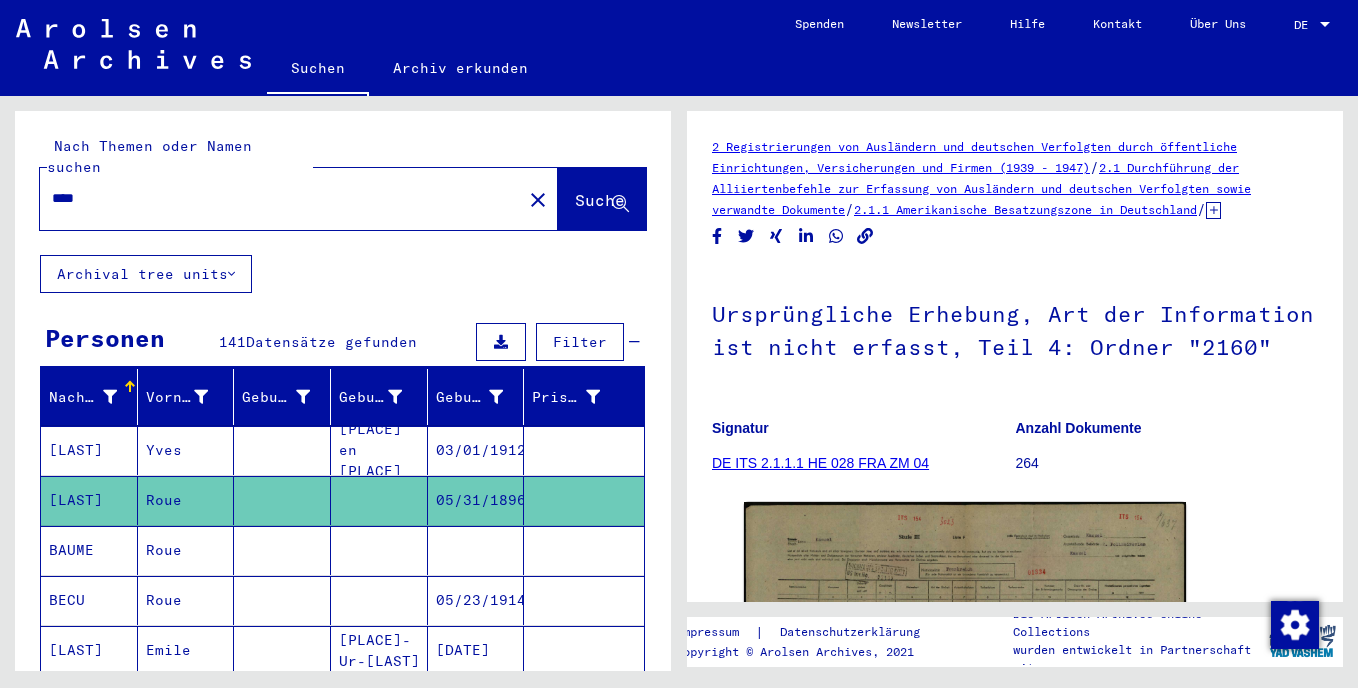 scroll, scrollTop: 0, scrollLeft: 0, axis: both 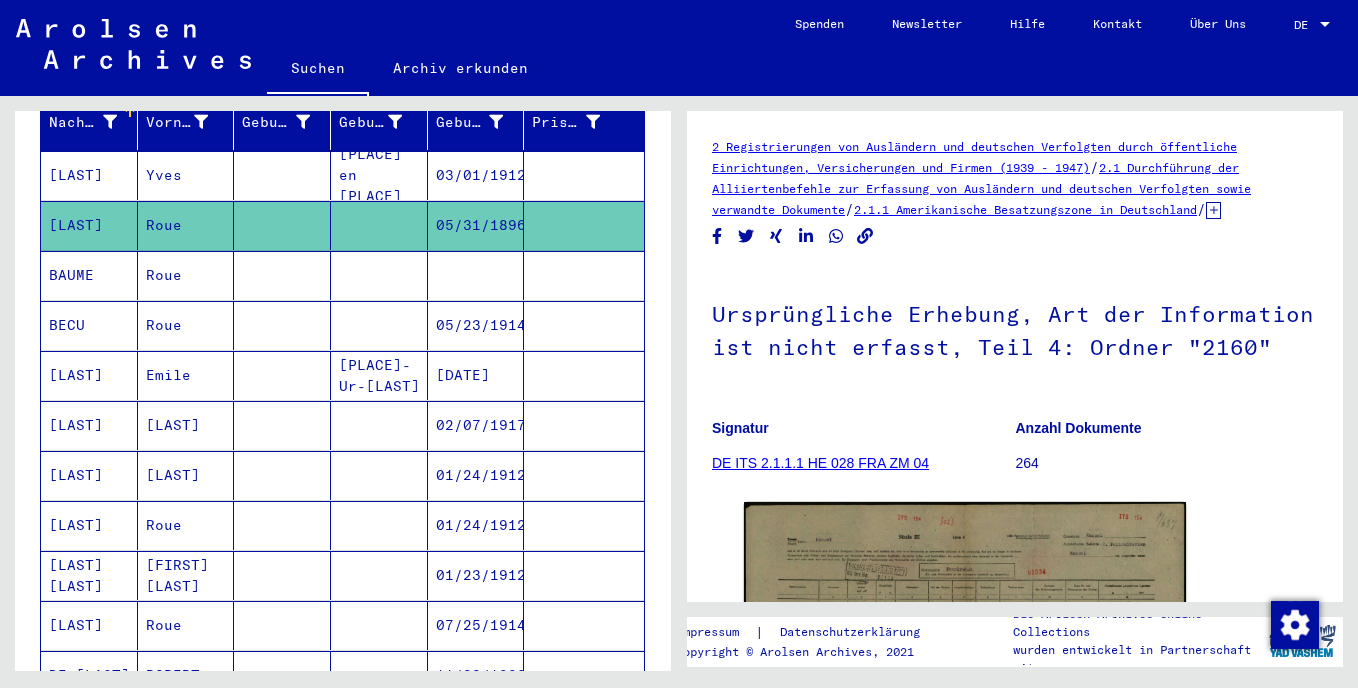 click on "[LAST]" at bounding box center (186, 525) 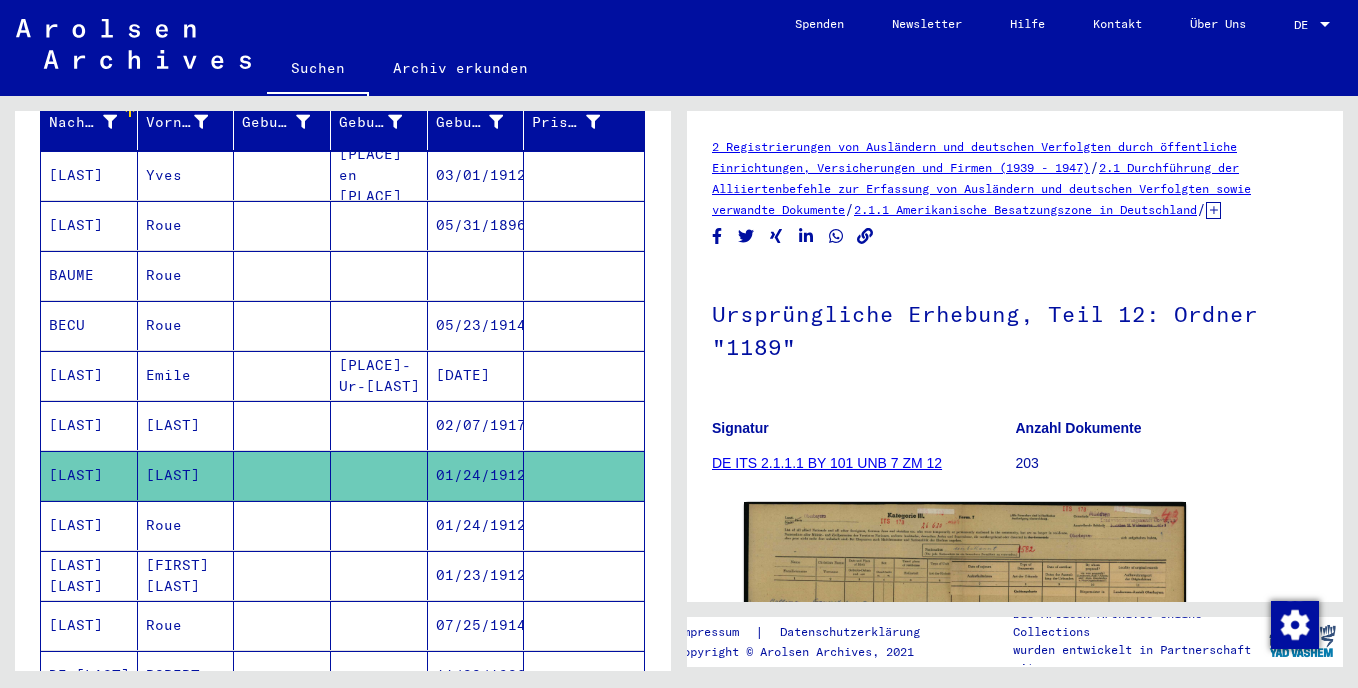 scroll, scrollTop: 0, scrollLeft: 0, axis: both 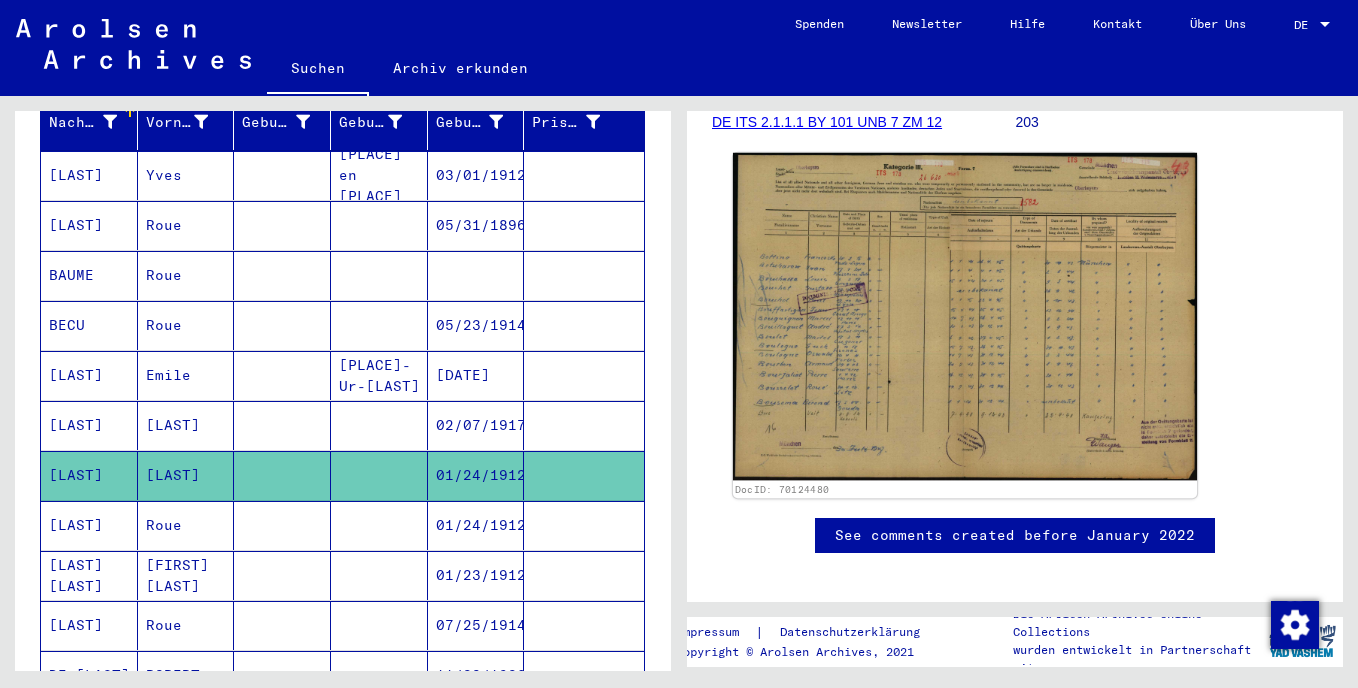 click 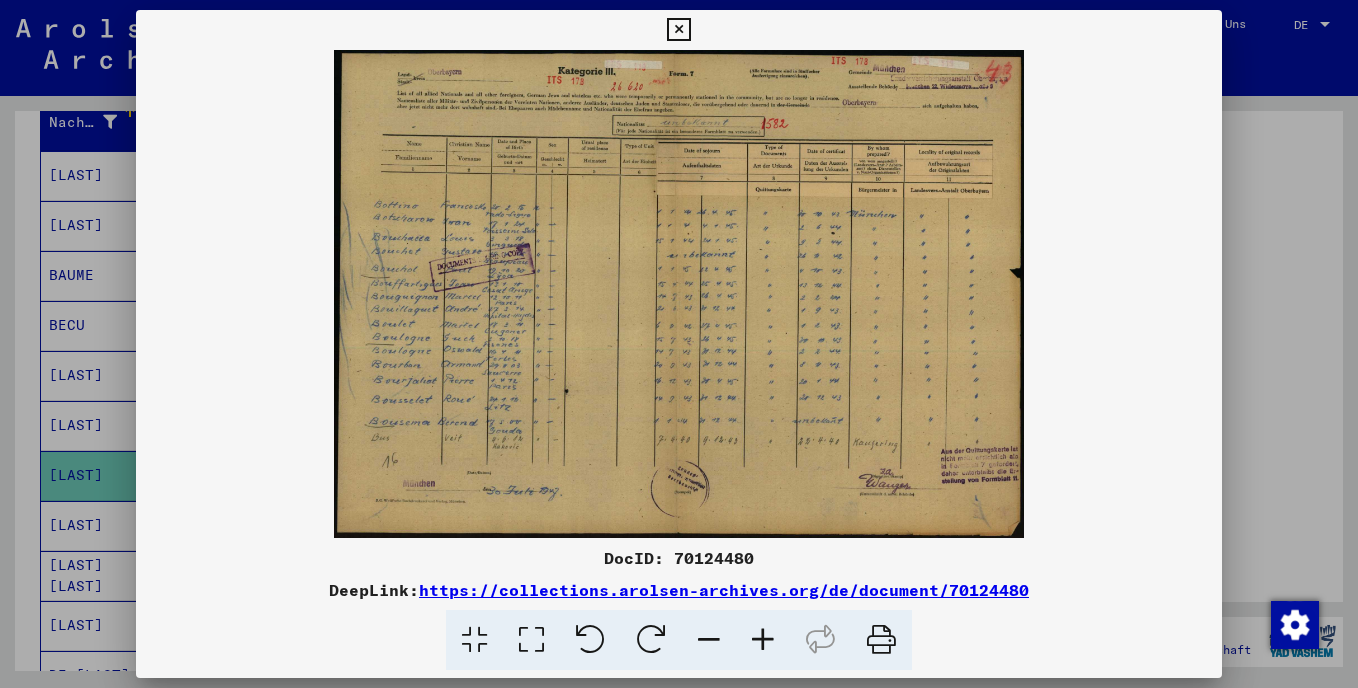 click at bounding box center [679, 294] 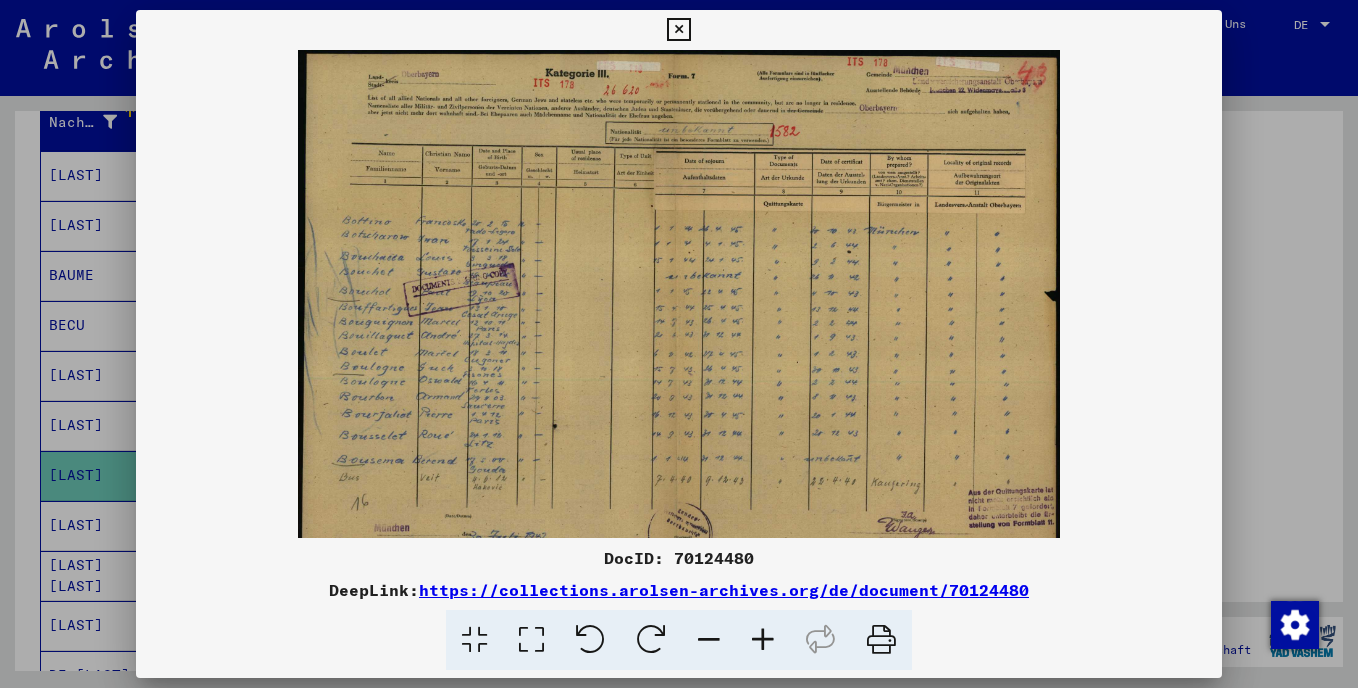click at bounding box center [763, 640] 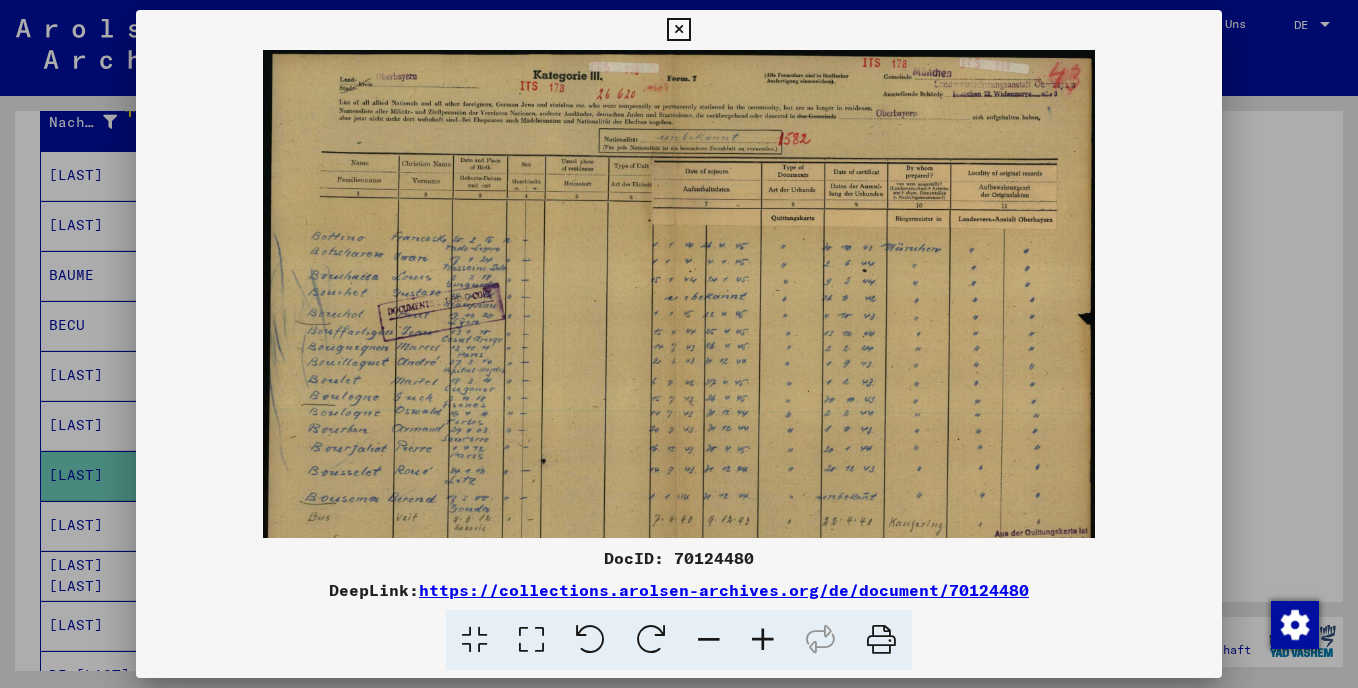 click at bounding box center (763, 640) 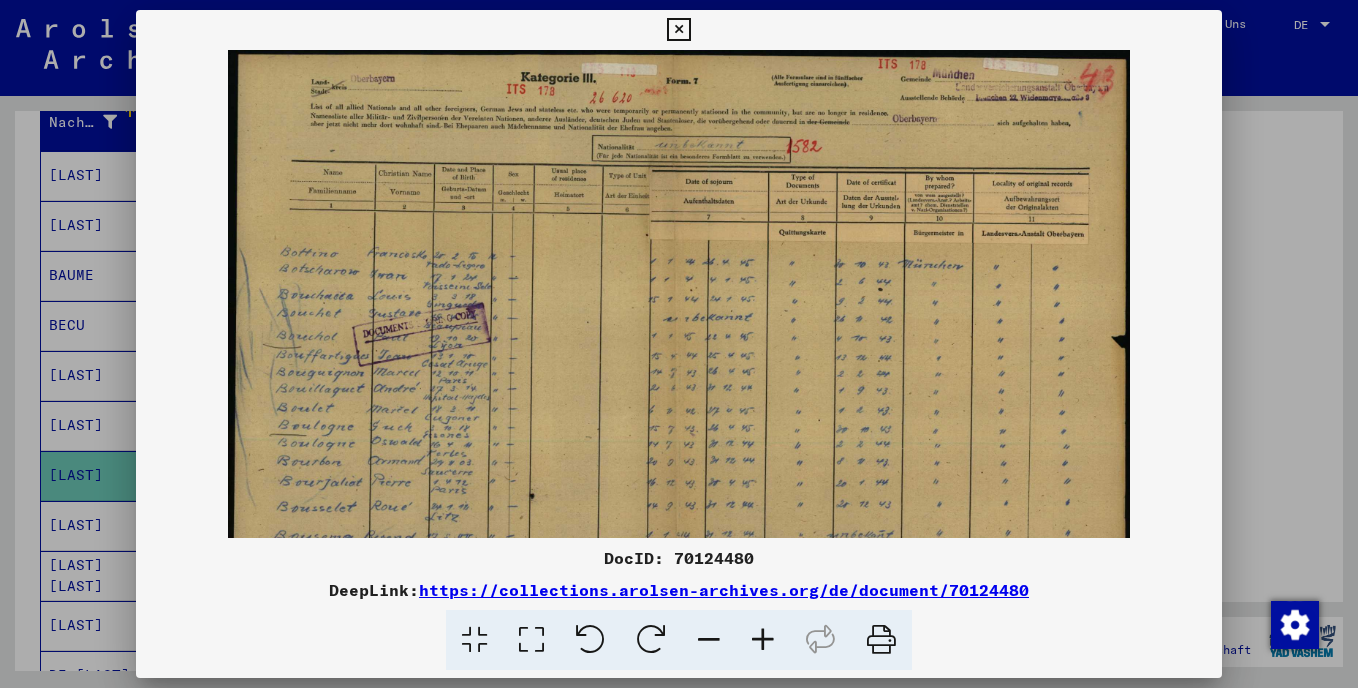 click at bounding box center [763, 640] 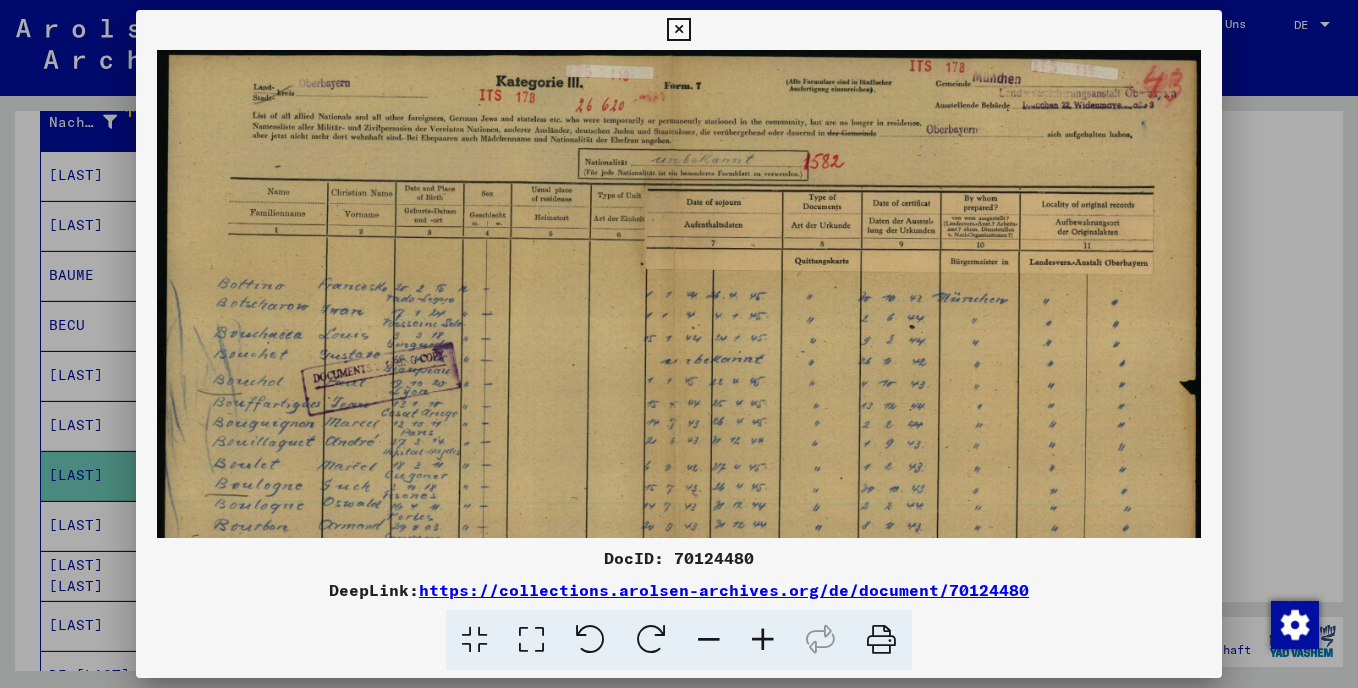 click at bounding box center [763, 640] 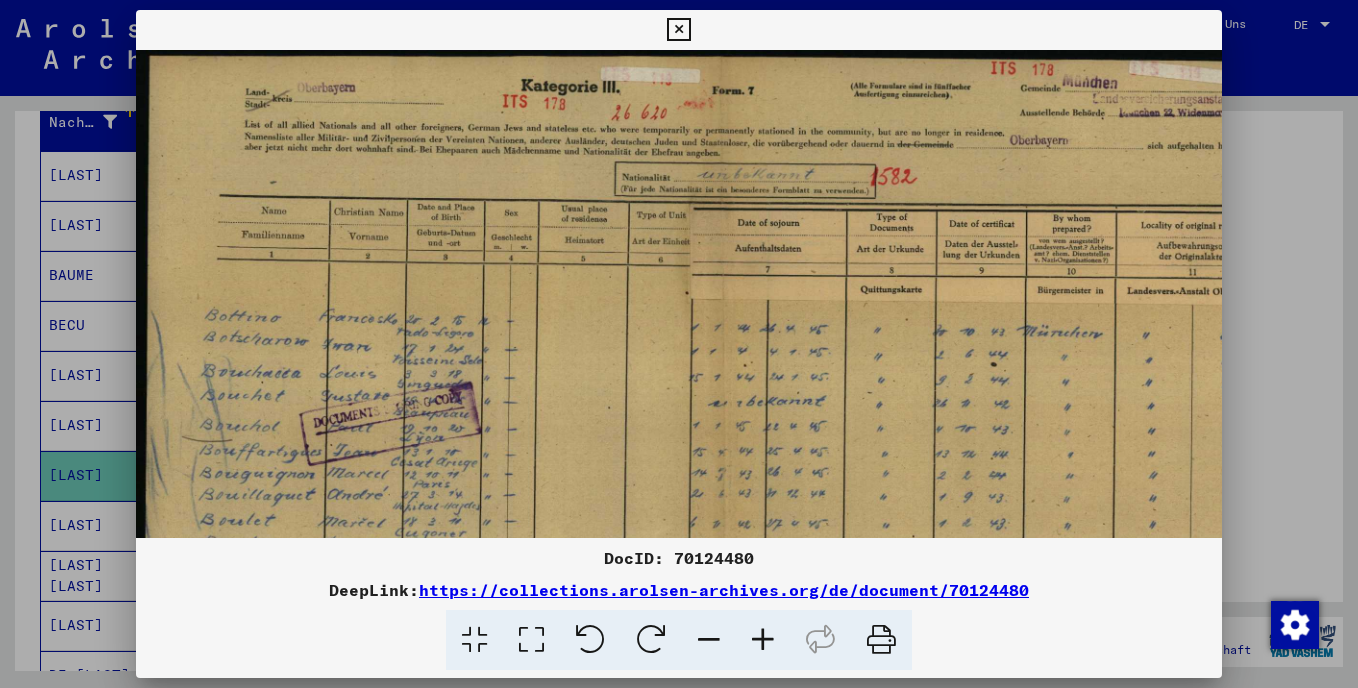 click at bounding box center [763, 640] 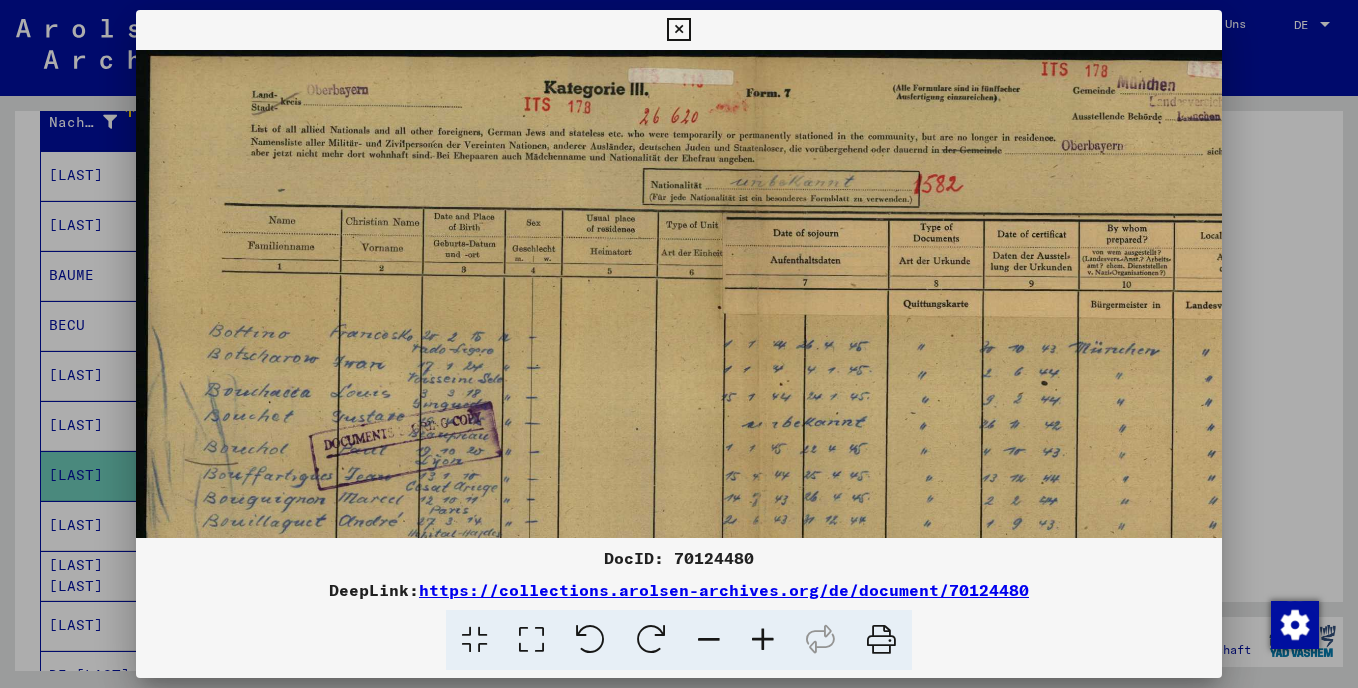 click at bounding box center (763, 640) 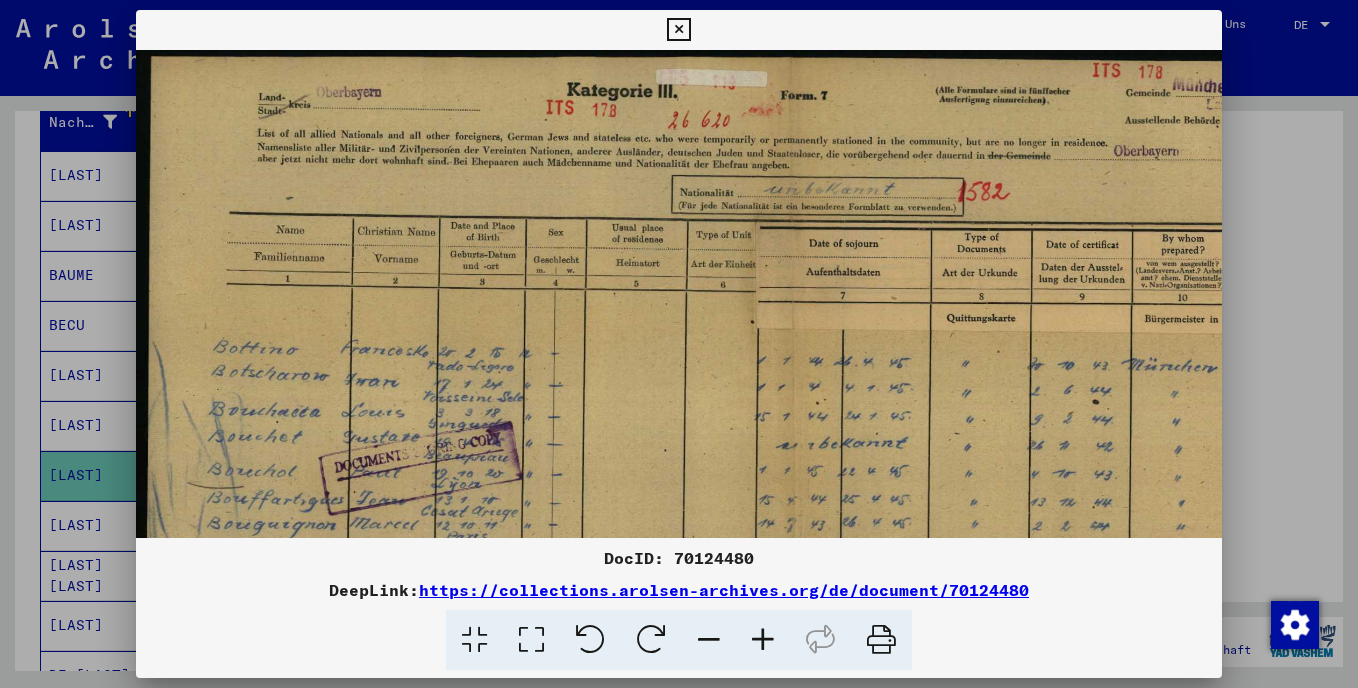 click at bounding box center [763, 640] 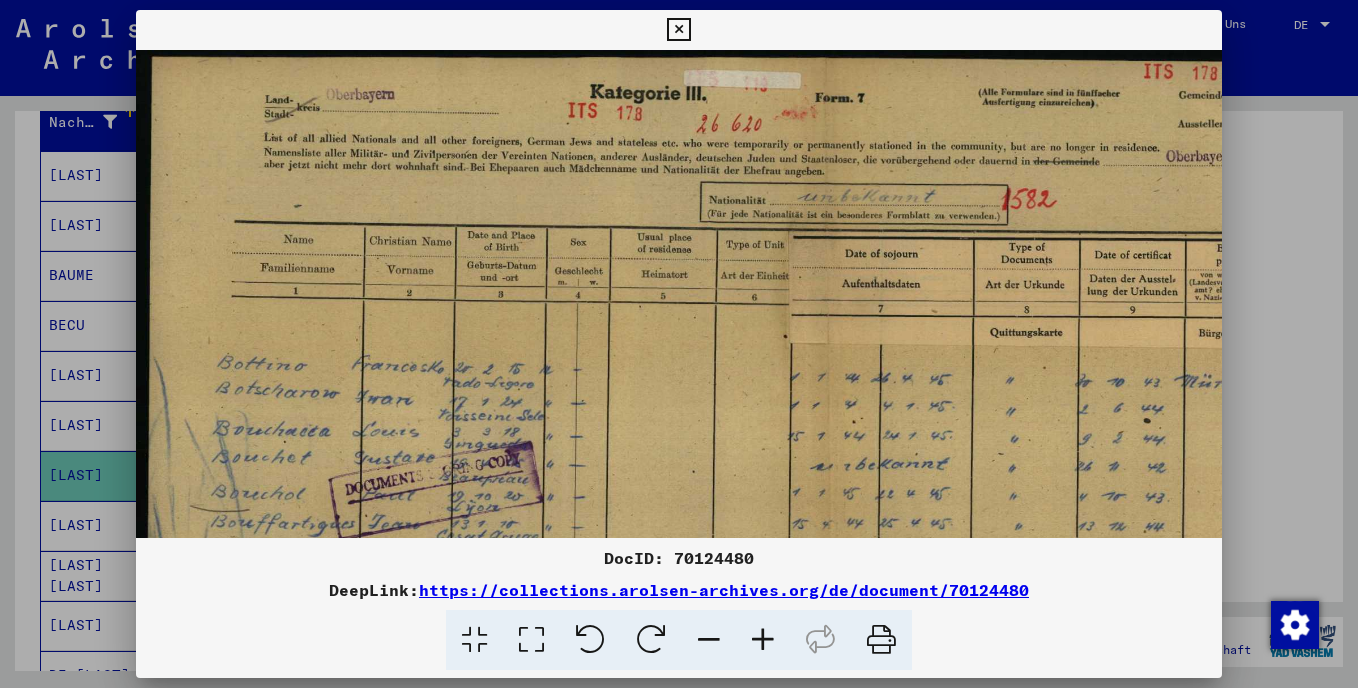 click at bounding box center [763, 640] 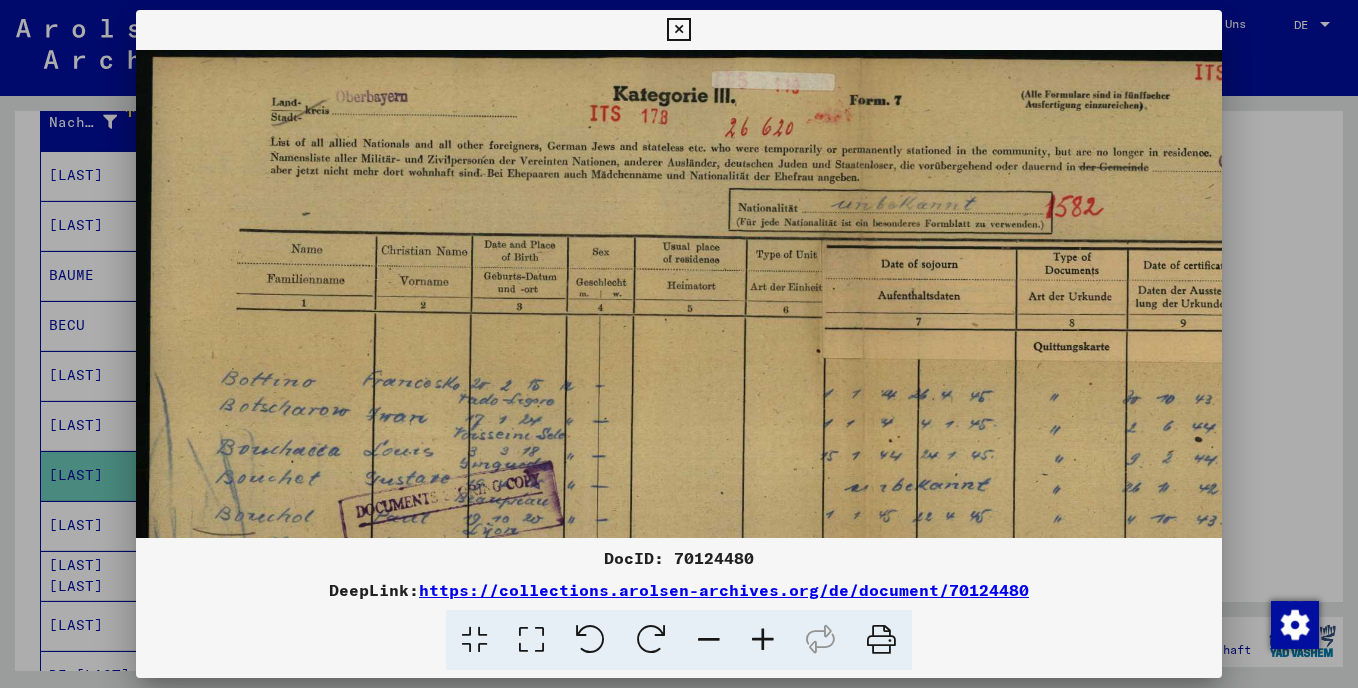 click at bounding box center [763, 640] 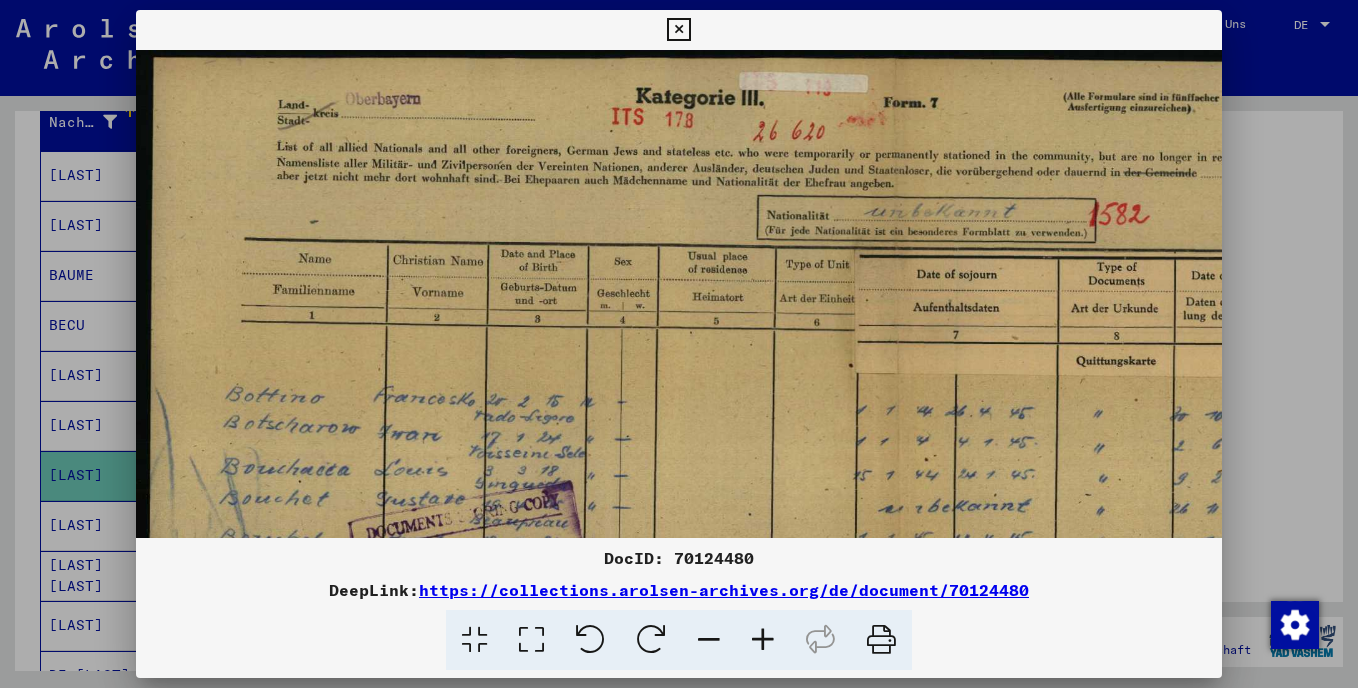 click at bounding box center [763, 640] 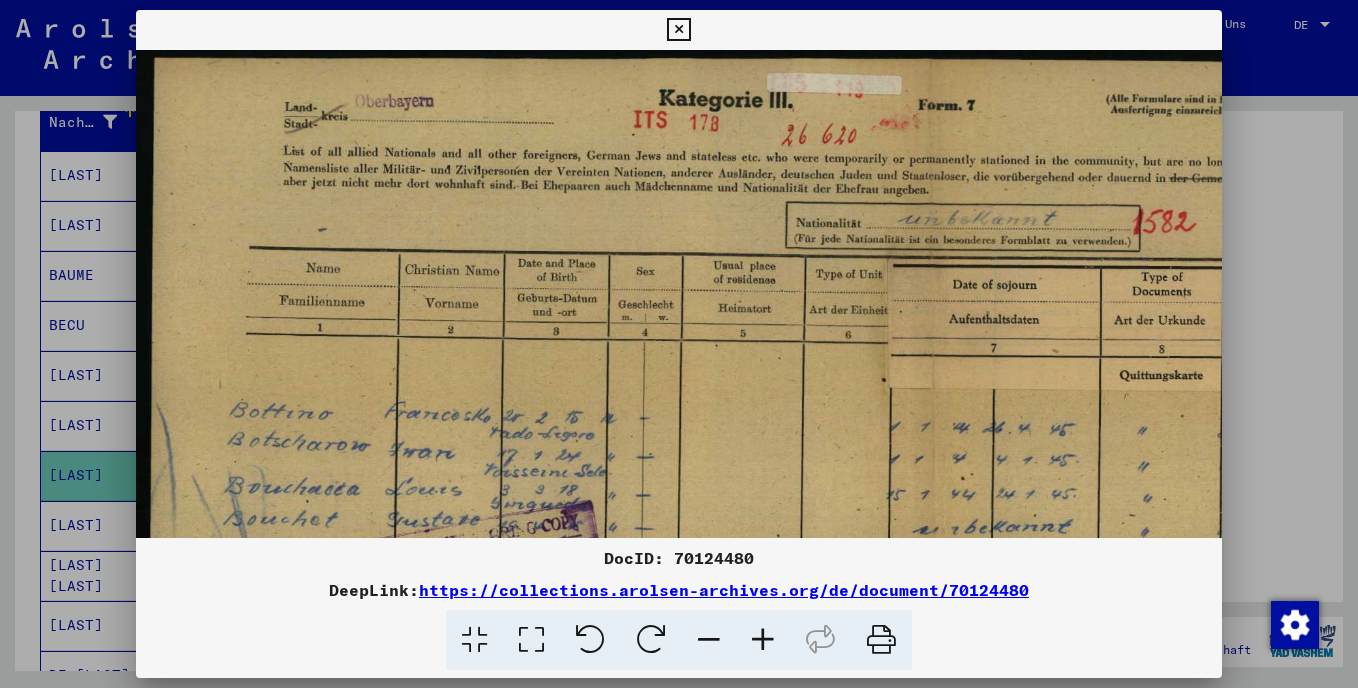 drag, startPoint x: 1337, startPoint y: 277, endPoint x: 1337, endPoint y: 328, distance: 51 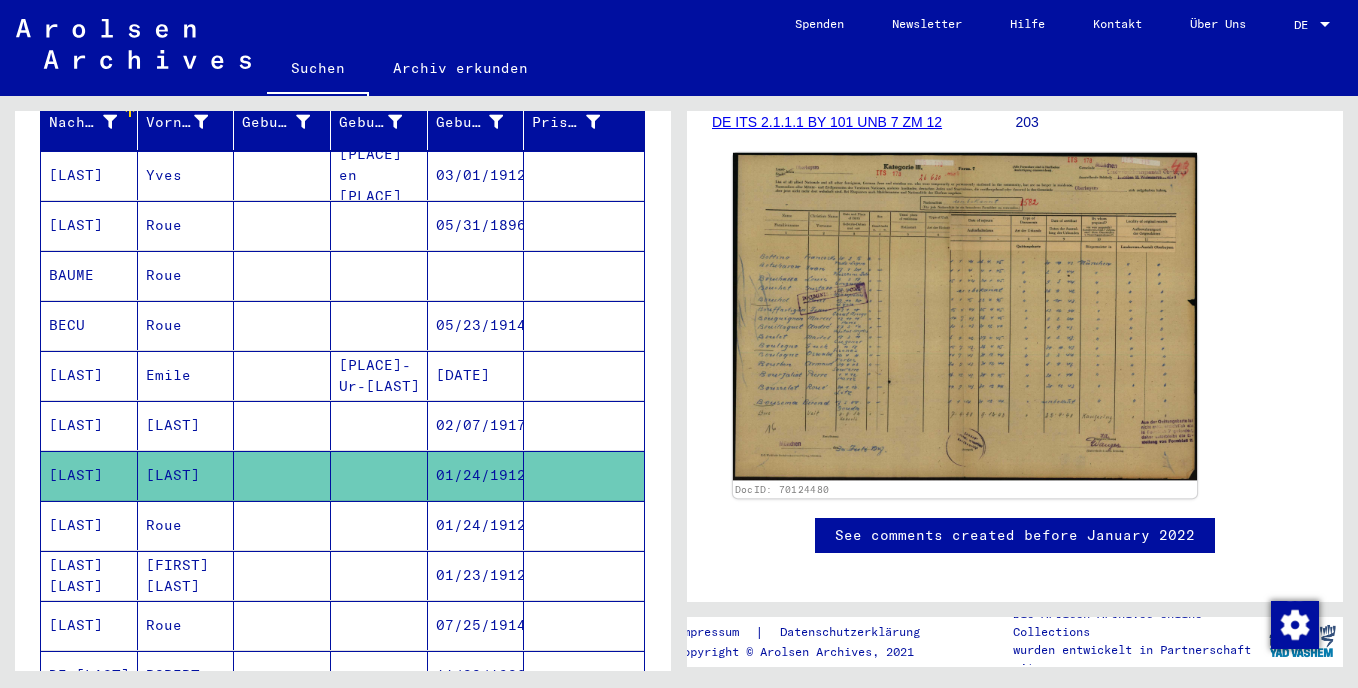 click 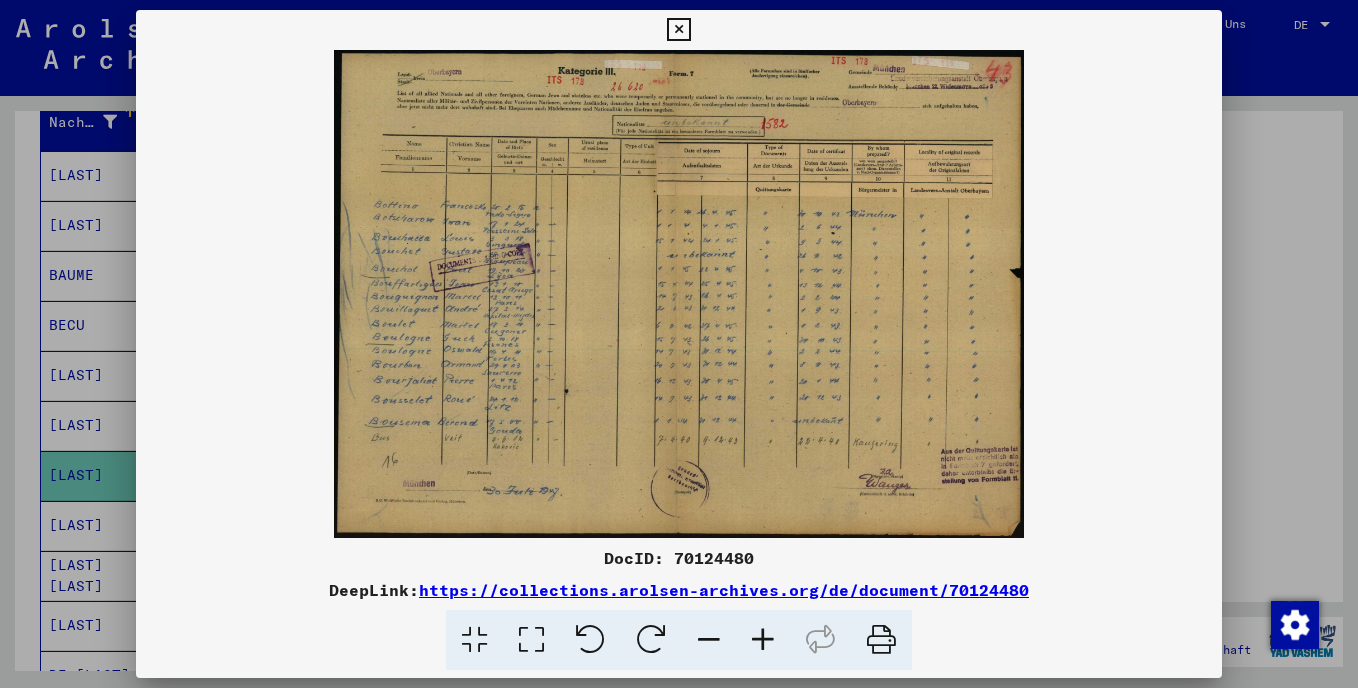 click at bounding box center (763, 640) 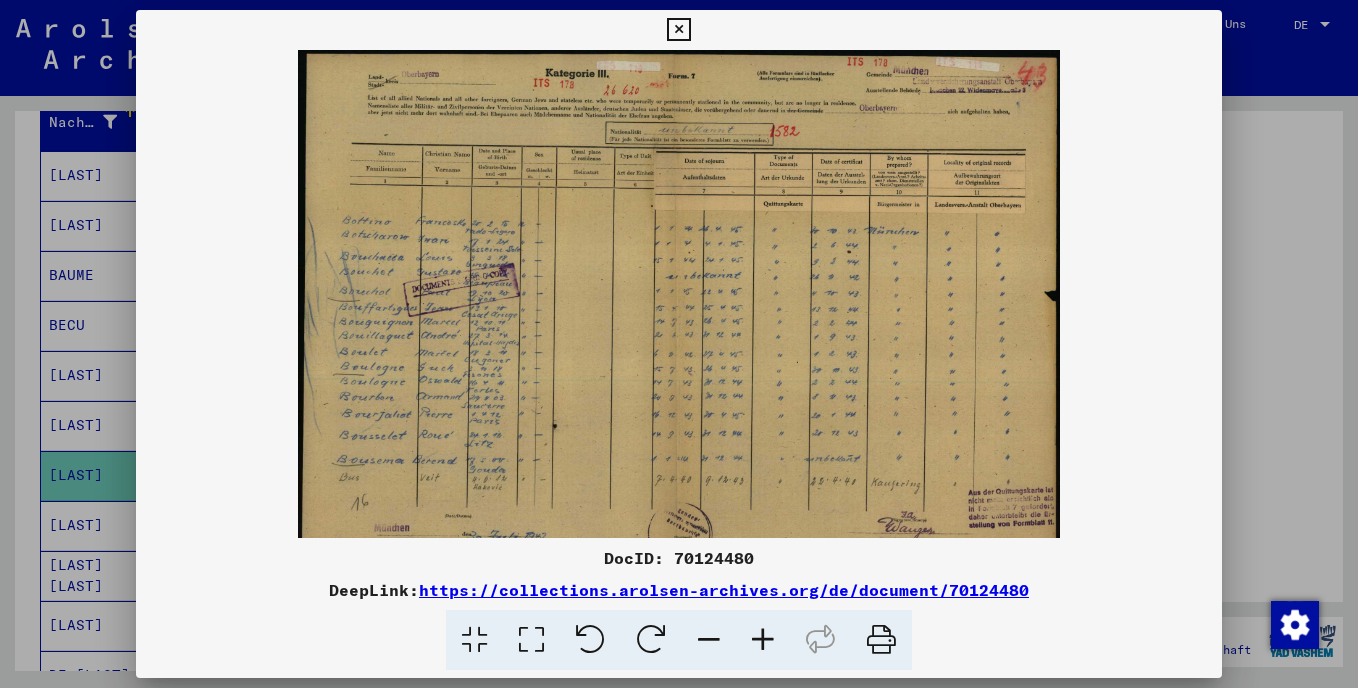 click at bounding box center [763, 640] 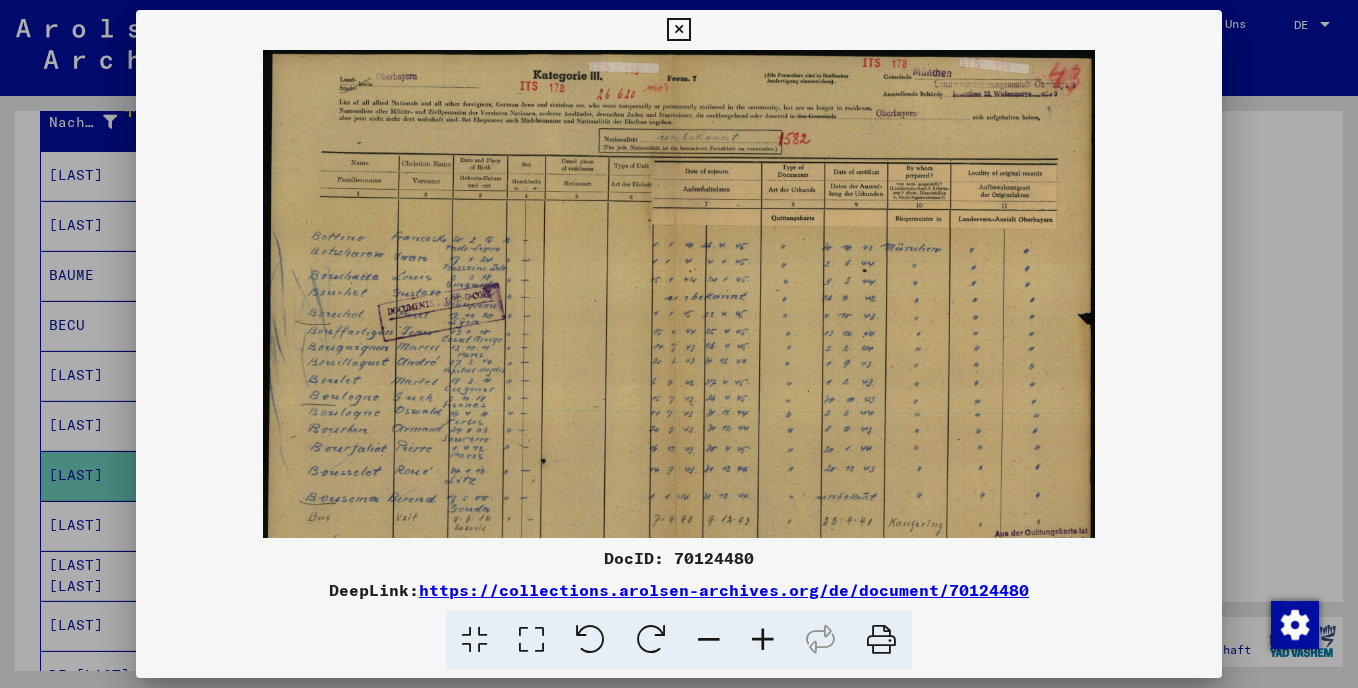 click at bounding box center [763, 640] 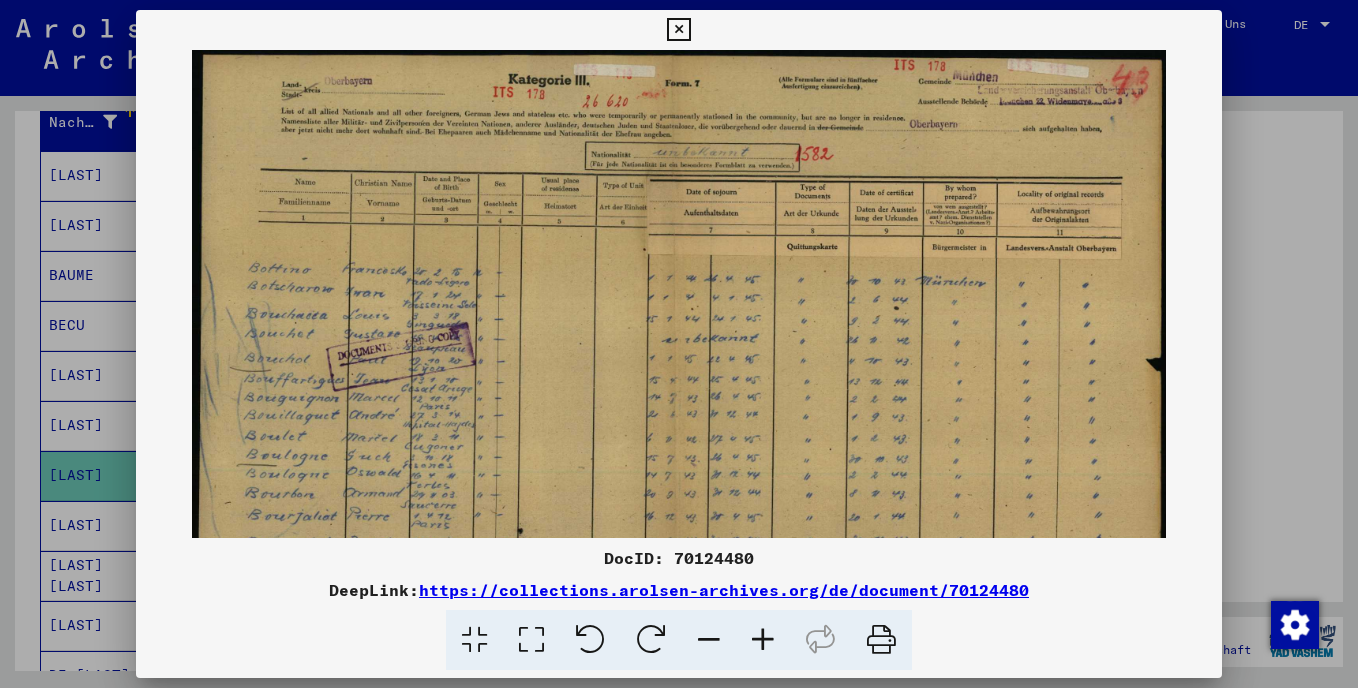 click at bounding box center [763, 640] 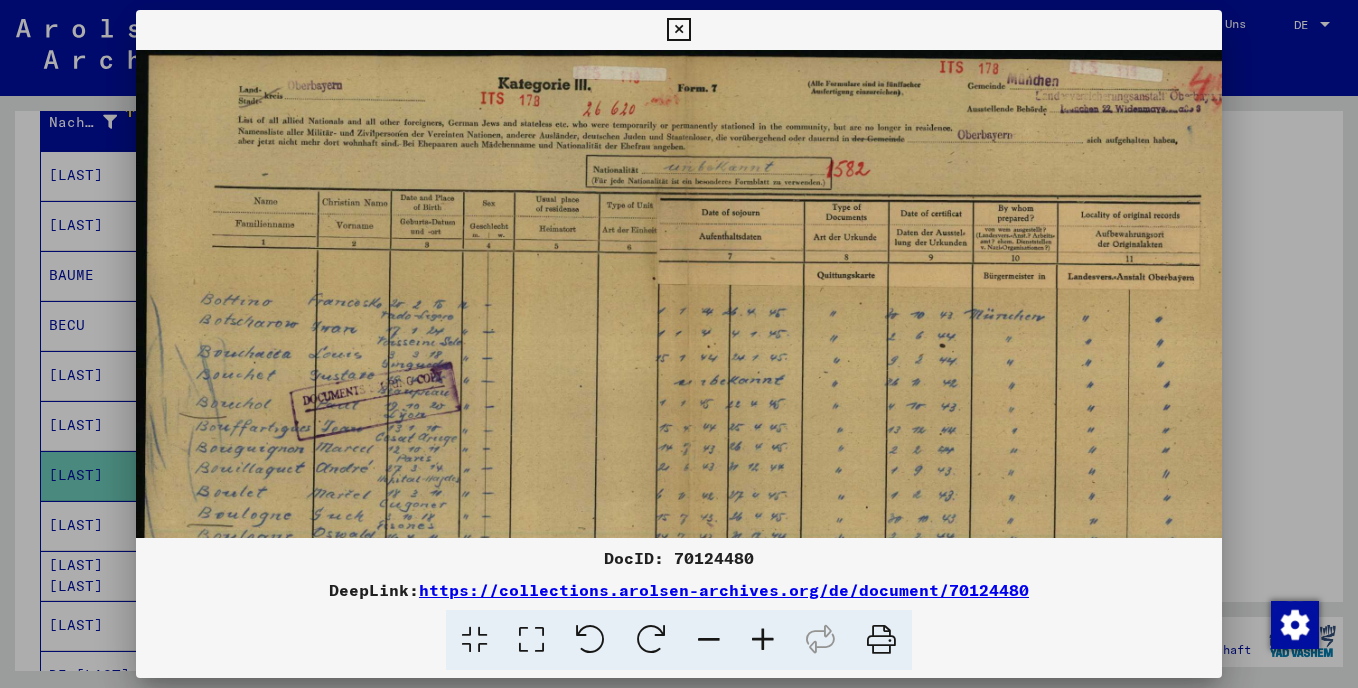 click at bounding box center (763, 640) 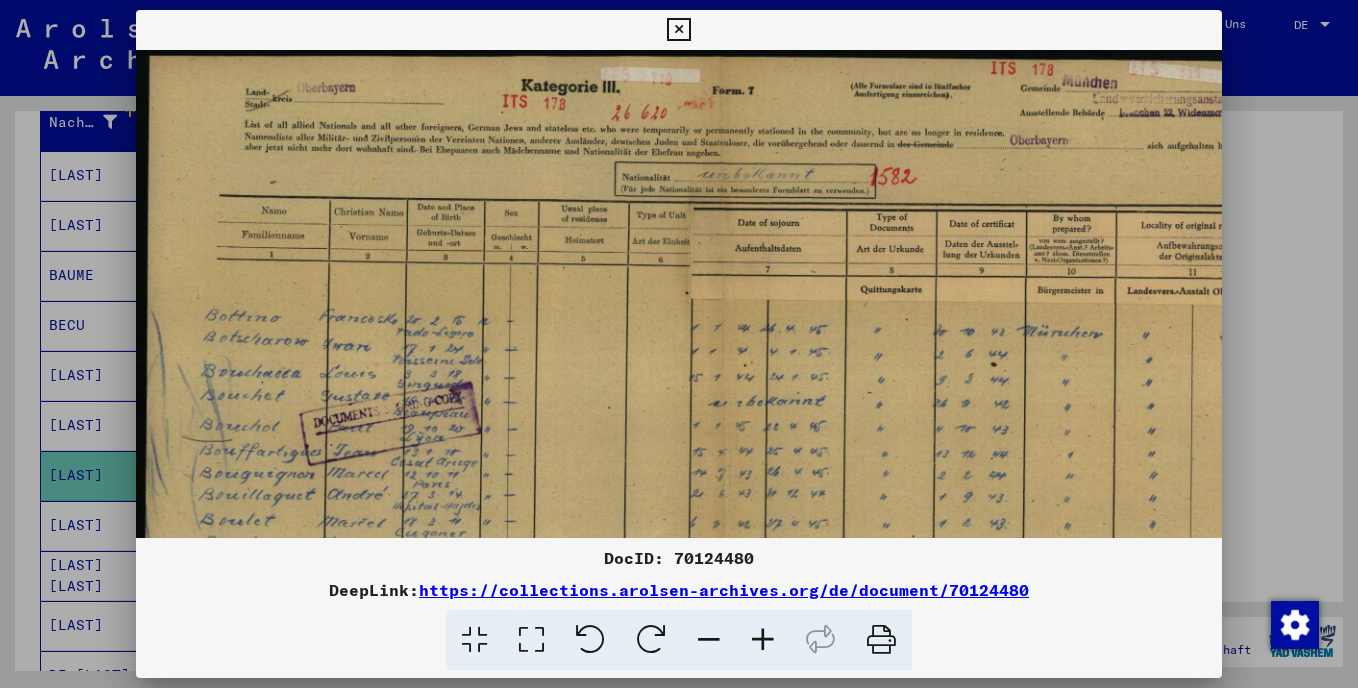 click at bounding box center [763, 640] 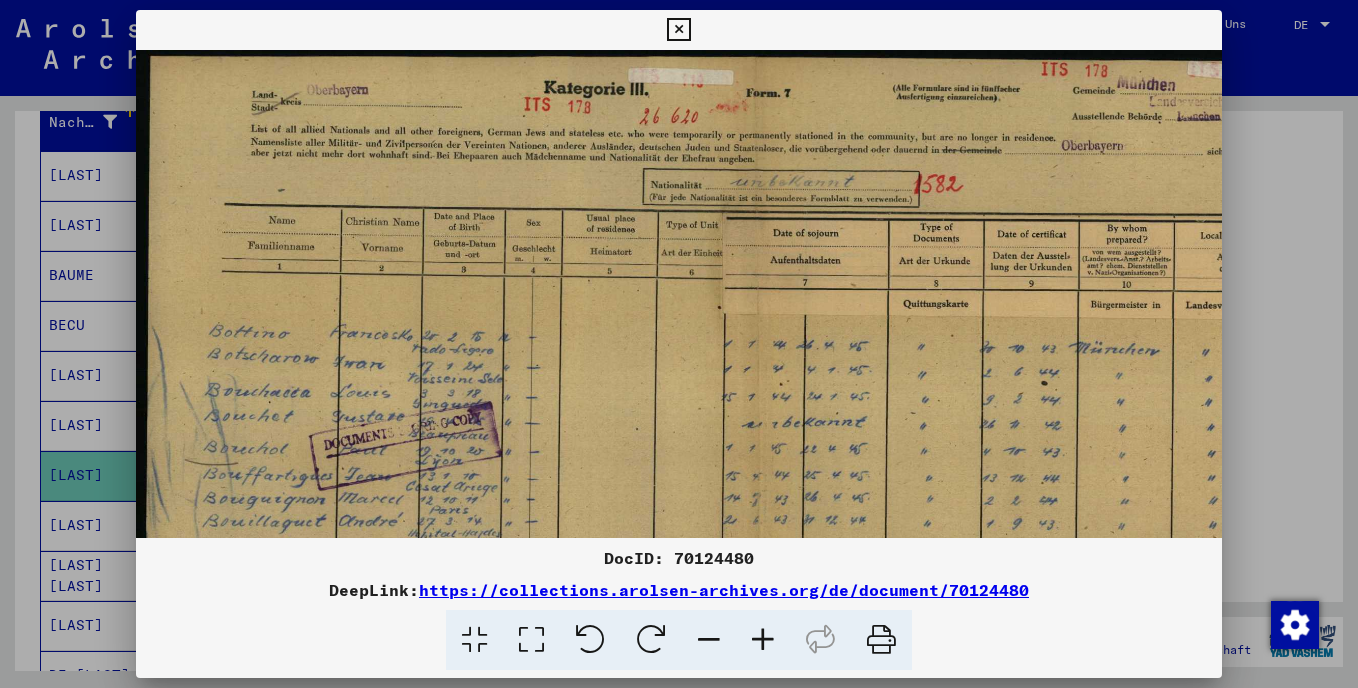 click at bounding box center (763, 640) 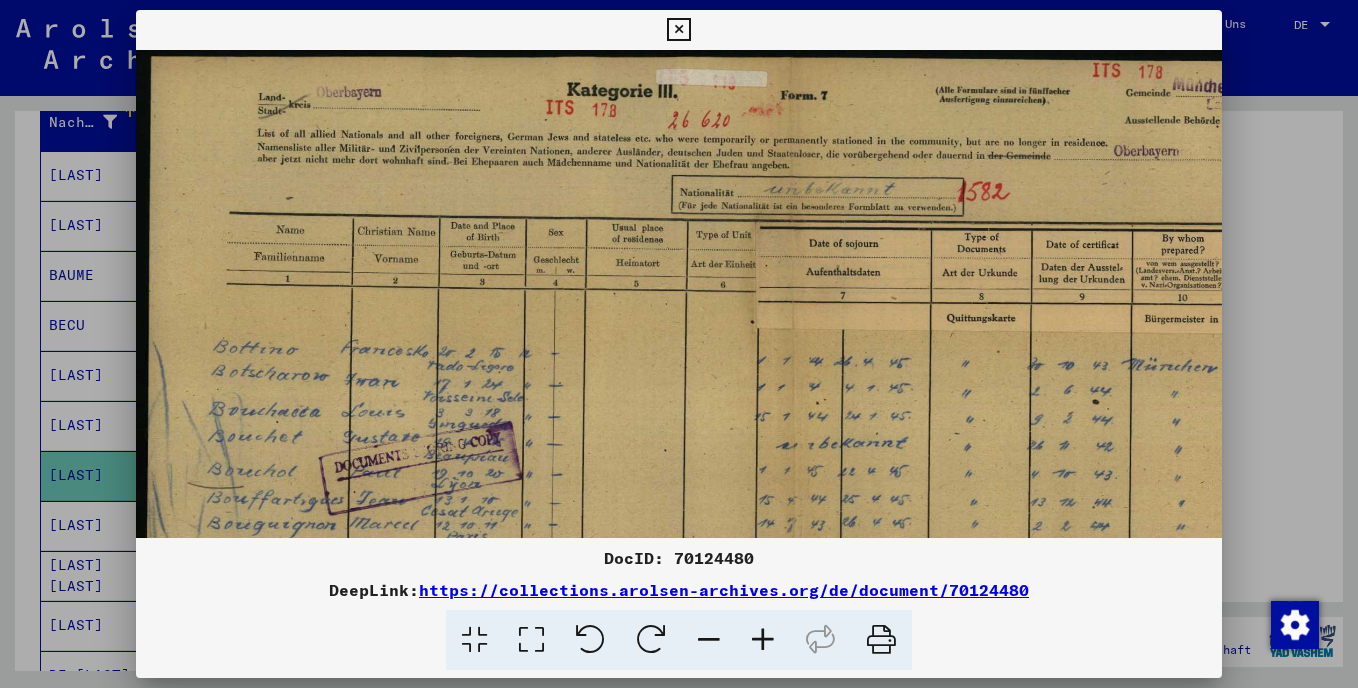 drag, startPoint x: 1332, startPoint y: 285, endPoint x: 1331, endPoint y: 386, distance: 101.00495 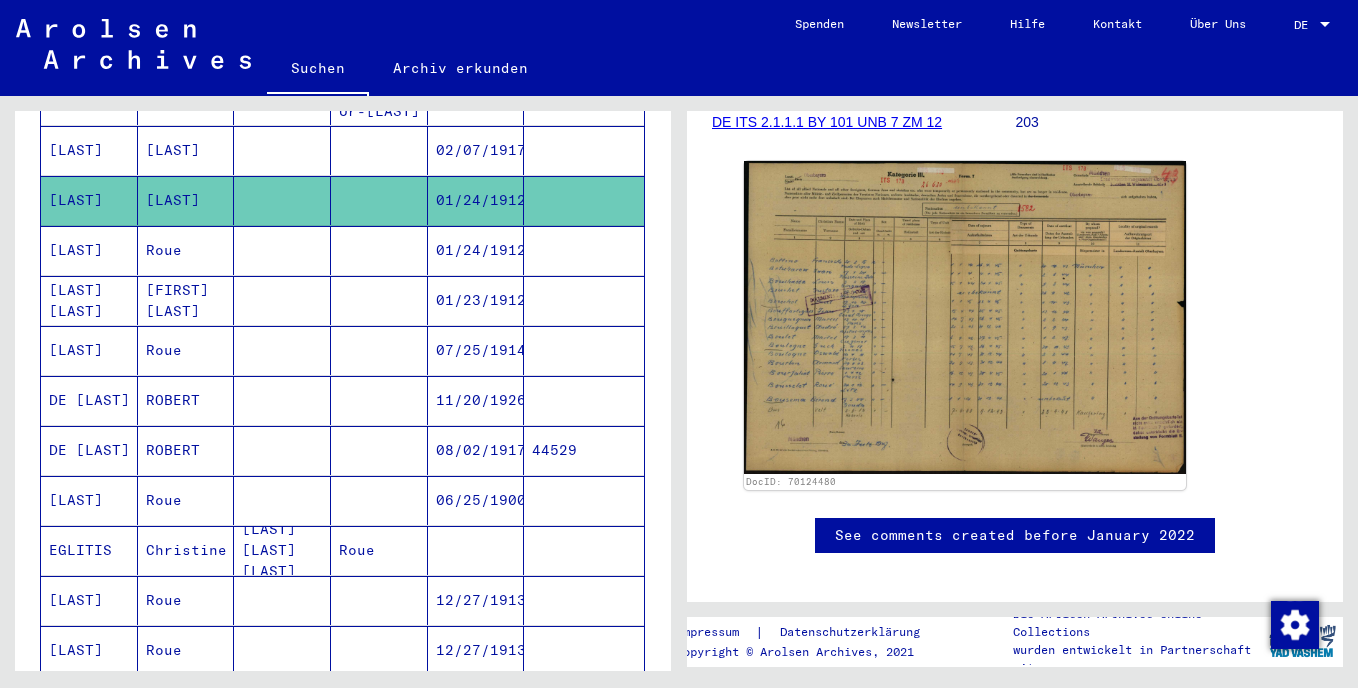 scroll, scrollTop: 580, scrollLeft: 0, axis: vertical 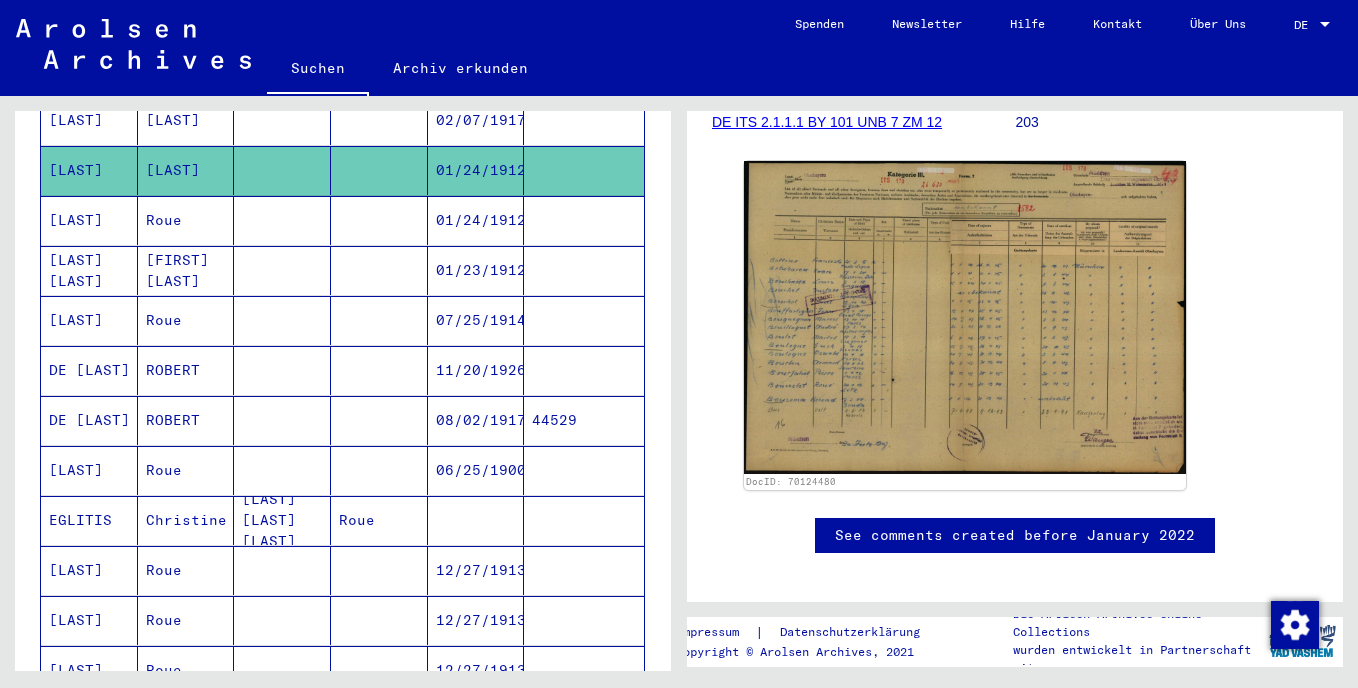 click on "DE [LAST]" at bounding box center [89, 470] 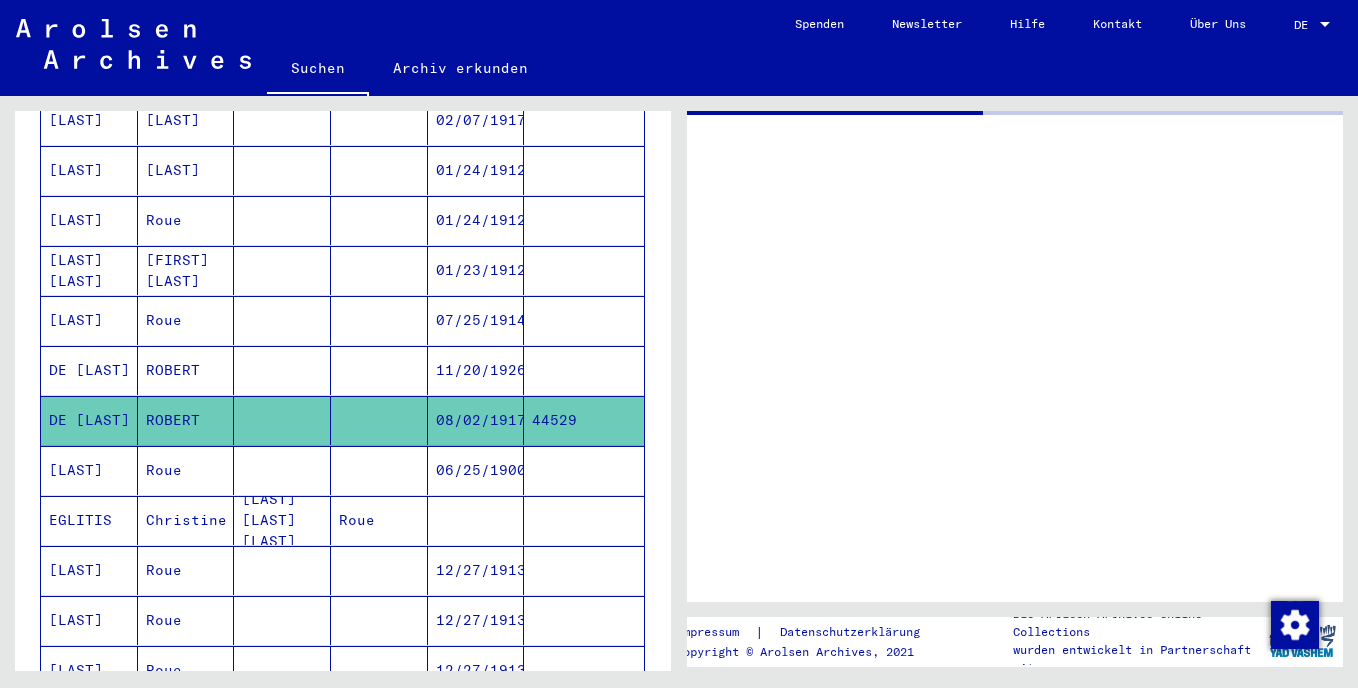 scroll, scrollTop: 0, scrollLeft: 0, axis: both 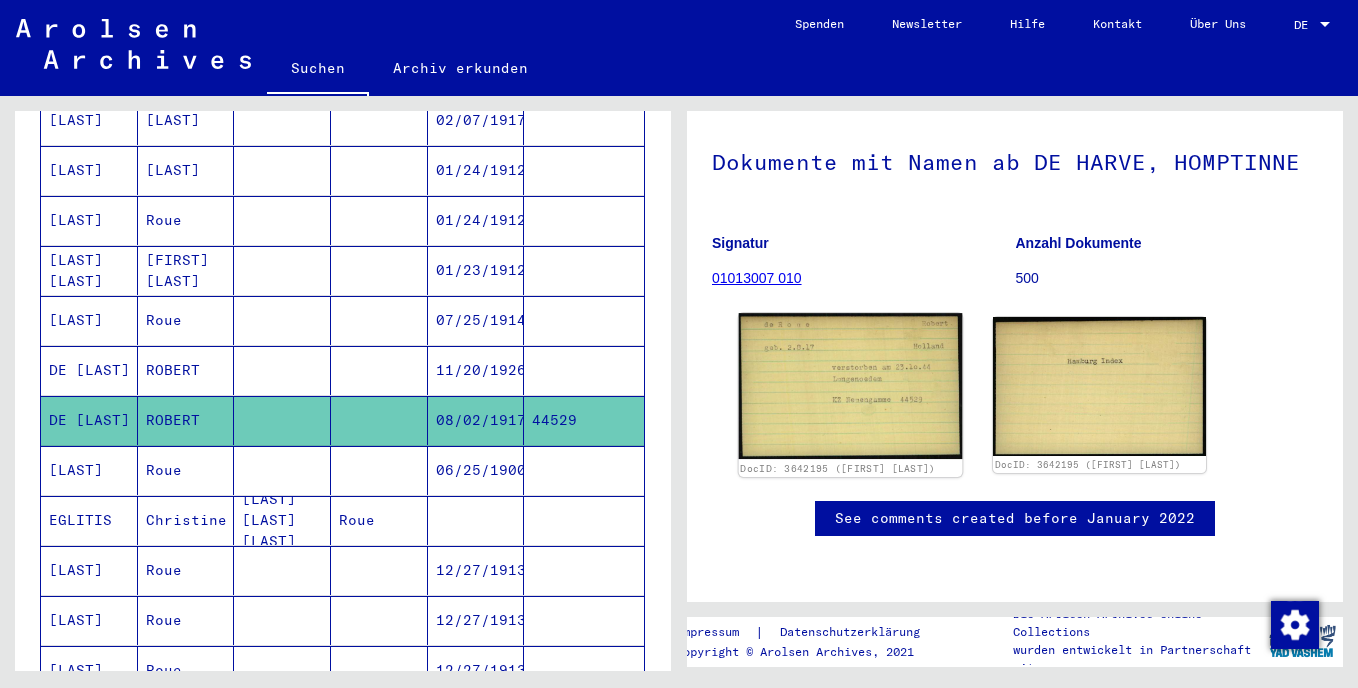 click 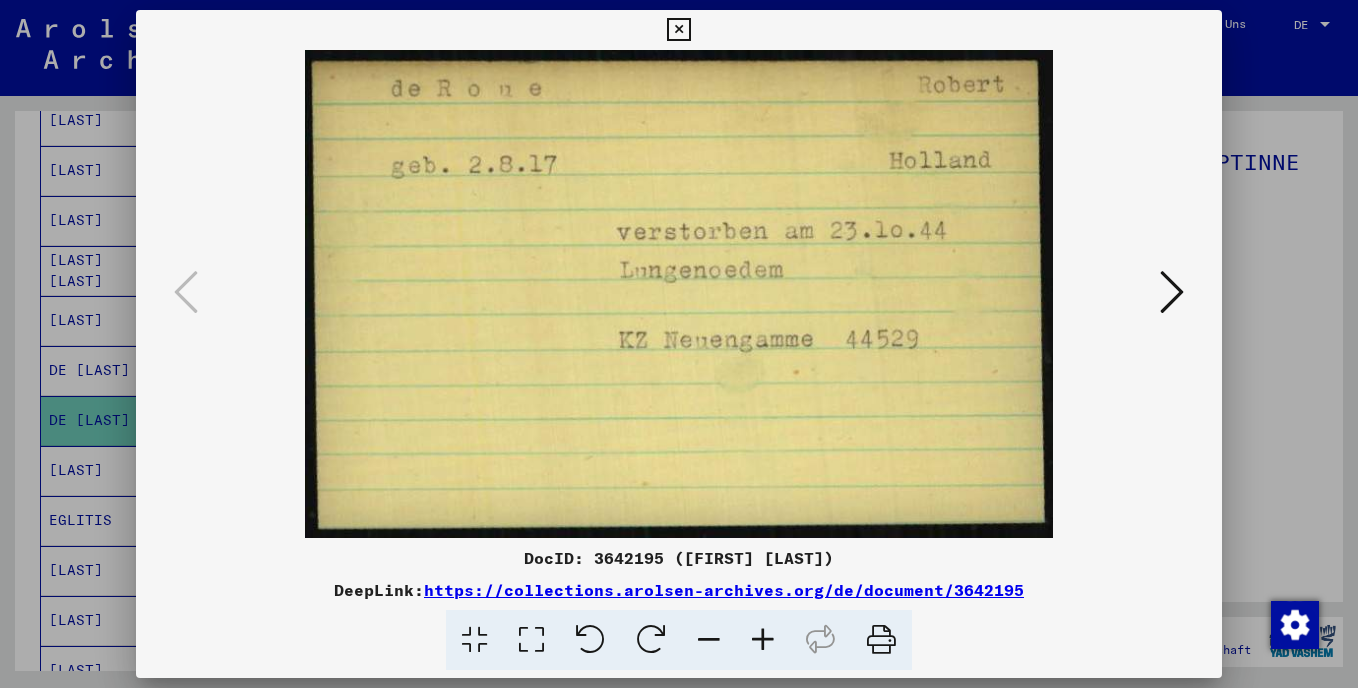 click at bounding box center (1172, 292) 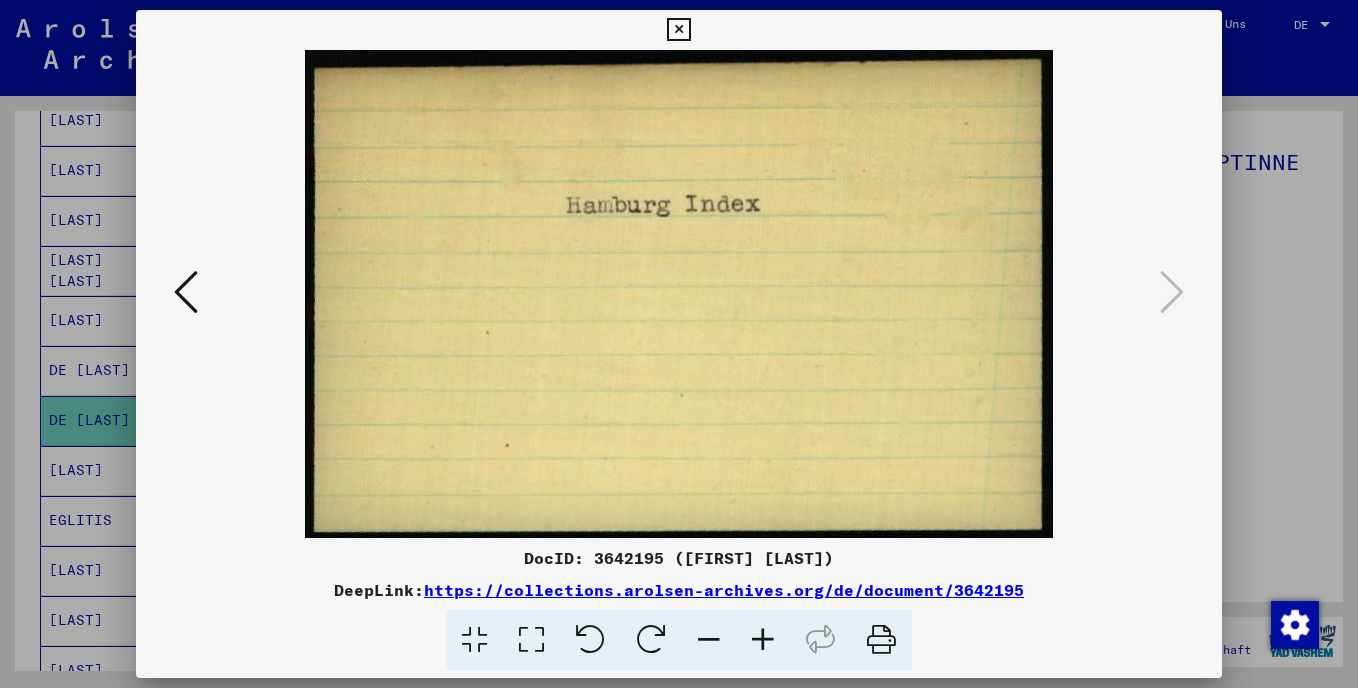 click at bounding box center (186, 292) 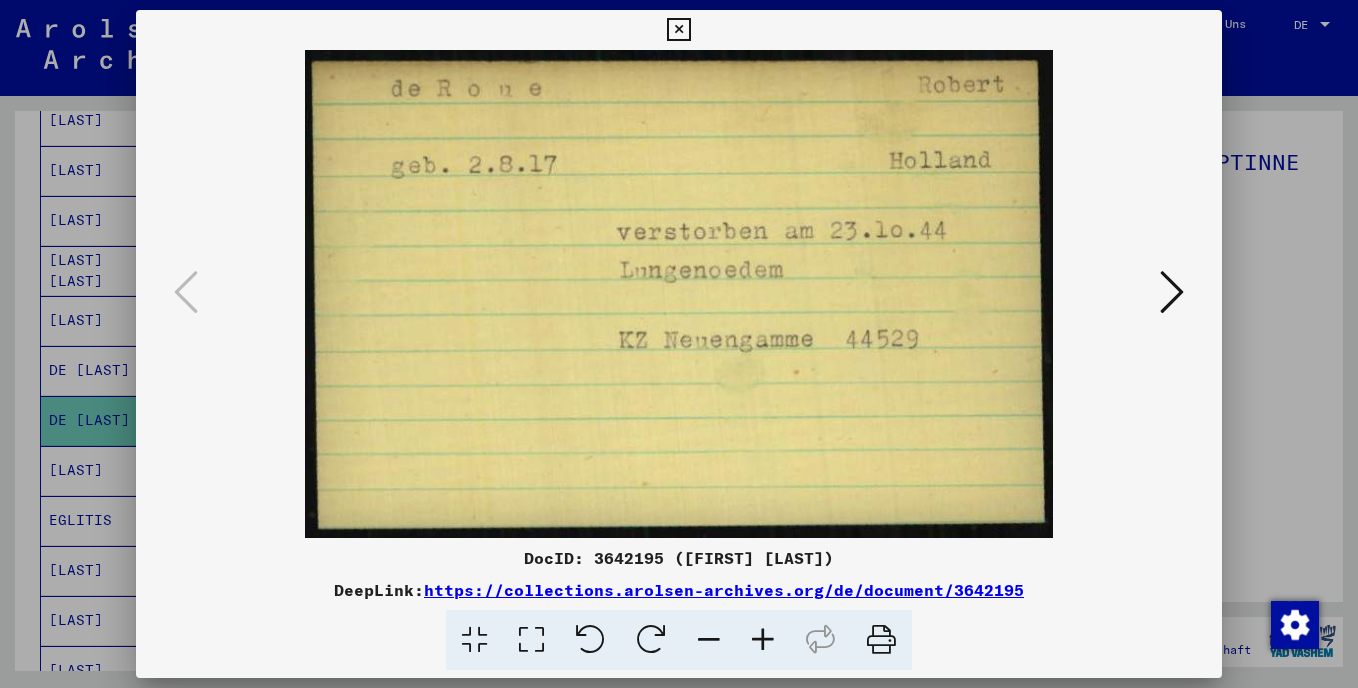 click at bounding box center (679, 344) 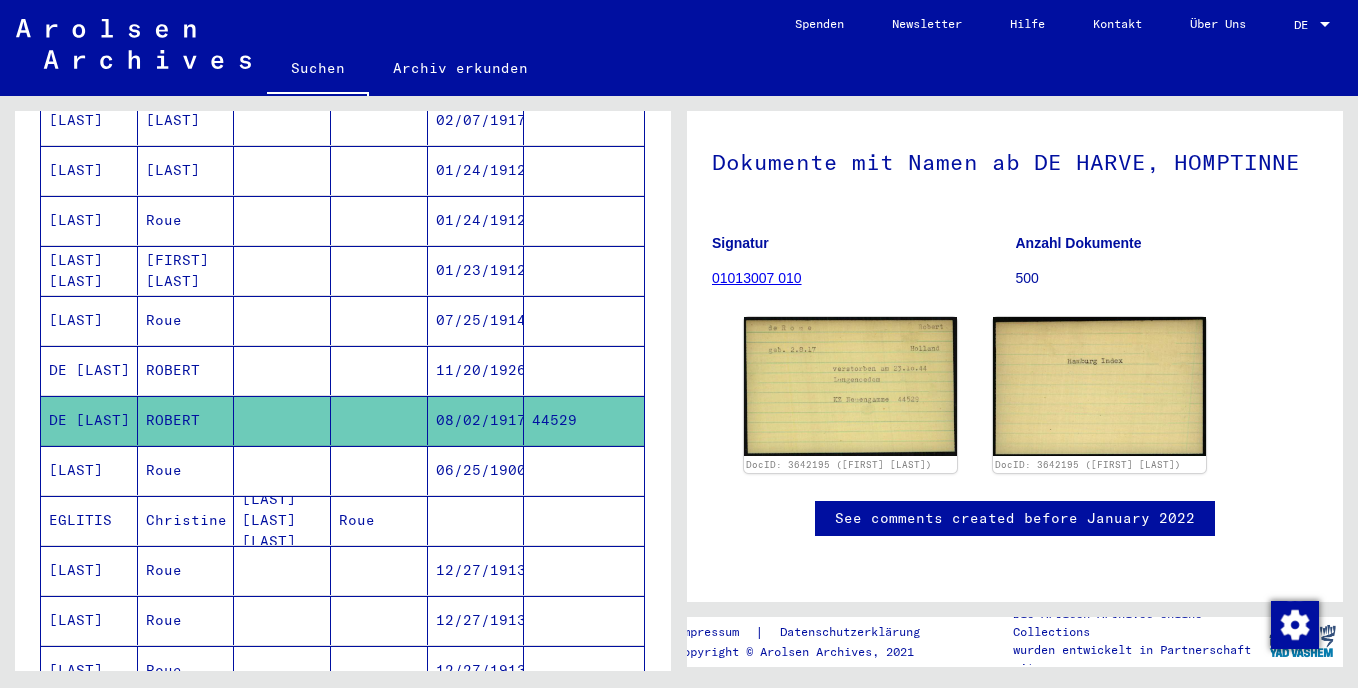 click on "DE [LAST]" at bounding box center (89, 420) 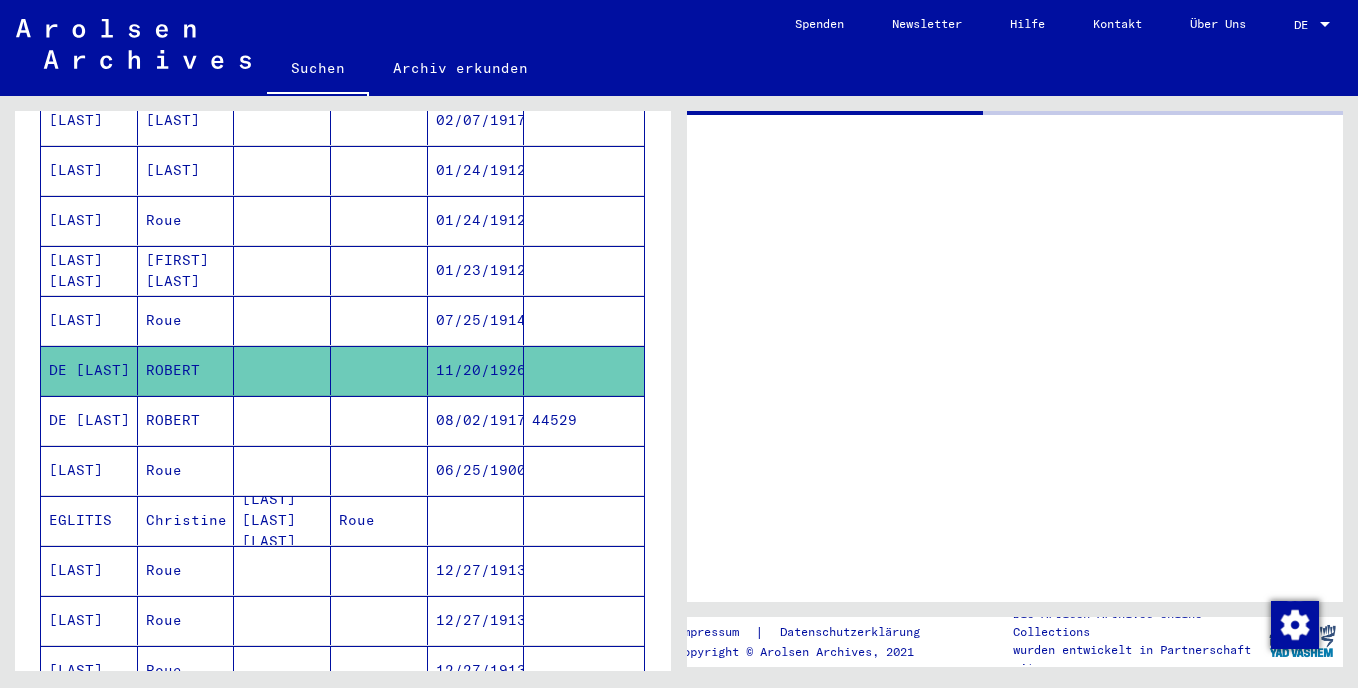 scroll, scrollTop: 0, scrollLeft: 0, axis: both 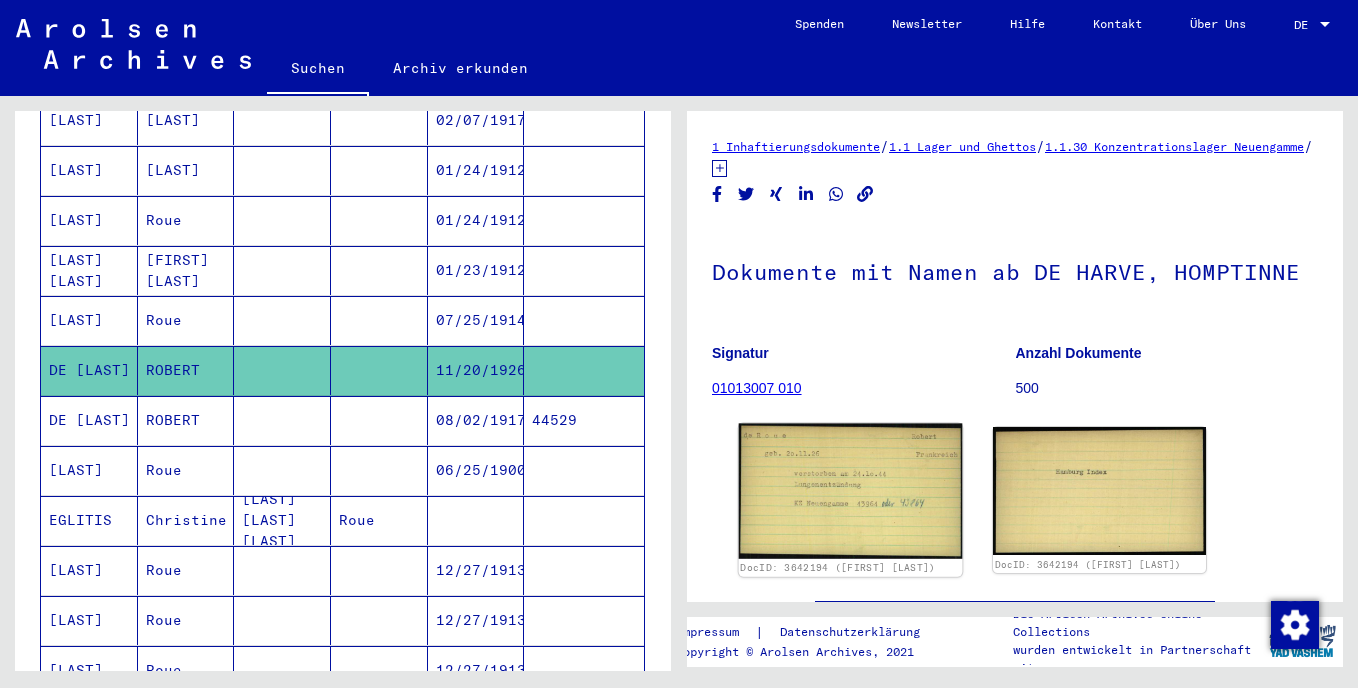 click 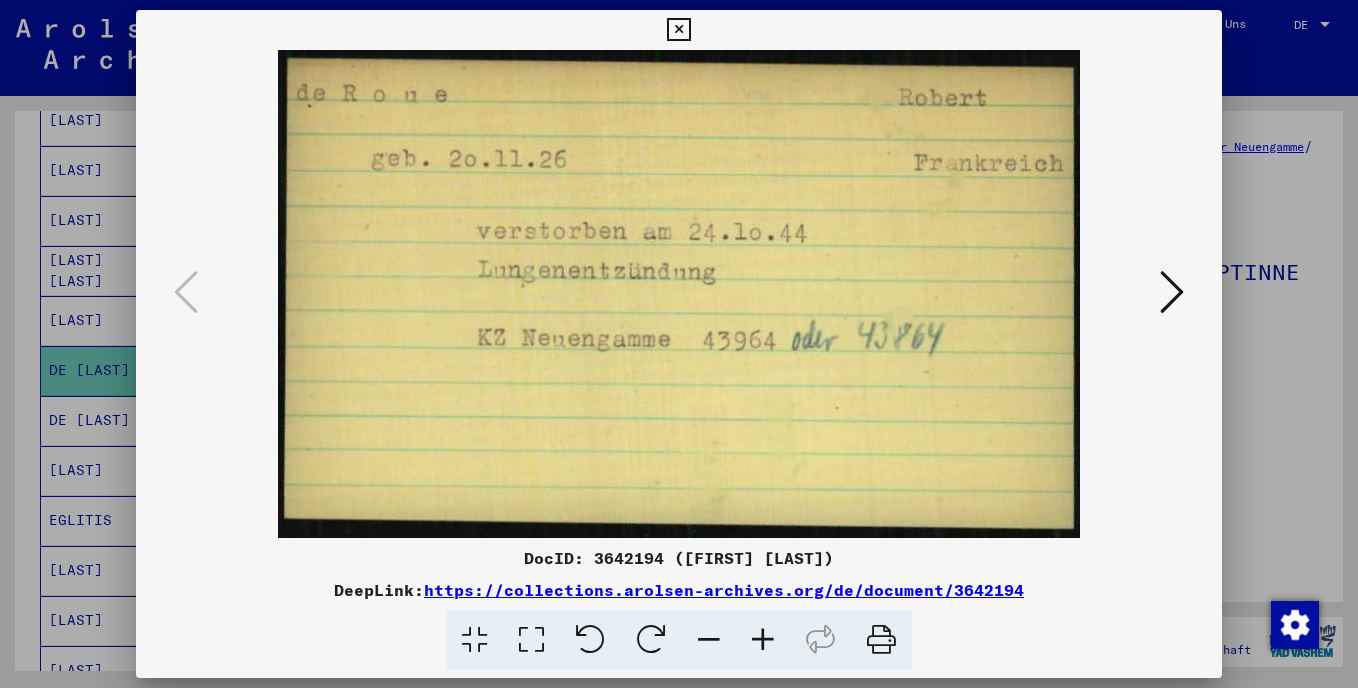 click at bounding box center (1172, 292) 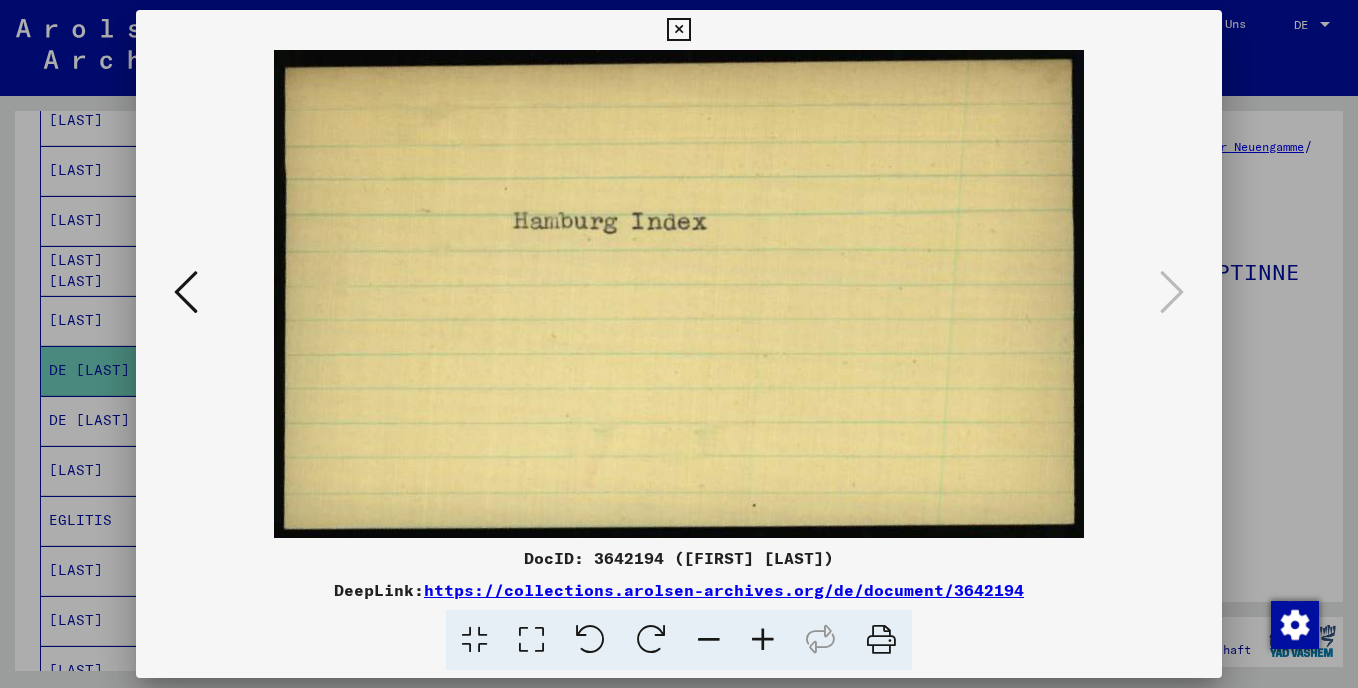 click at bounding box center (679, 344) 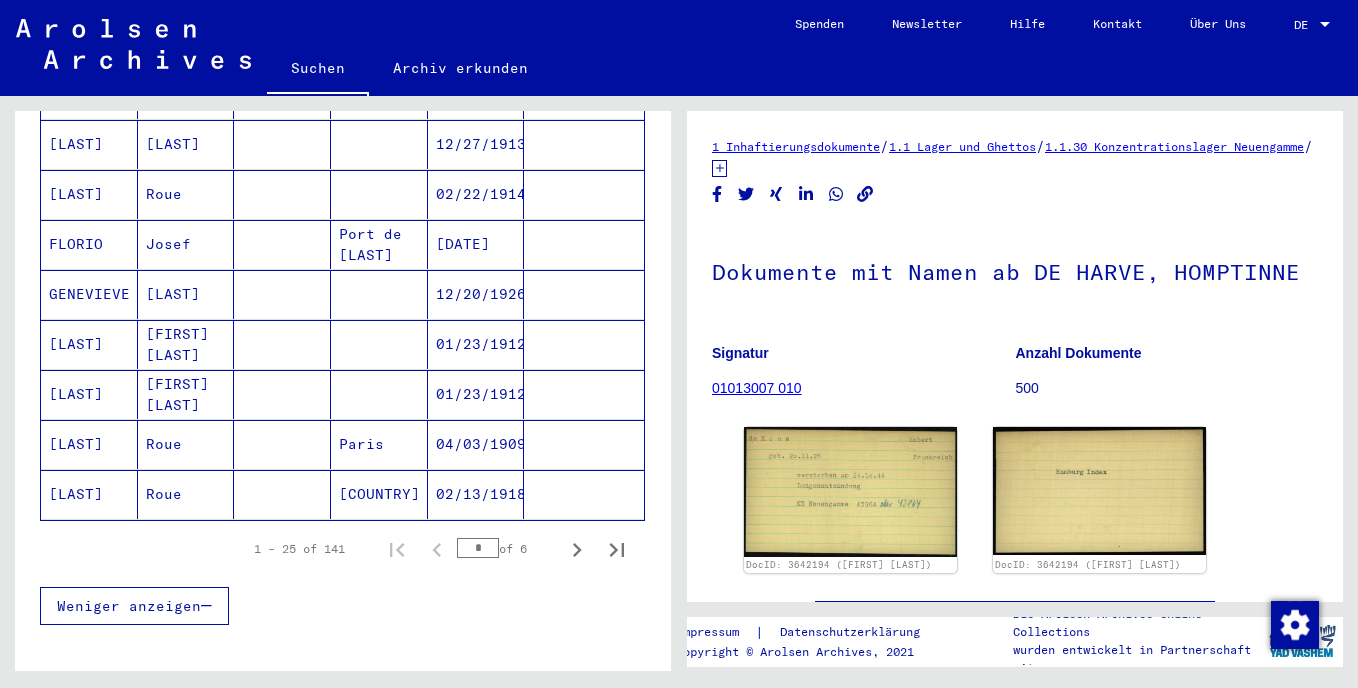 scroll, scrollTop: 1164, scrollLeft: 0, axis: vertical 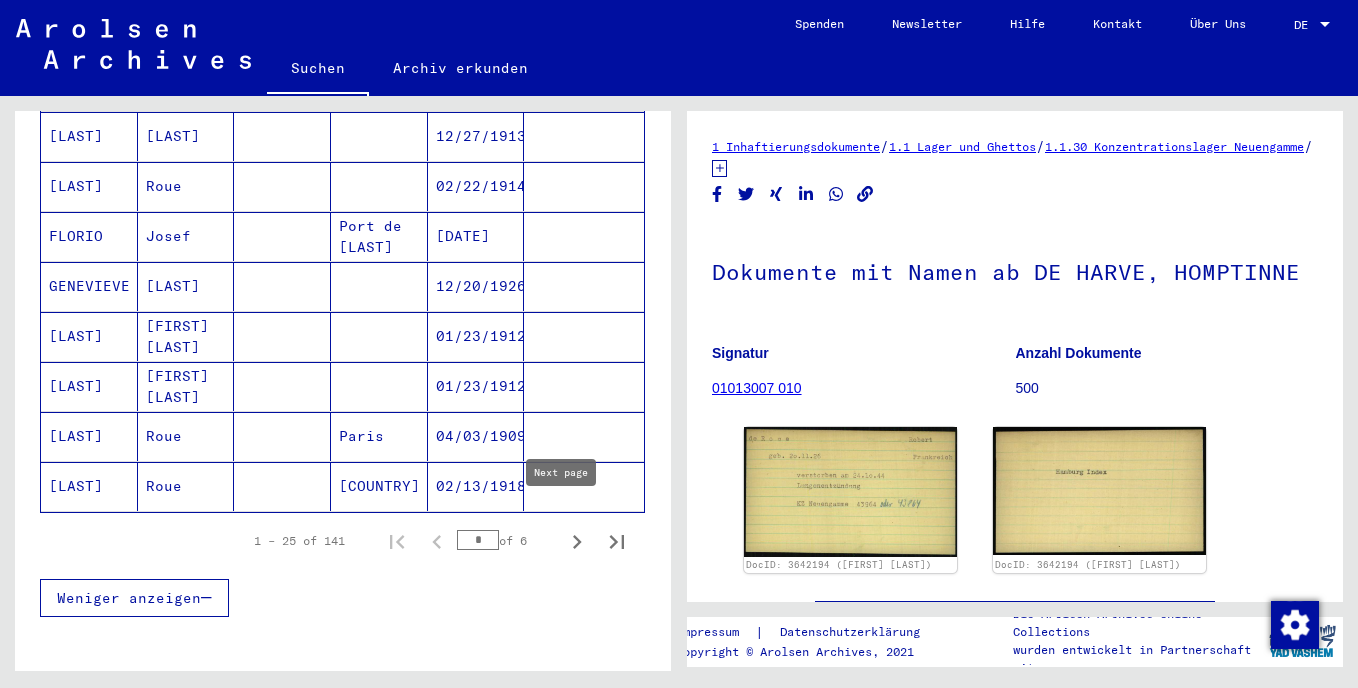 click 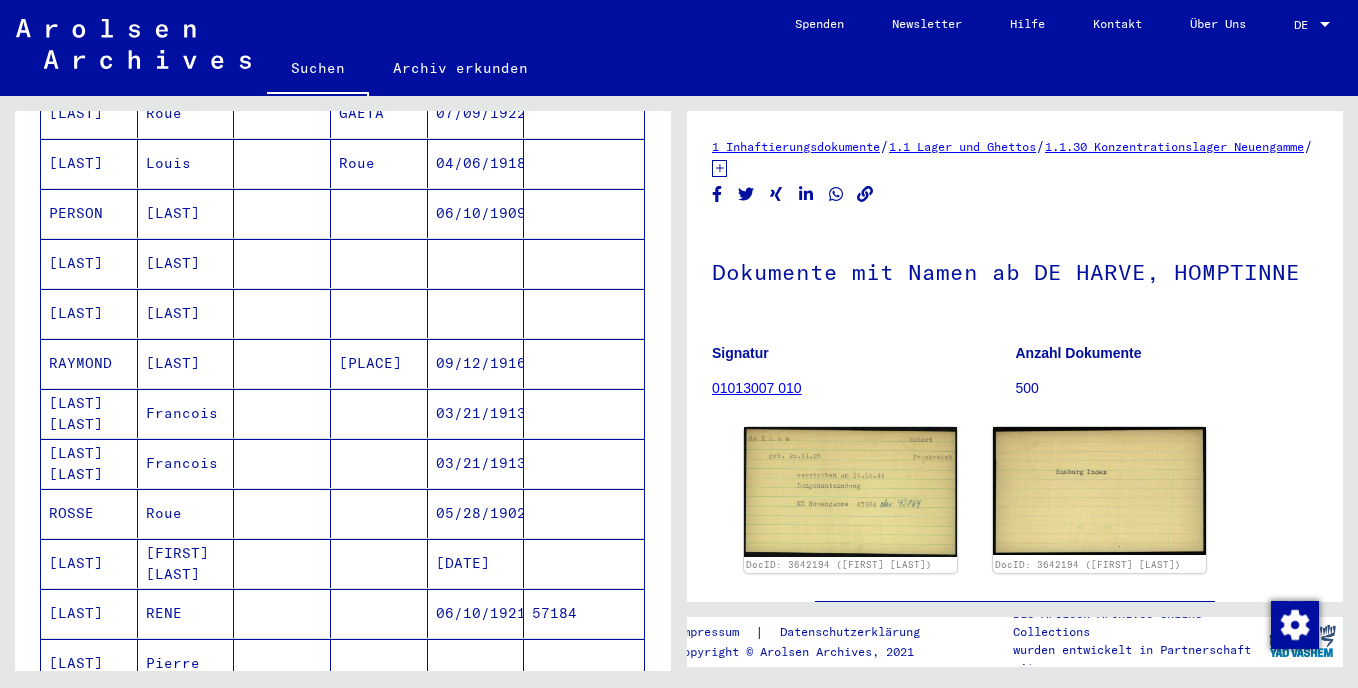 scroll, scrollTop: 999, scrollLeft: 0, axis: vertical 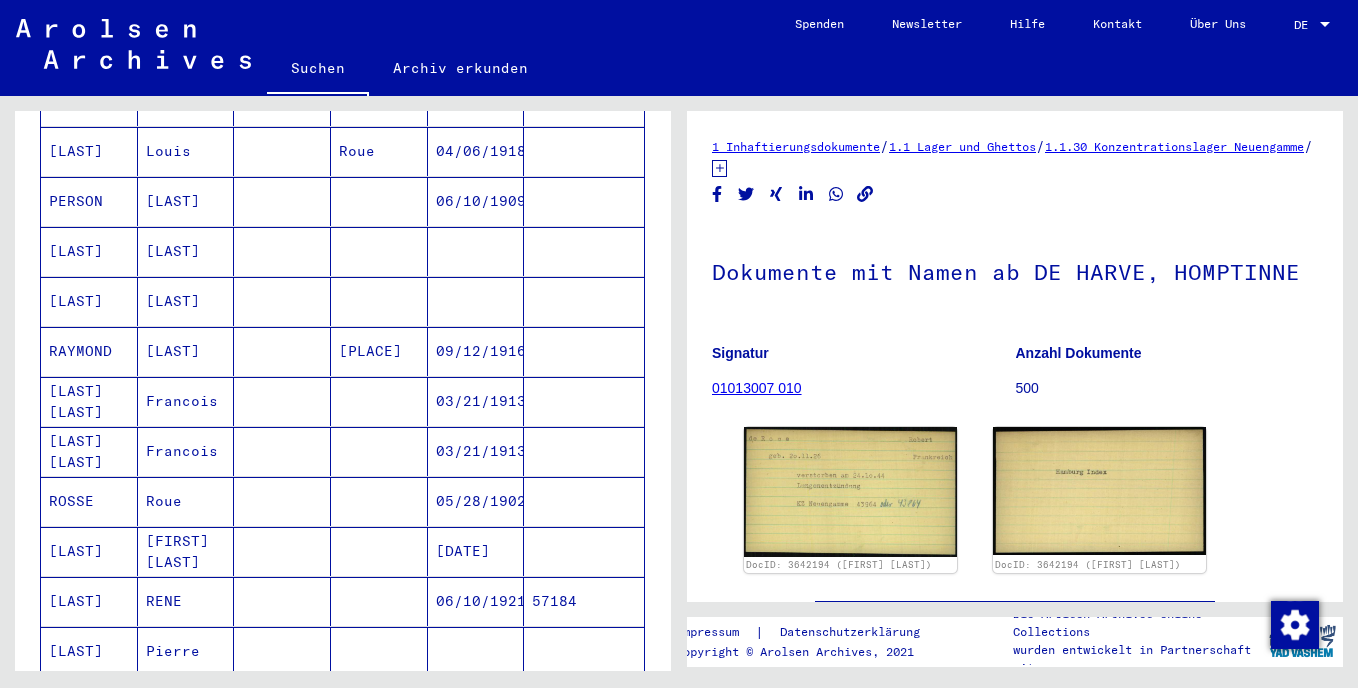 click on "RAYMOND" at bounding box center [89, 401] 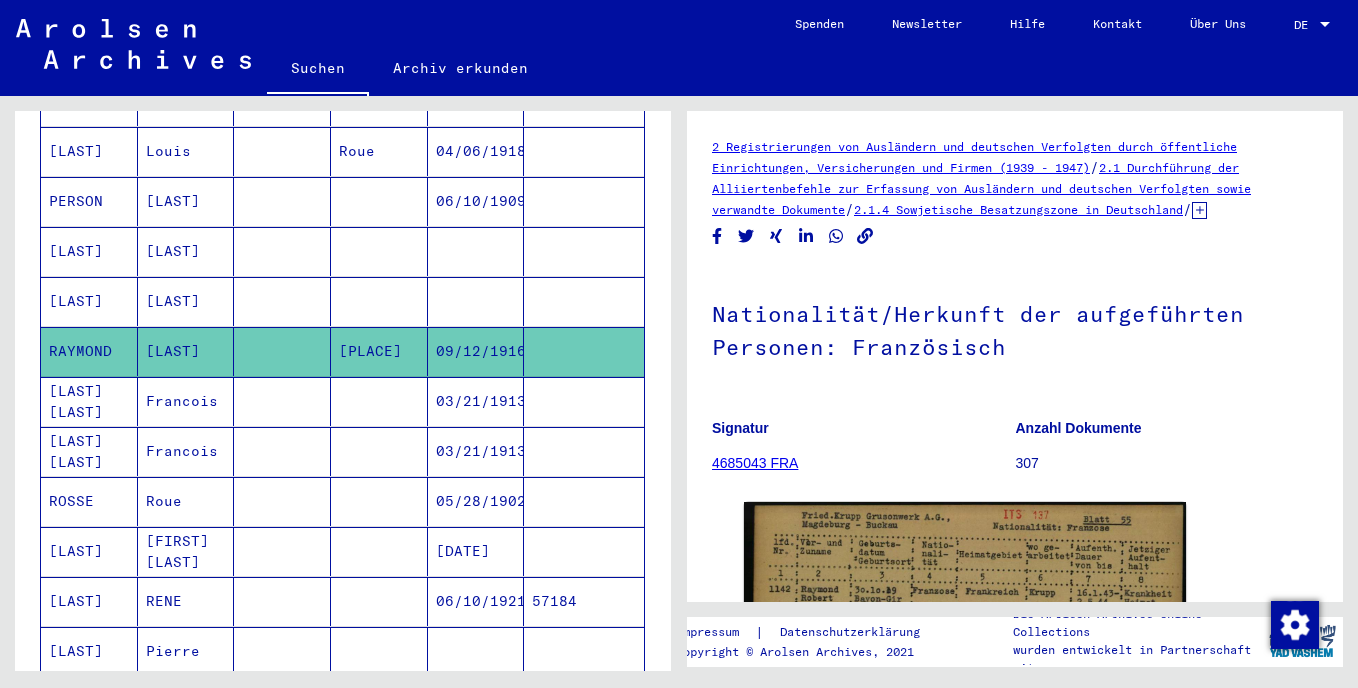 scroll, scrollTop: 0, scrollLeft: 0, axis: both 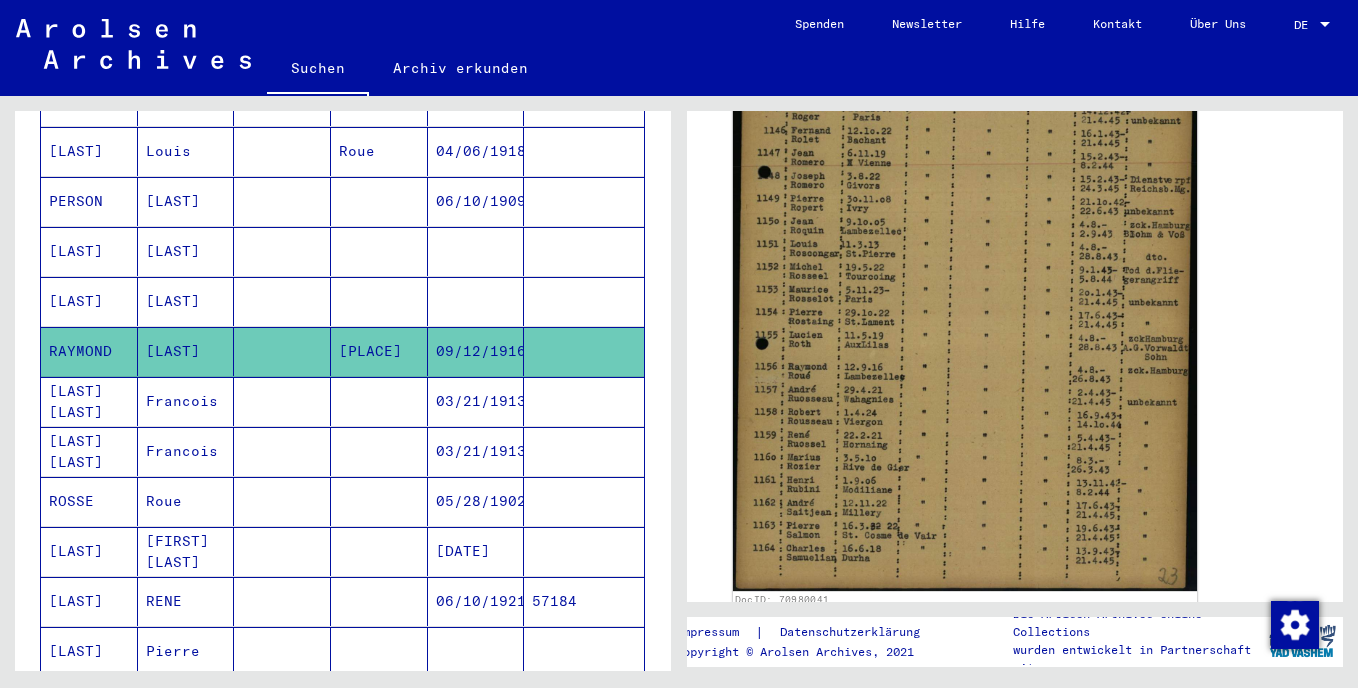 click 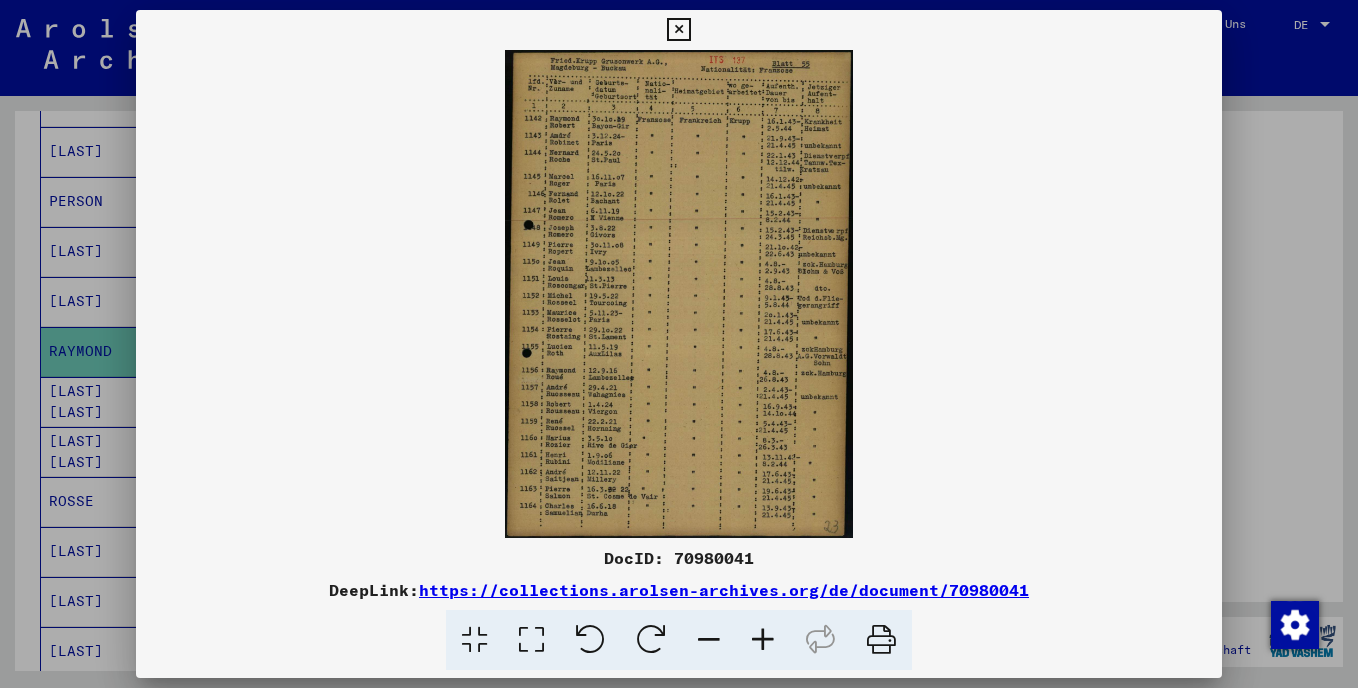 click at bounding box center [763, 640] 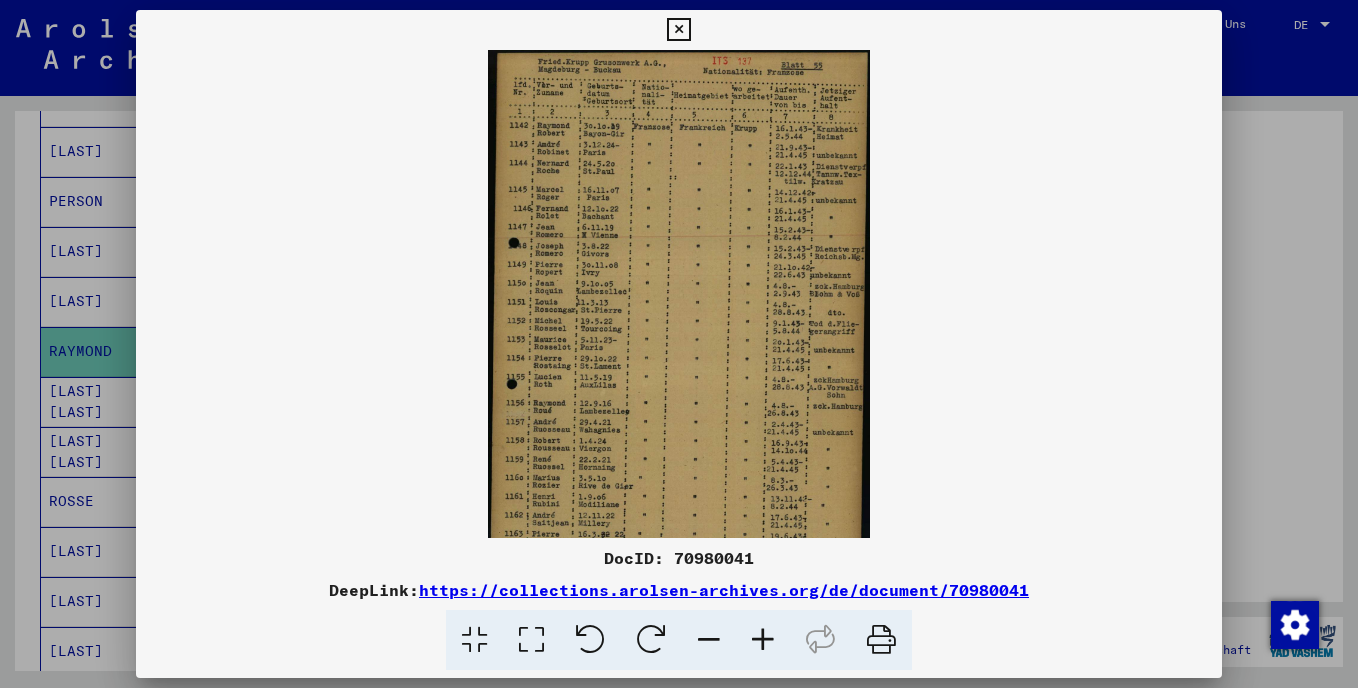 click at bounding box center [763, 640] 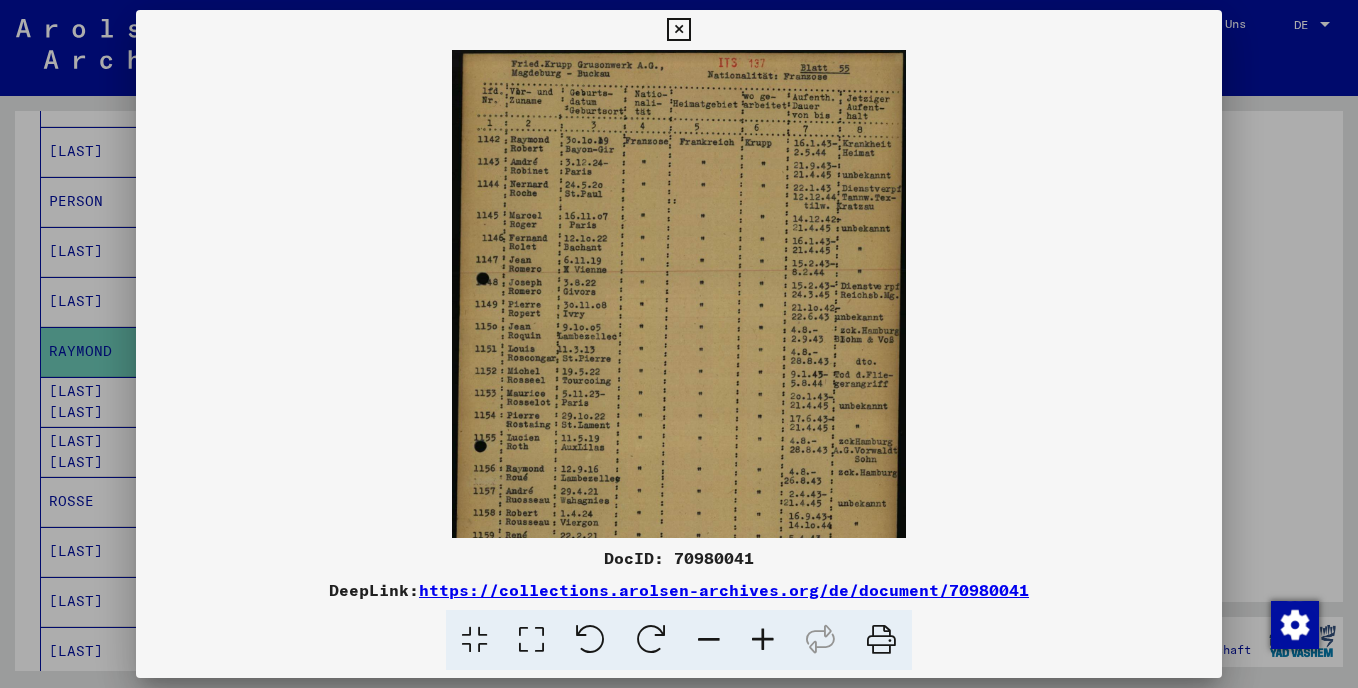 click at bounding box center [763, 640] 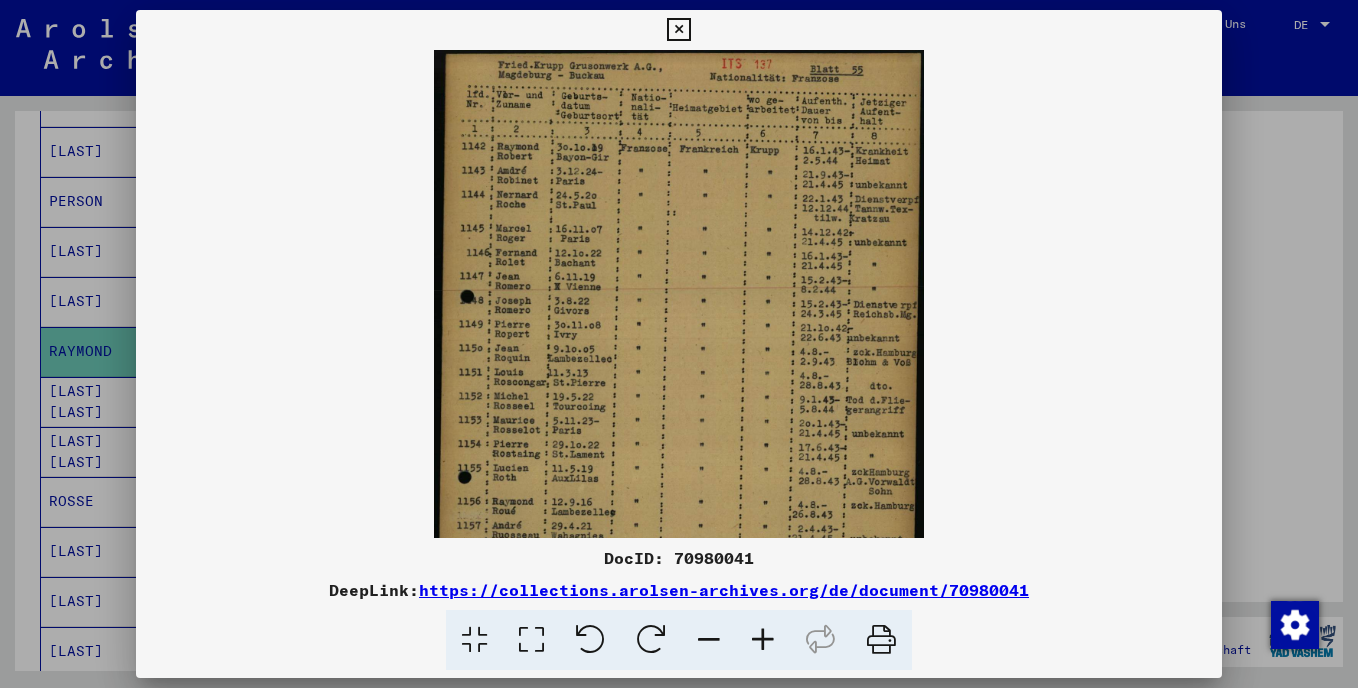 click at bounding box center [763, 640] 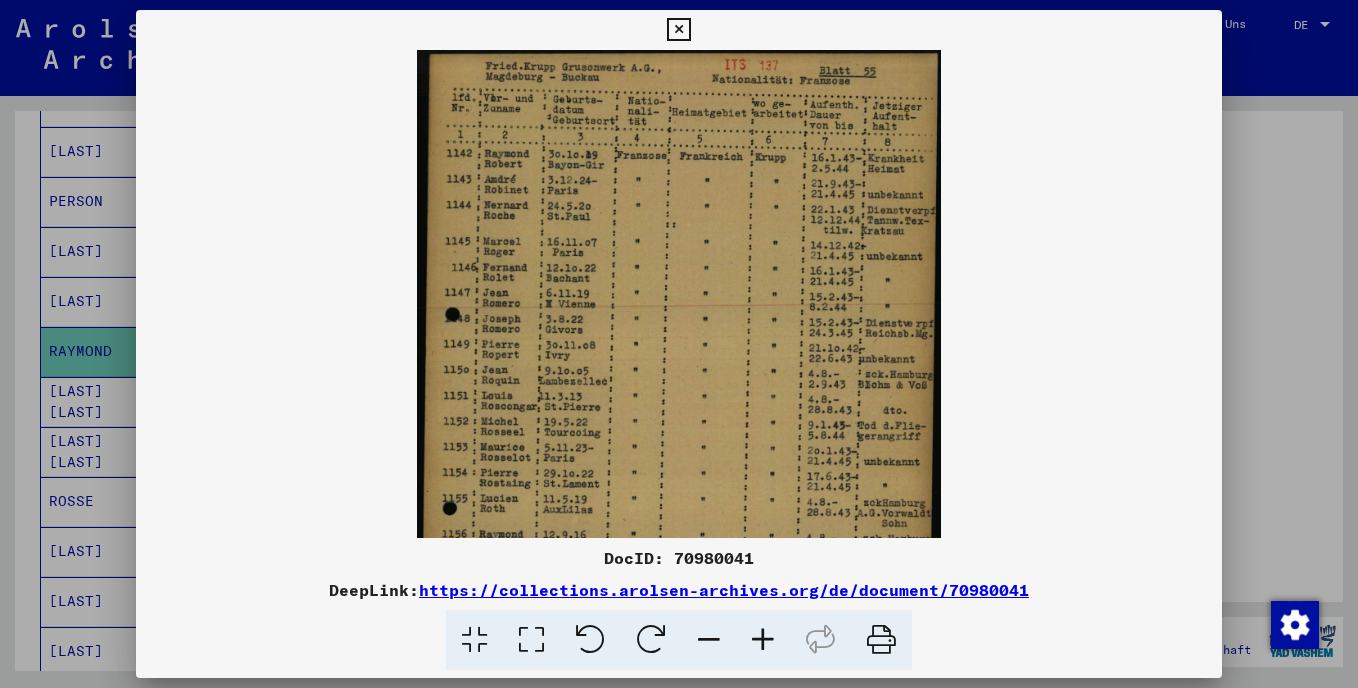 click at bounding box center (763, 640) 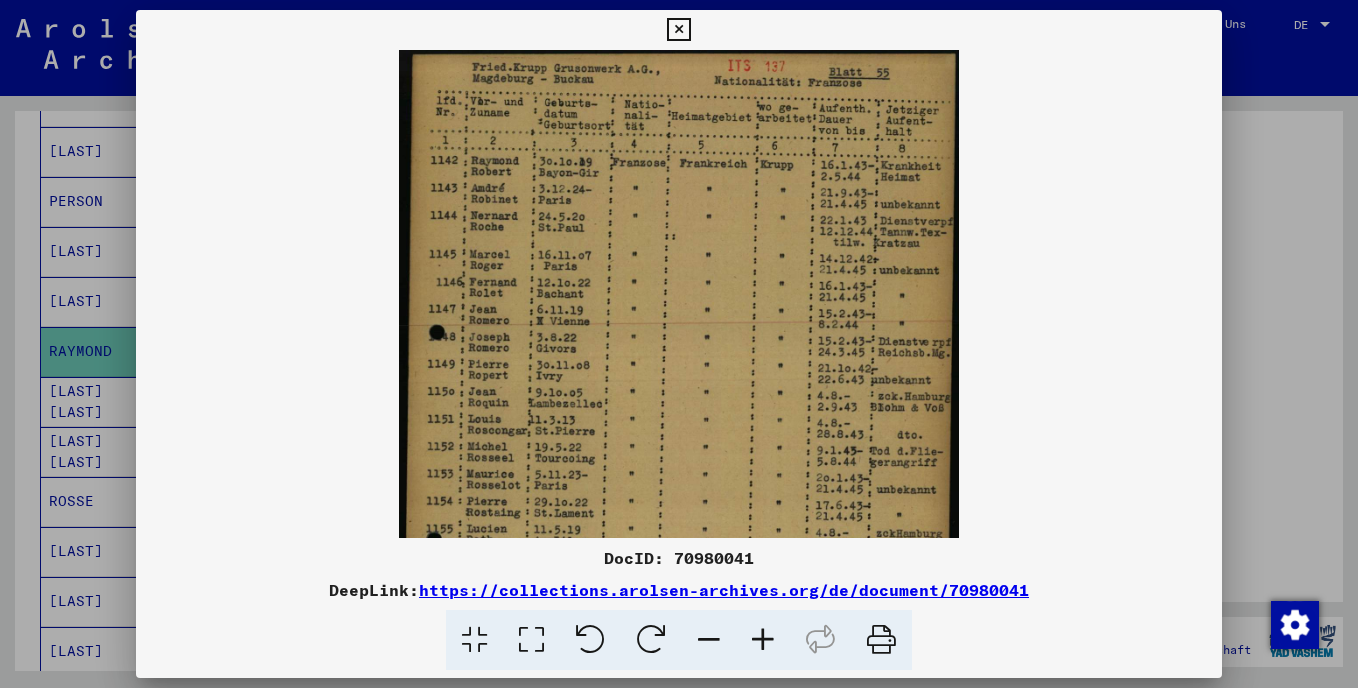 click at bounding box center (531, 640) 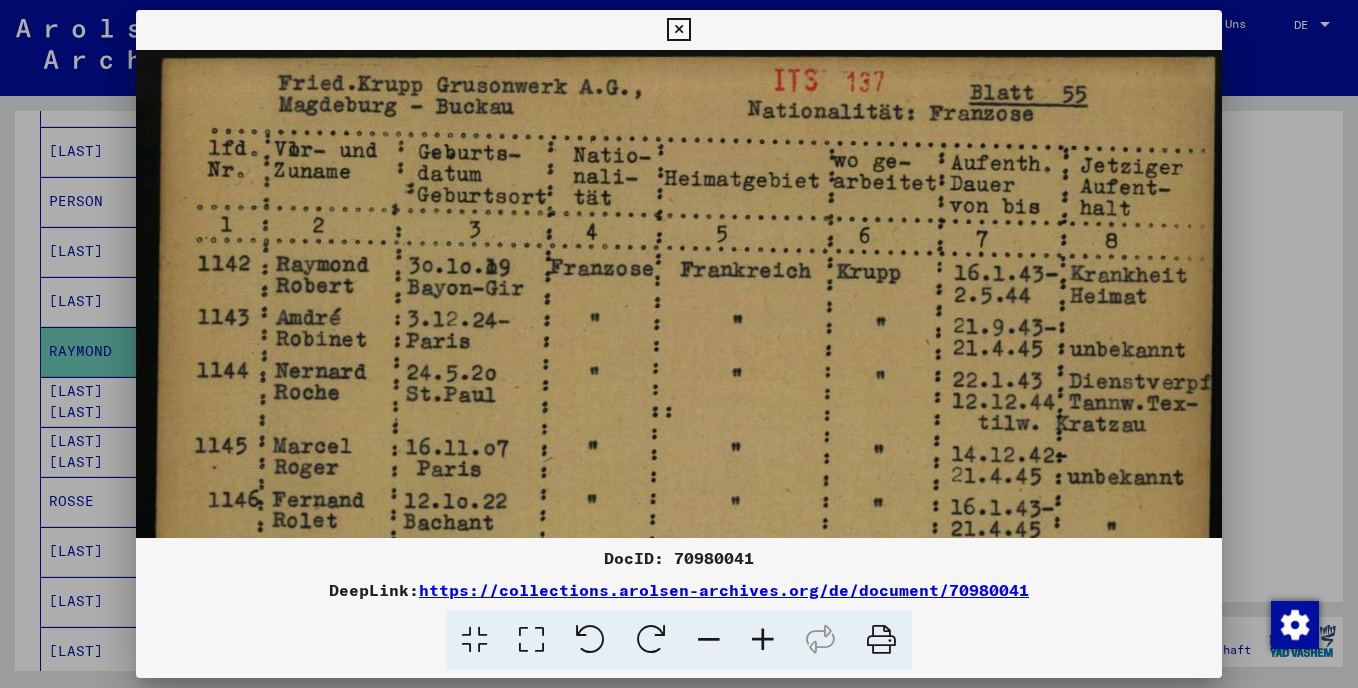 drag, startPoint x: 927, startPoint y: 222, endPoint x: 889, endPoint y: 350, distance: 133.52153 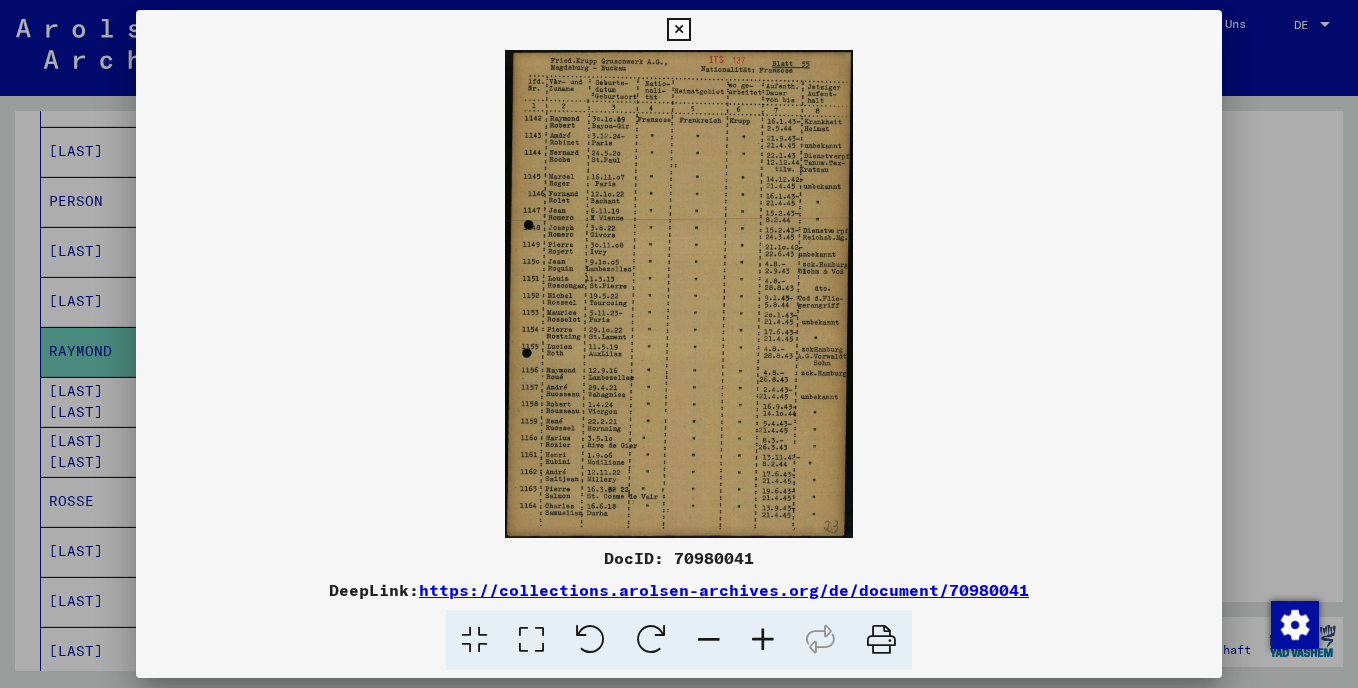 click at bounding box center [679, 294] 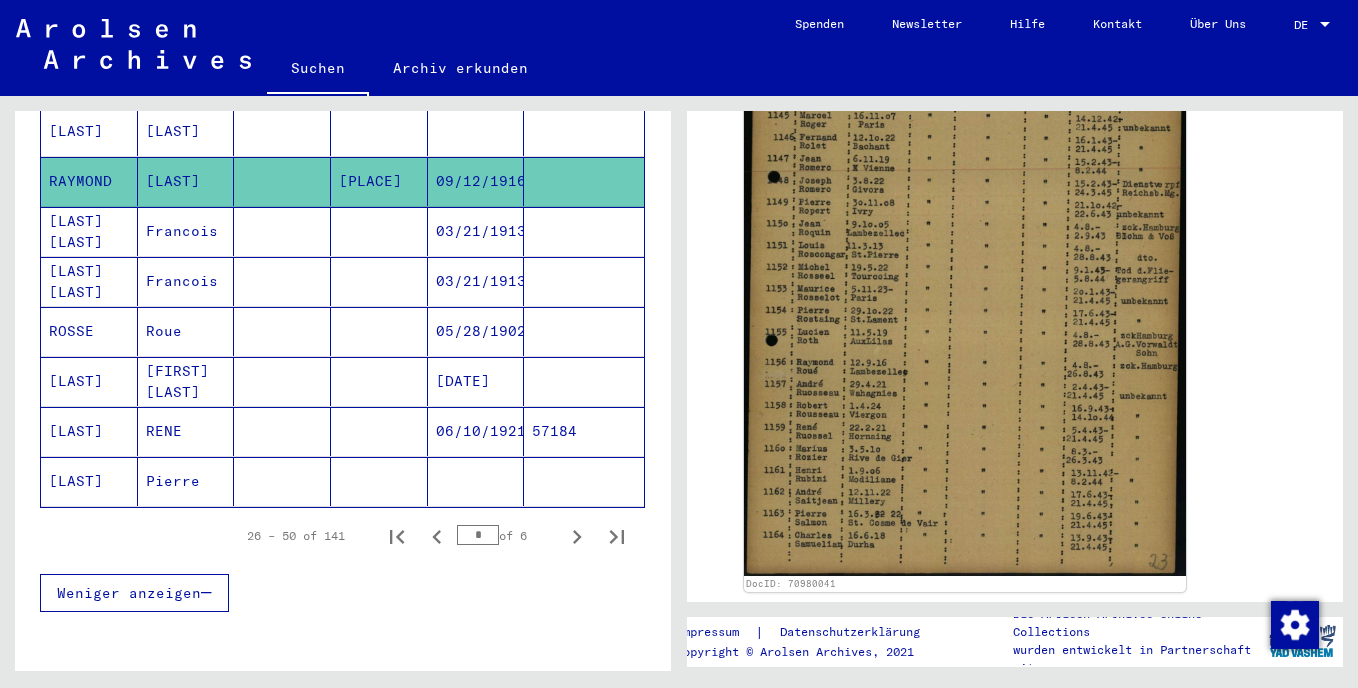 scroll, scrollTop: 1190, scrollLeft: 0, axis: vertical 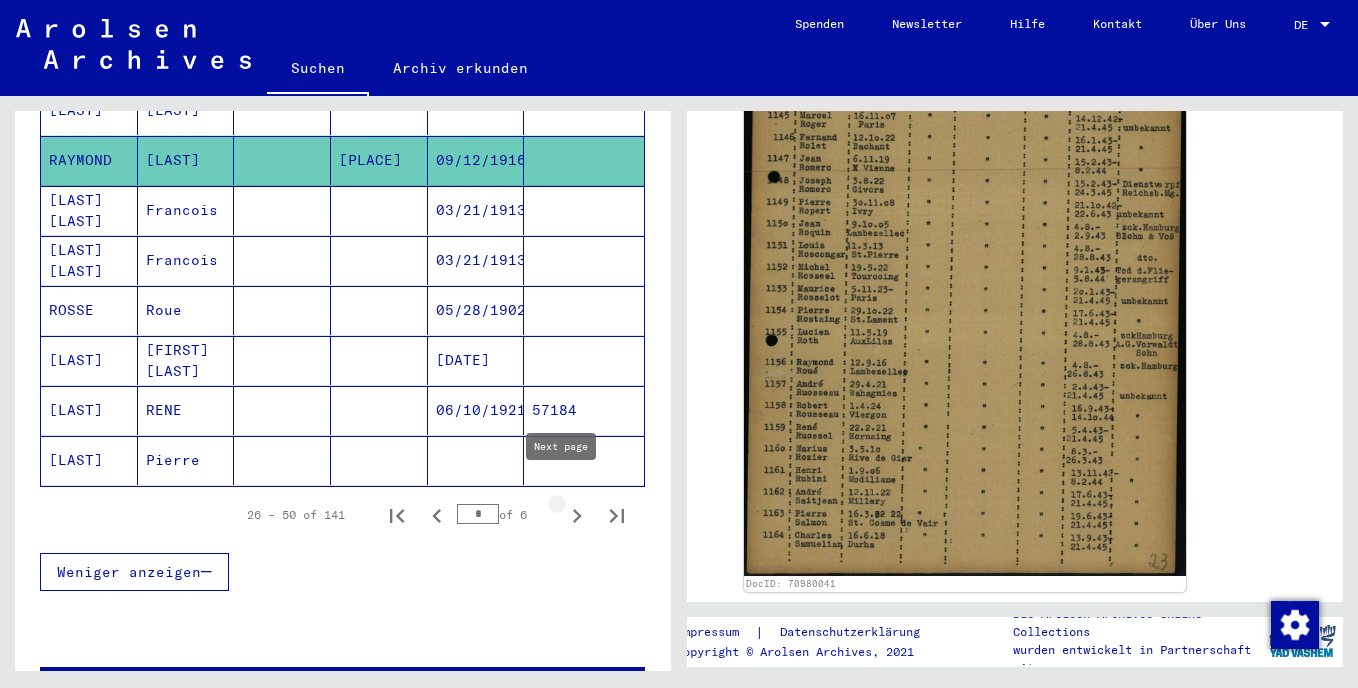 click 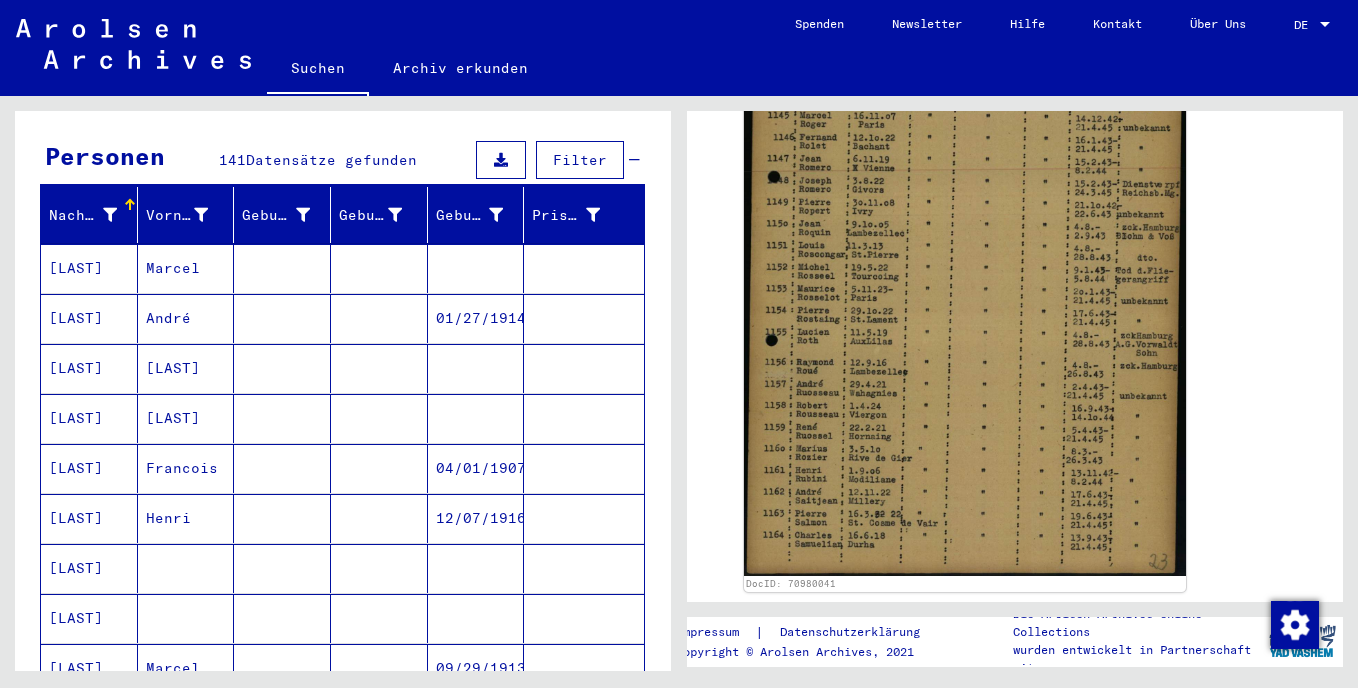 scroll, scrollTop: 178, scrollLeft: 0, axis: vertical 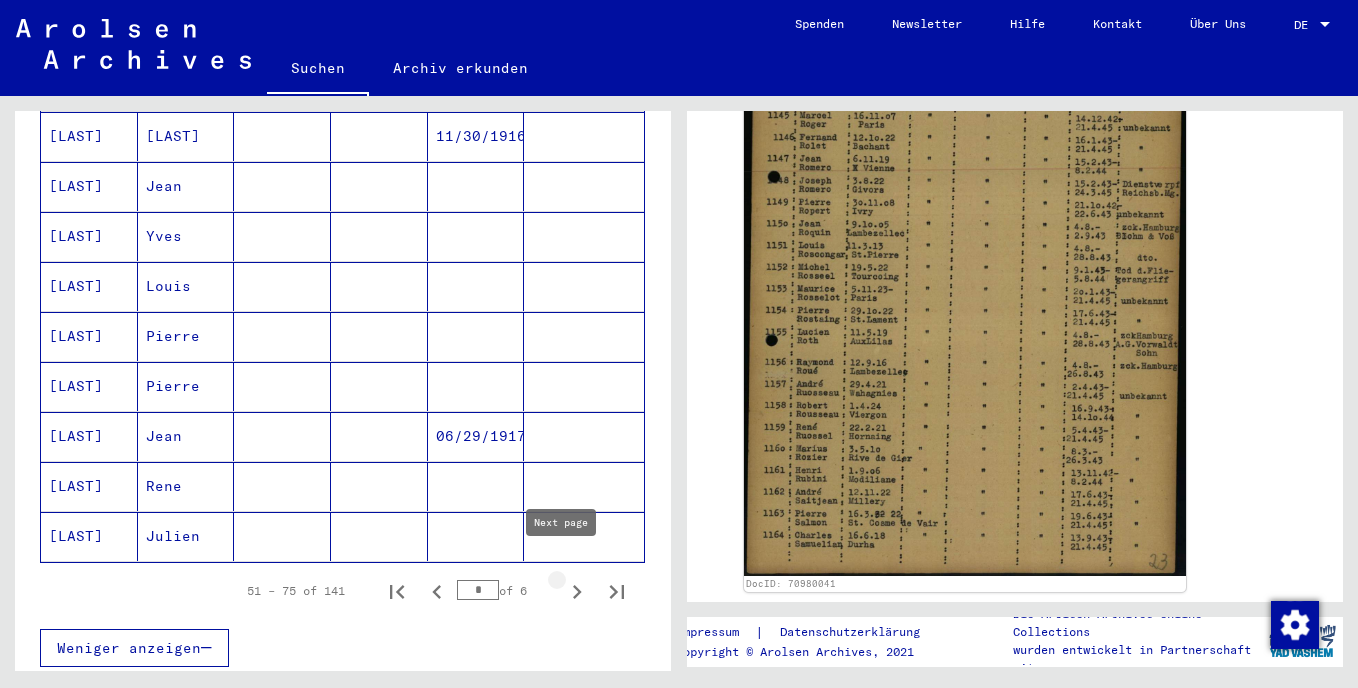 click 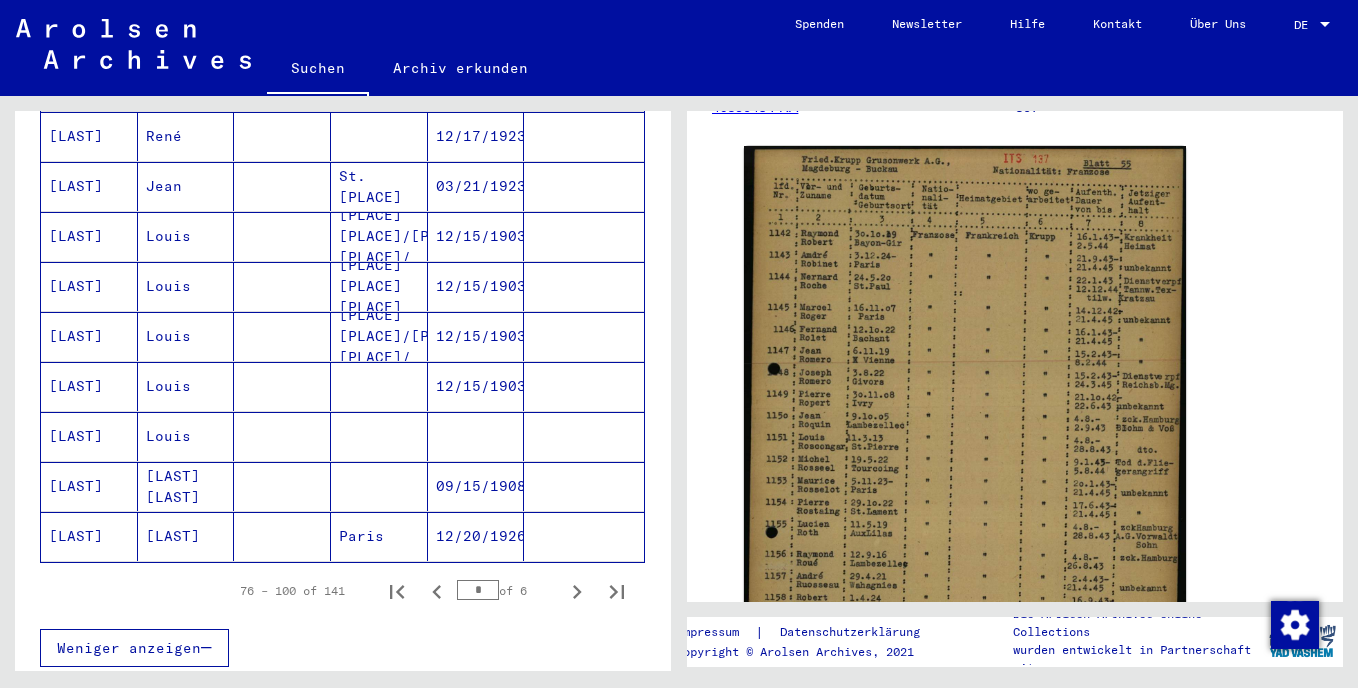 scroll, scrollTop: 352, scrollLeft: 0, axis: vertical 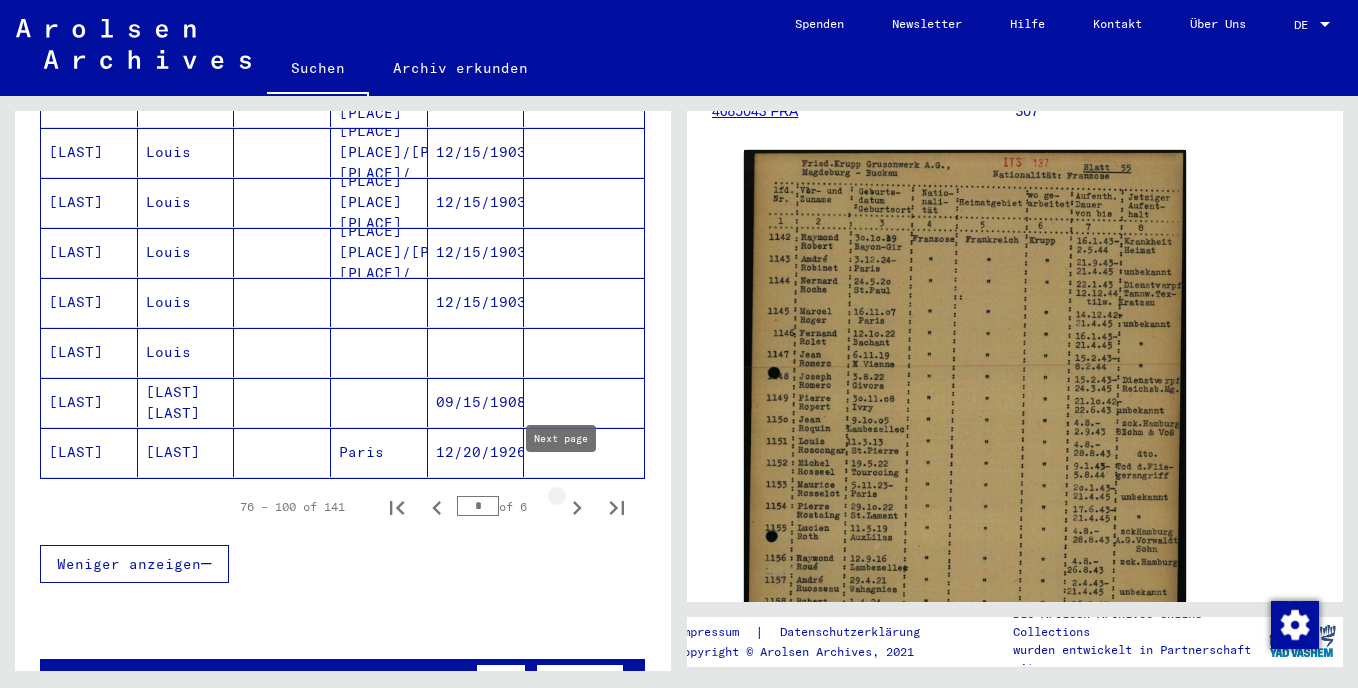 click 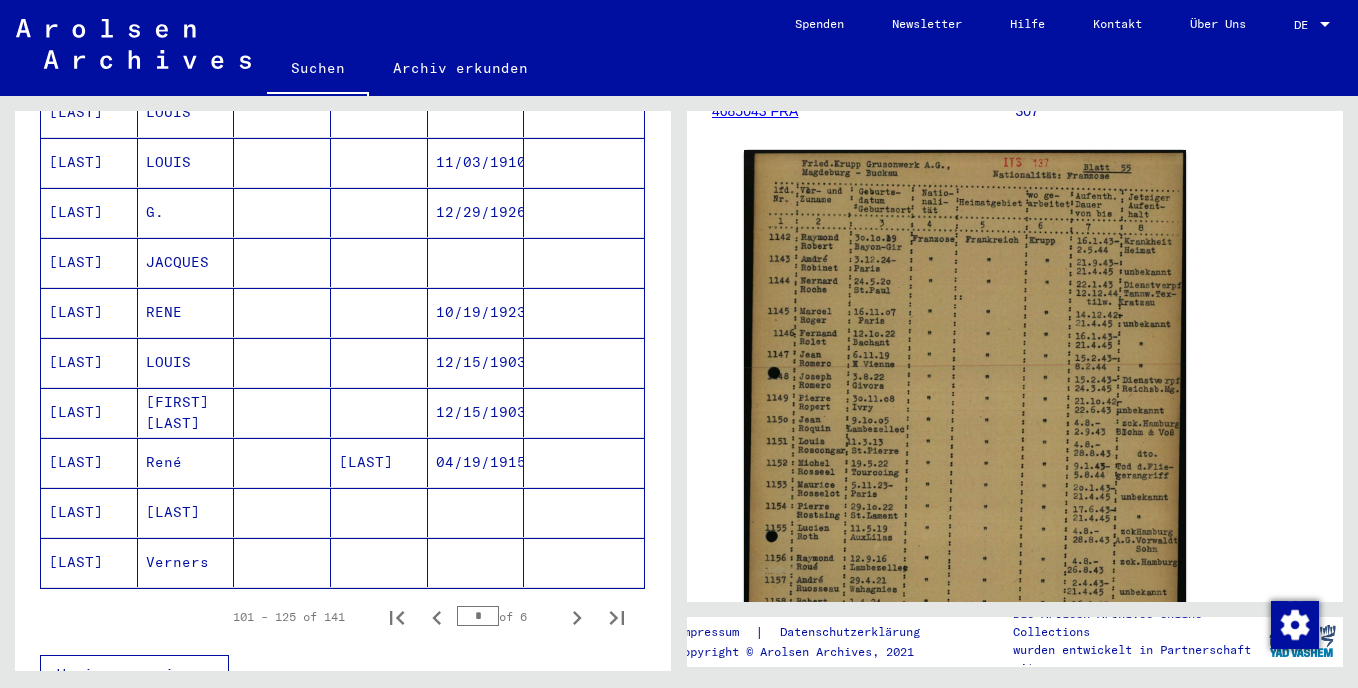 scroll, scrollTop: 1092, scrollLeft: 0, axis: vertical 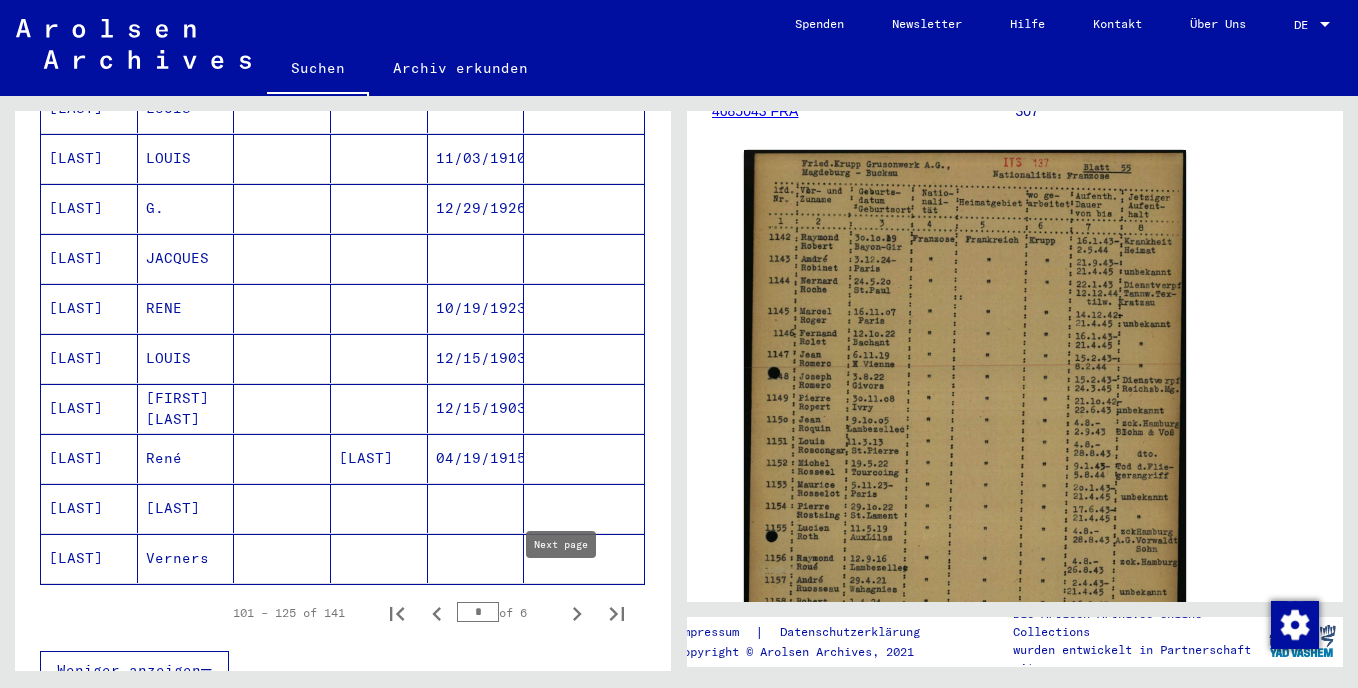 click 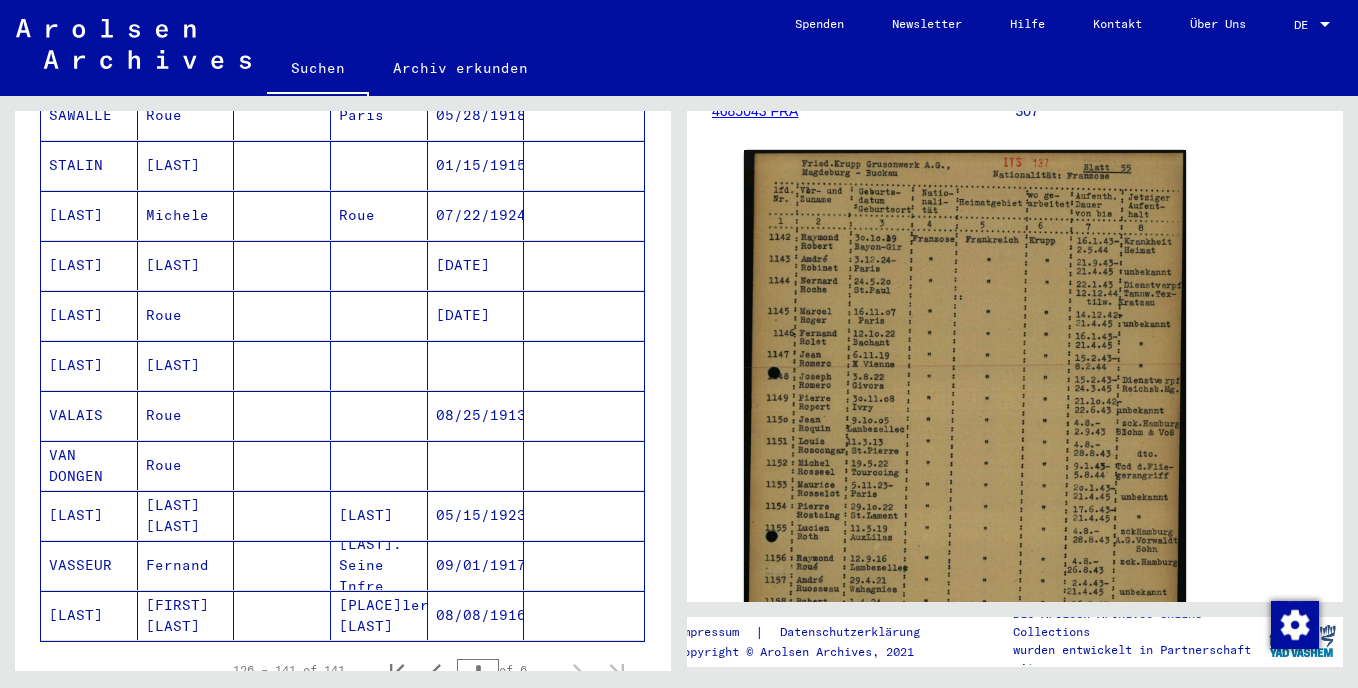 scroll, scrollTop: 616, scrollLeft: 0, axis: vertical 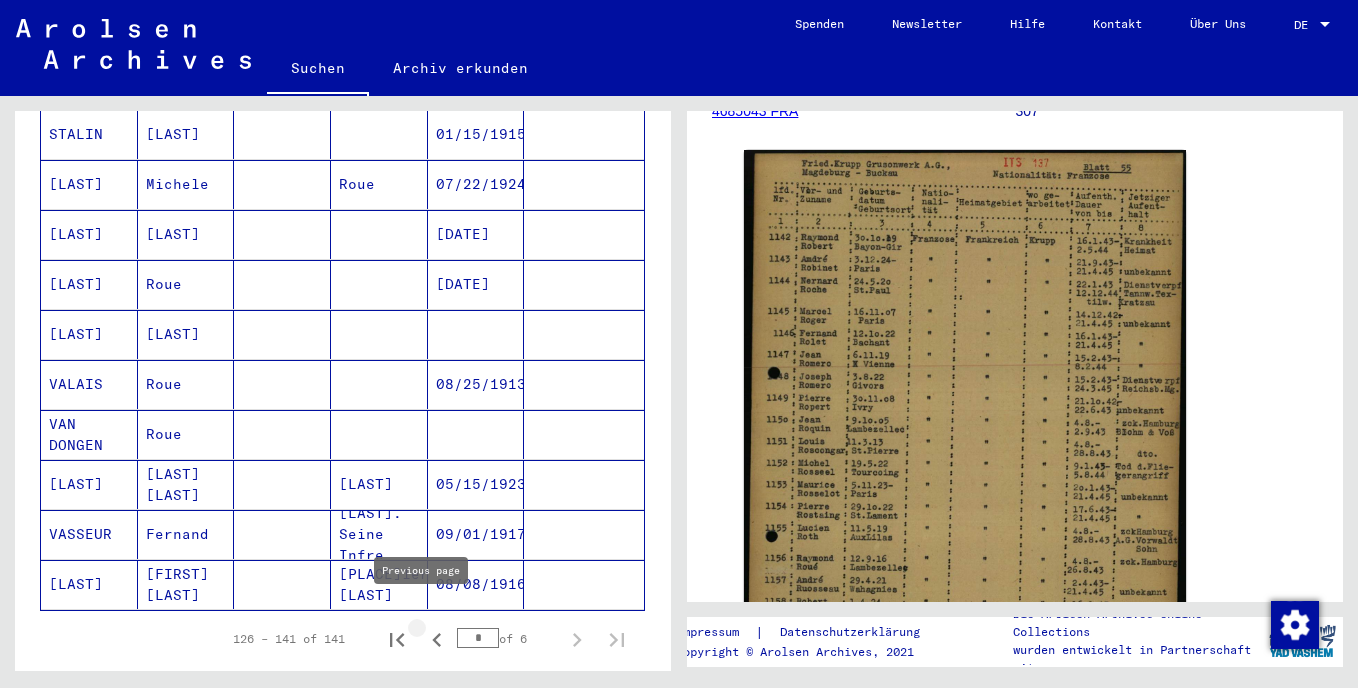 click 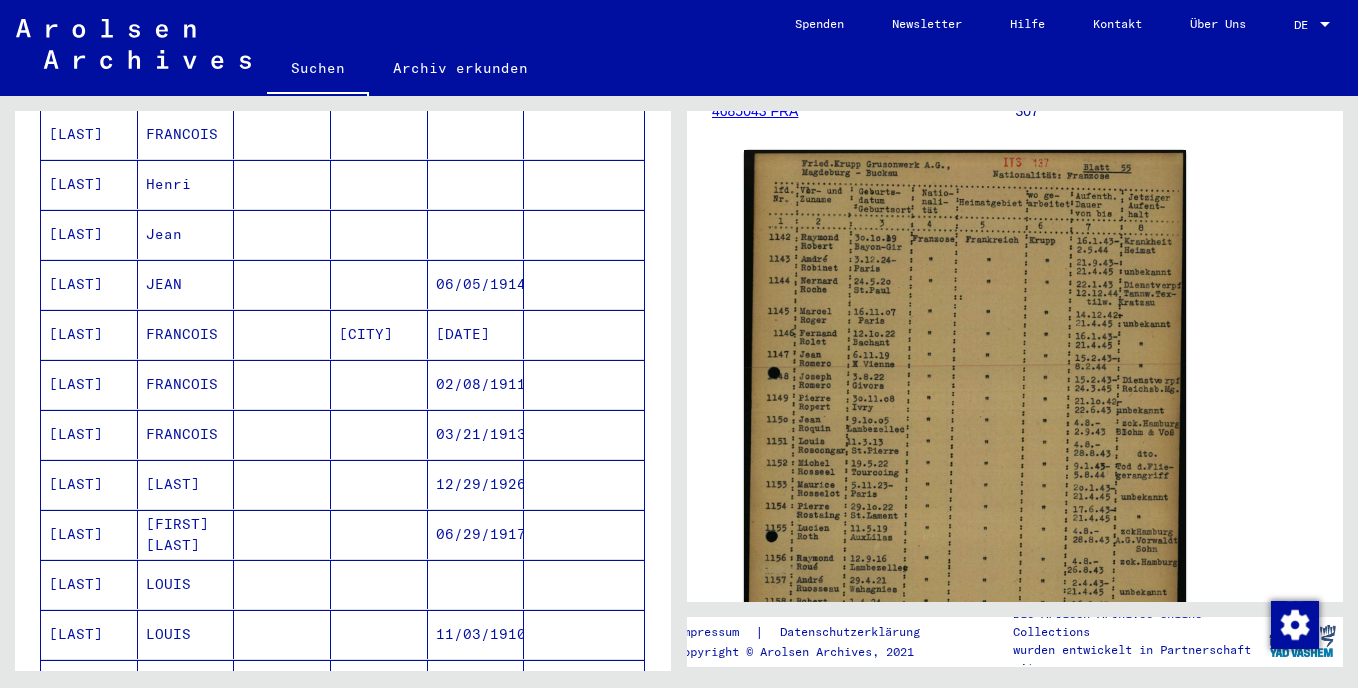 click on "[LAST]" at bounding box center (89, 384) 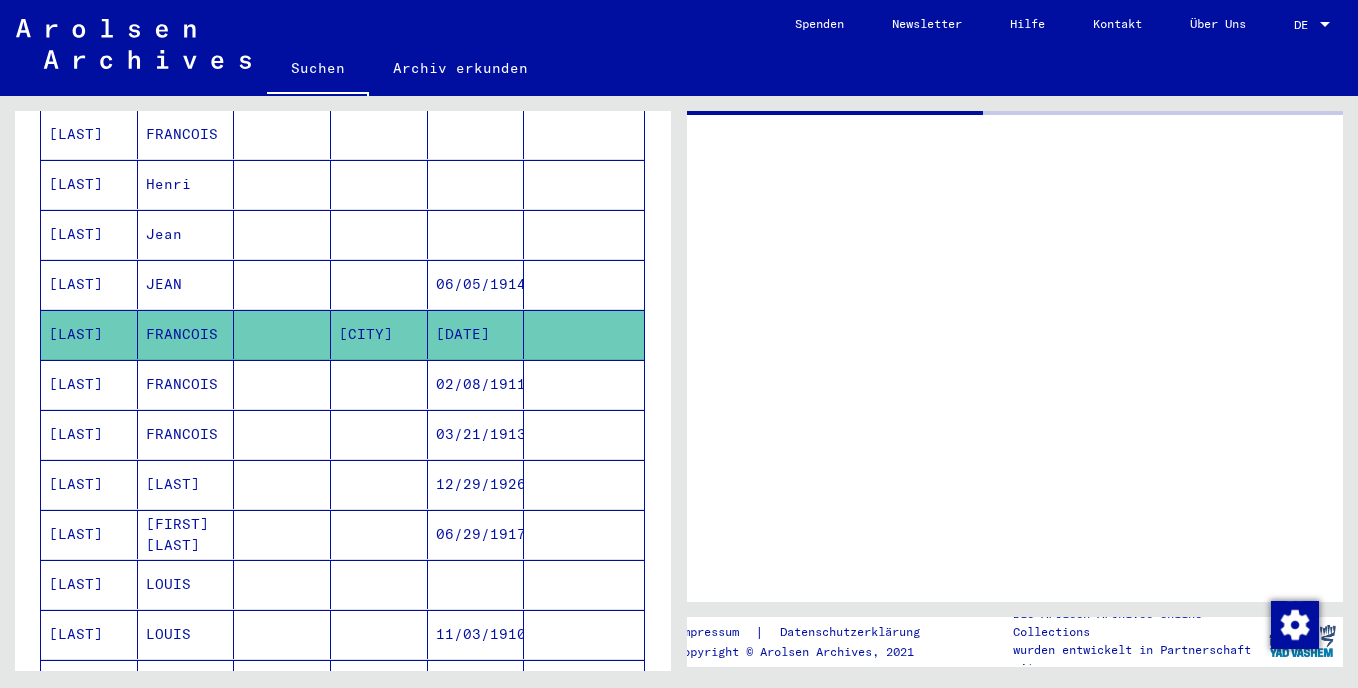 scroll, scrollTop: 0, scrollLeft: 0, axis: both 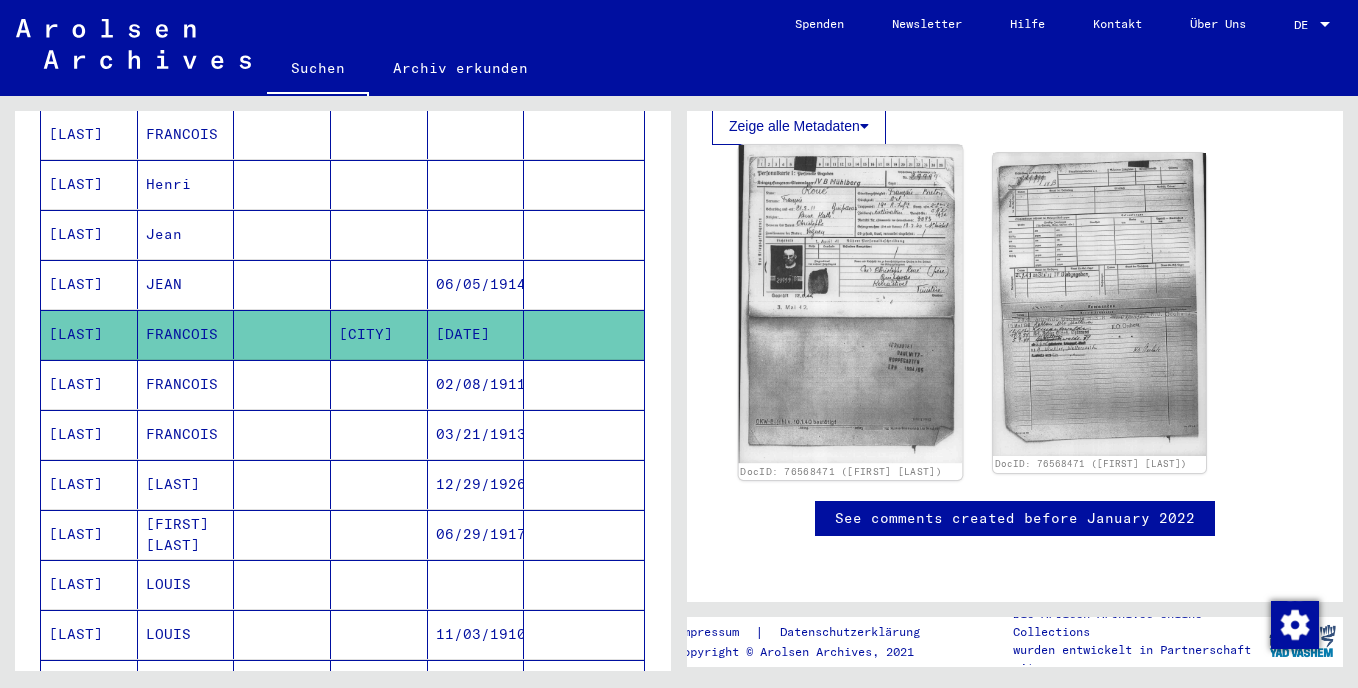 click 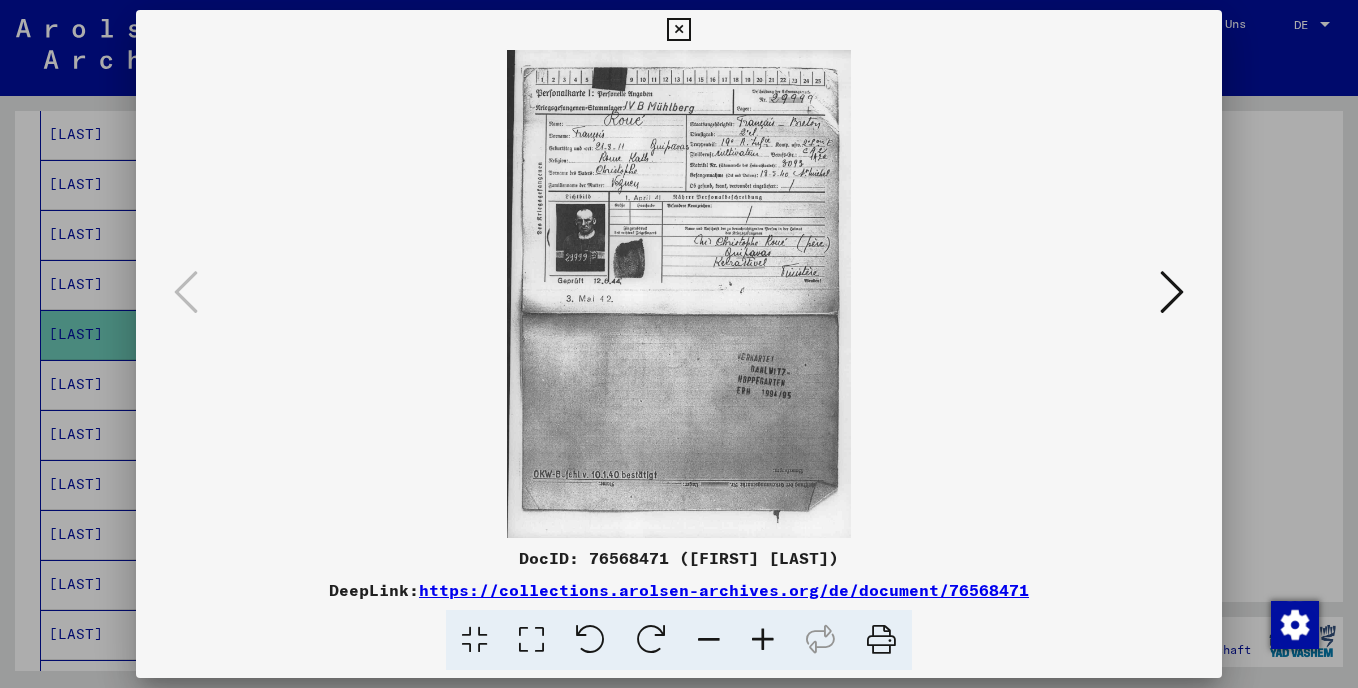 click at bounding box center [763, 640] 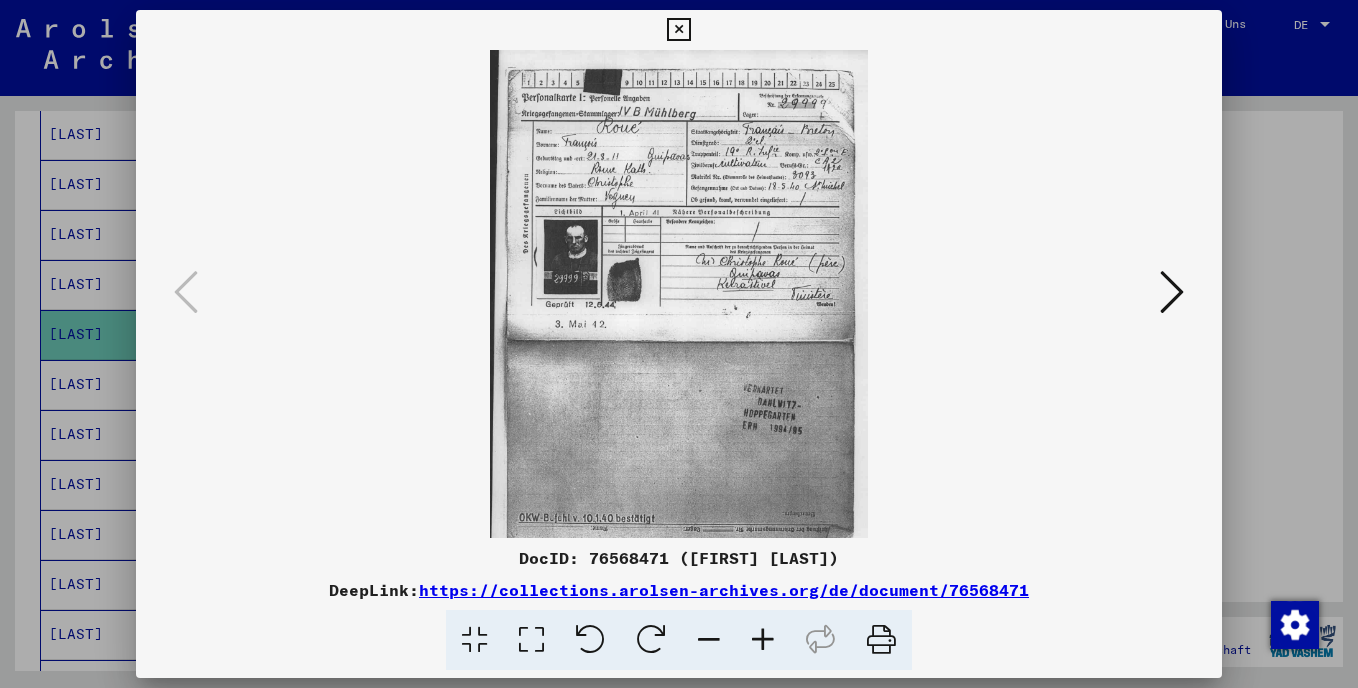 click at bounding box center [763, 640] 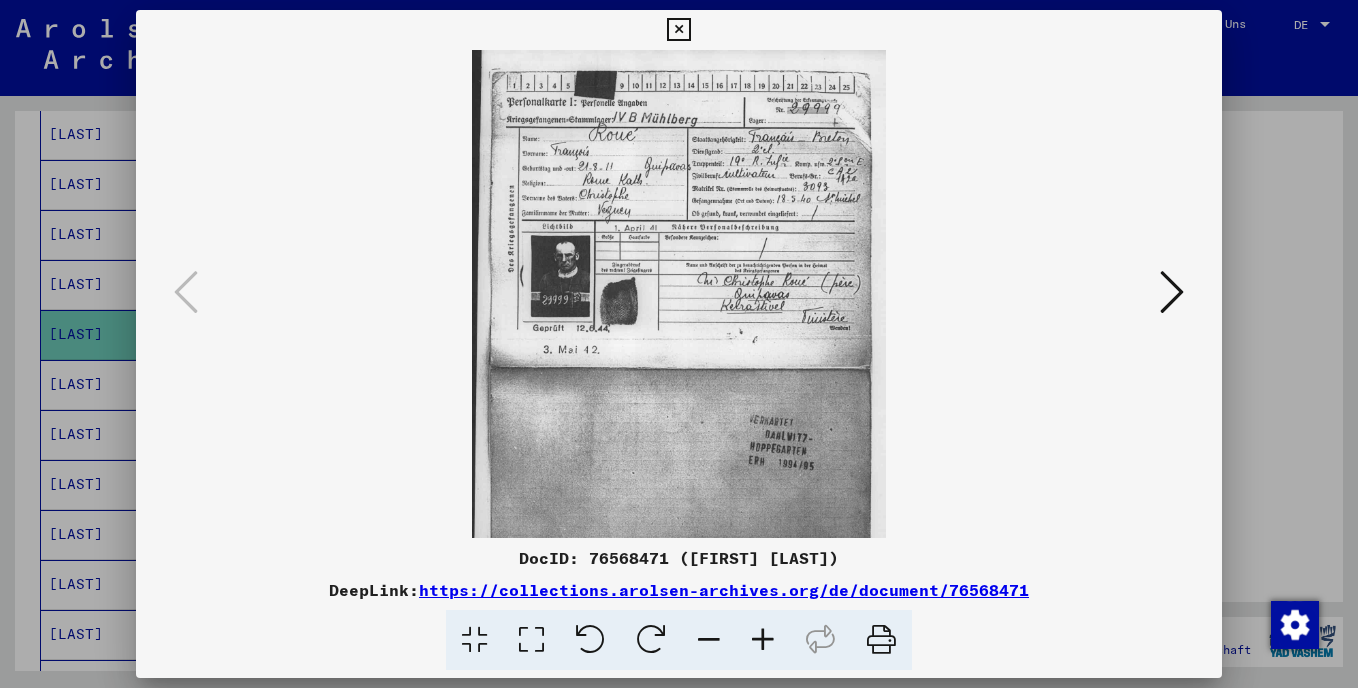 click at bounding box center (763, 640) 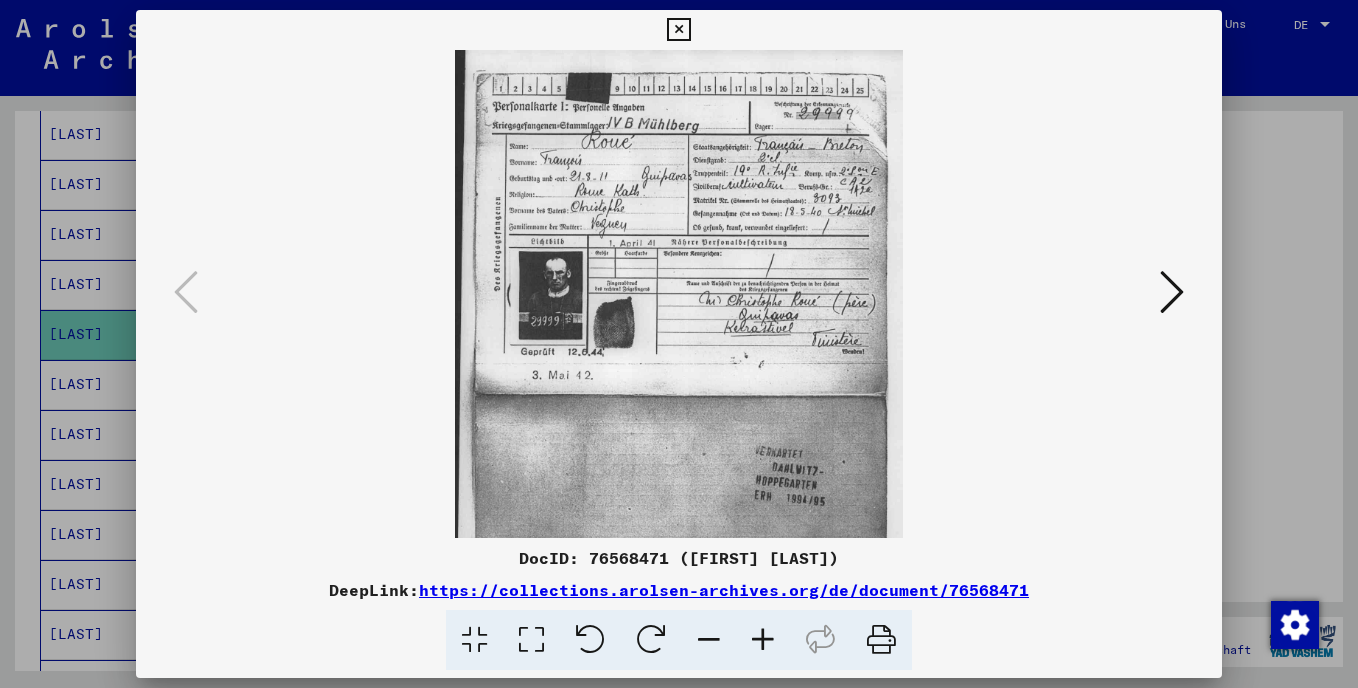 click at bounding box center (763, 640) 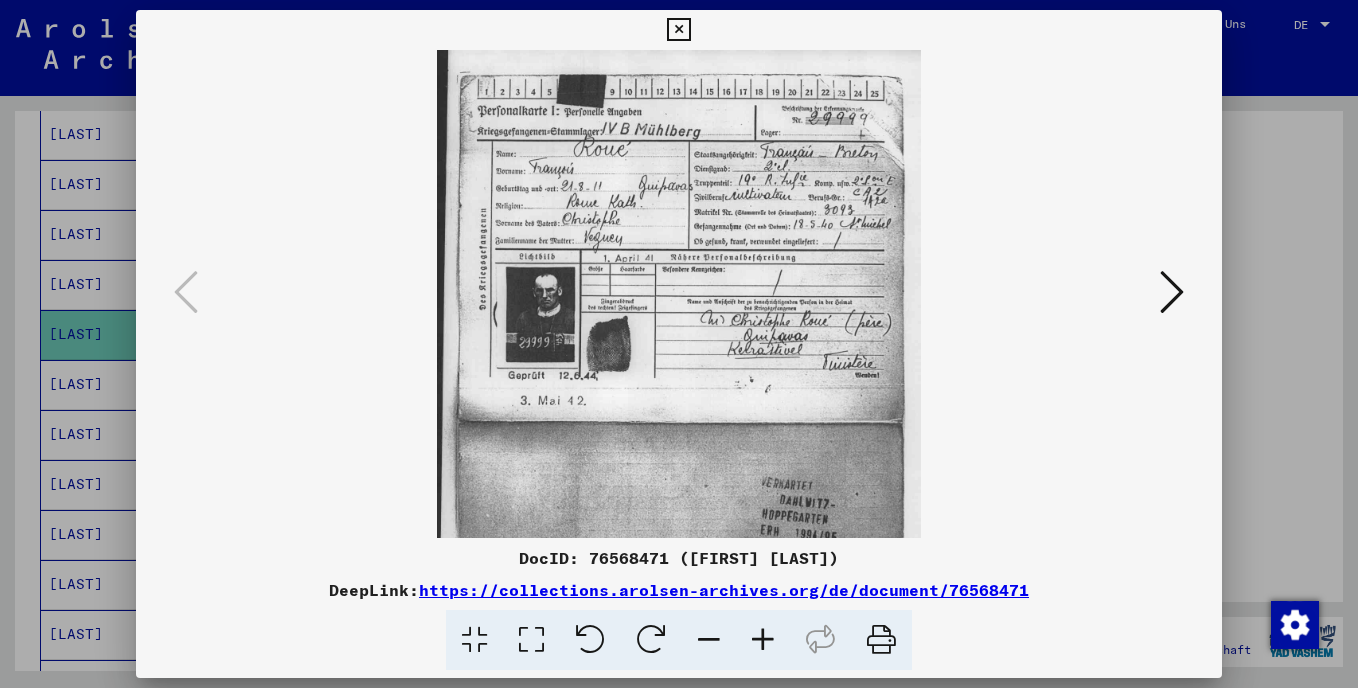 click at bounding box center (763, 640) 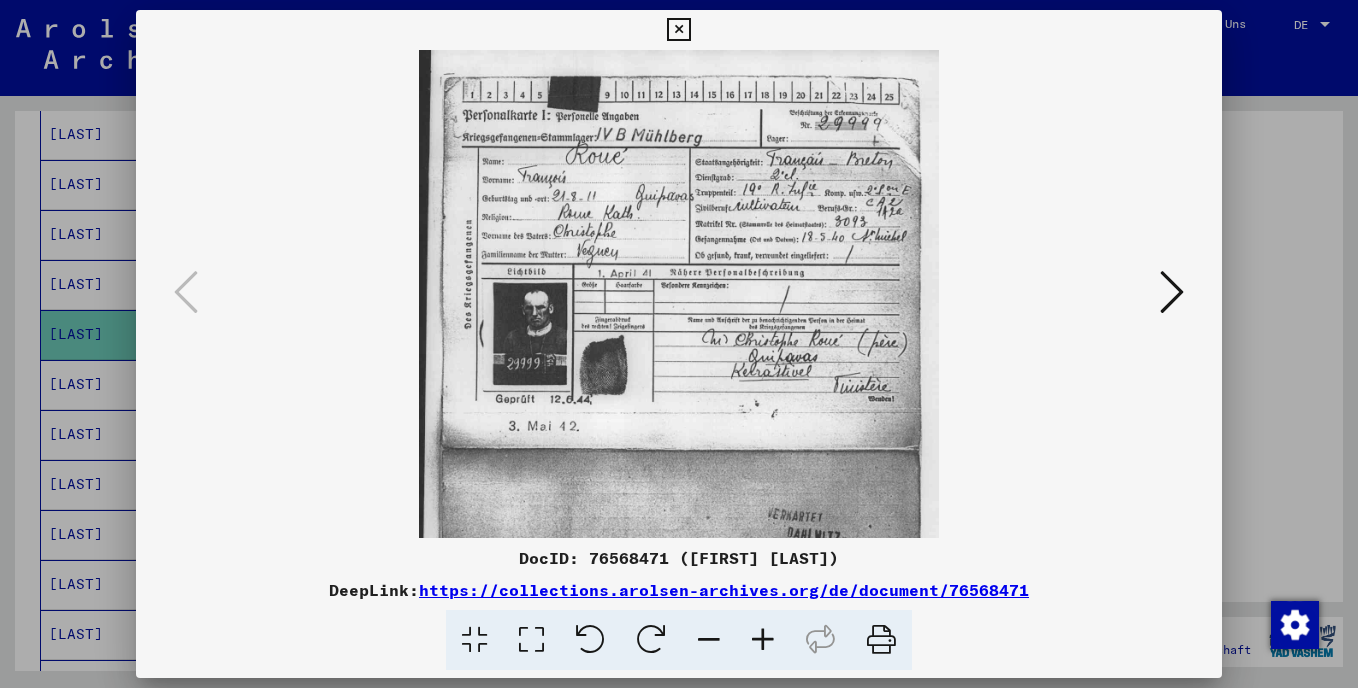 click at bounding box center [763, 640] 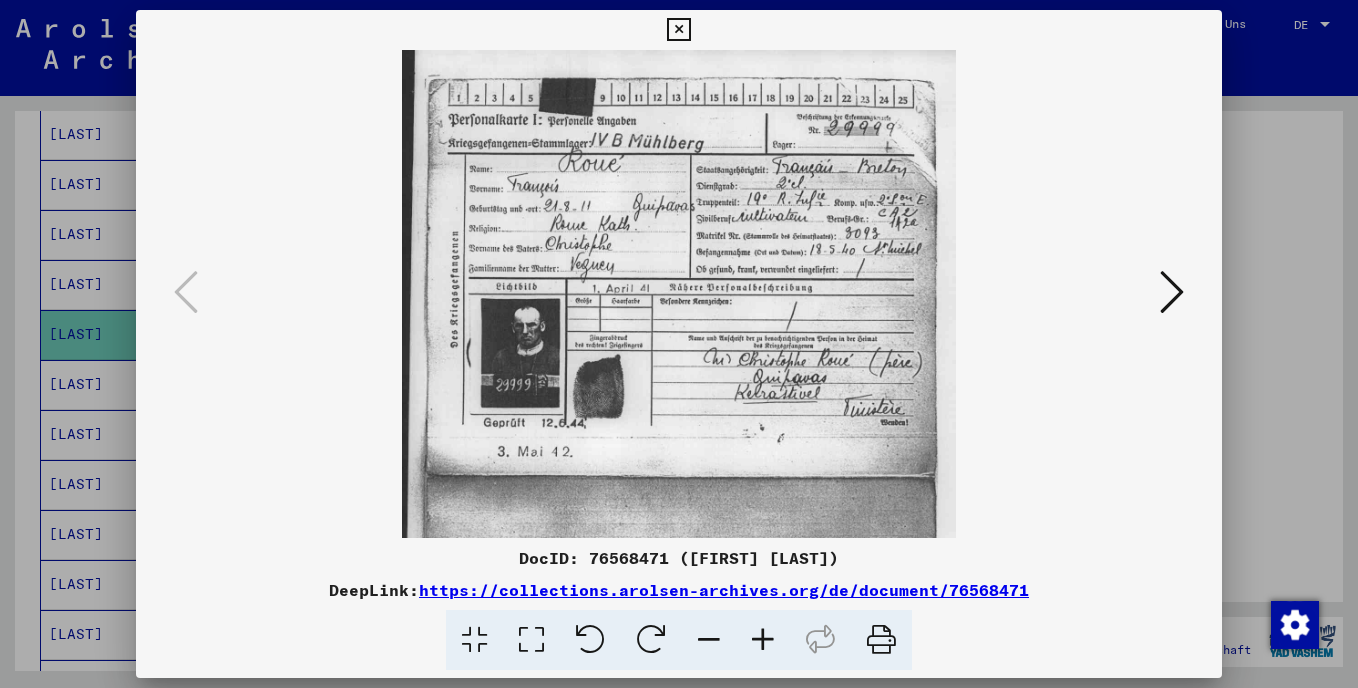 click at bounding box center (763, 640) 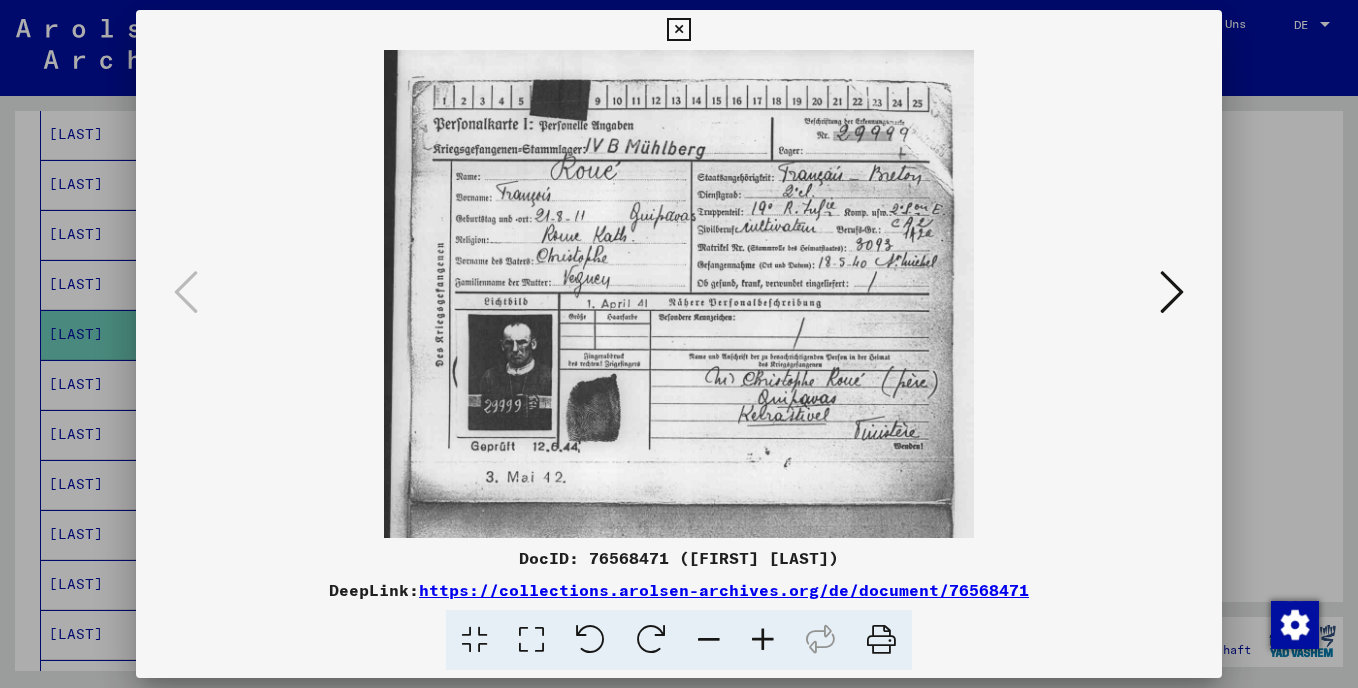 click at bounding box center [763, 640] 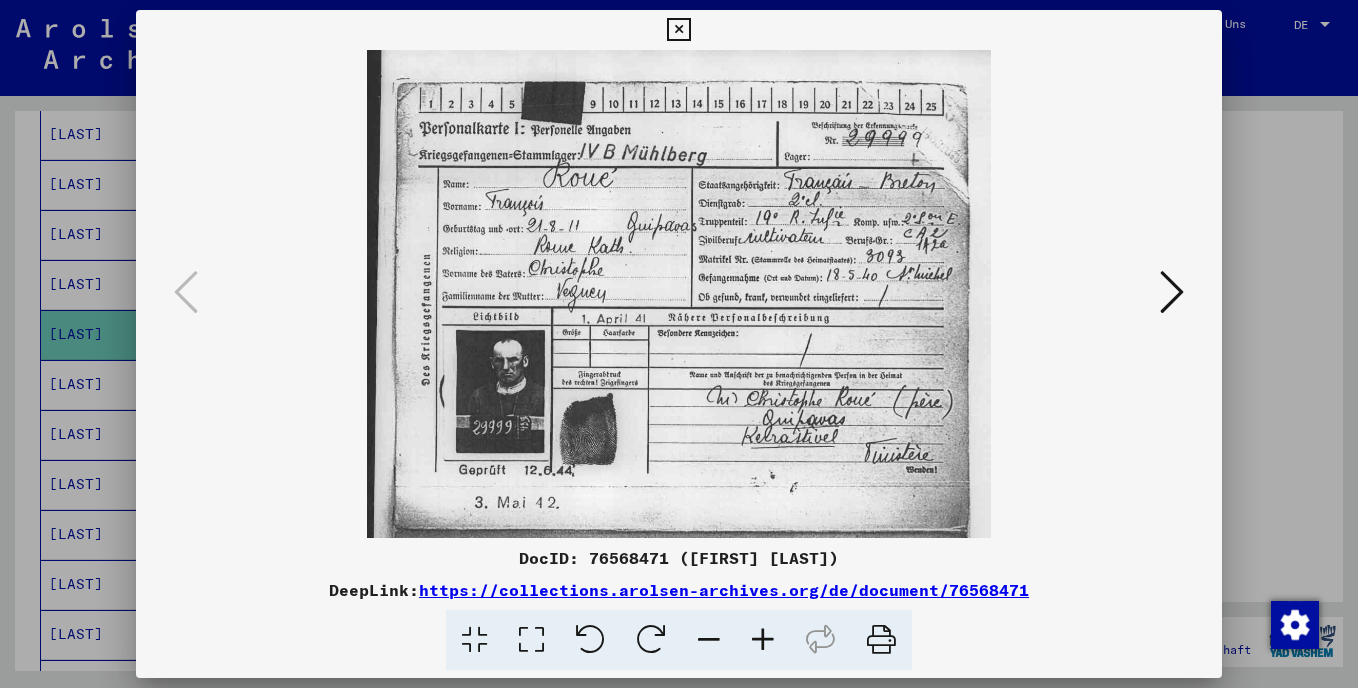 click at bounding box center (763, 640) 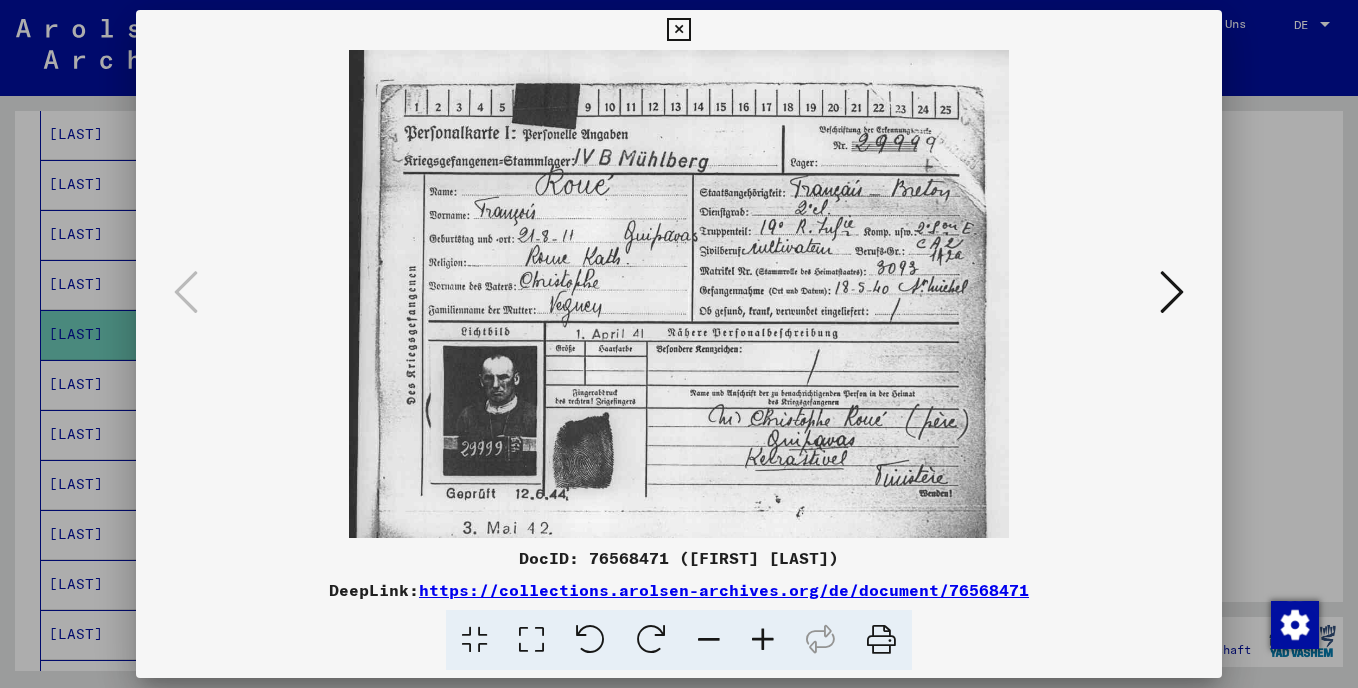 click at bounding box center (763, 640) 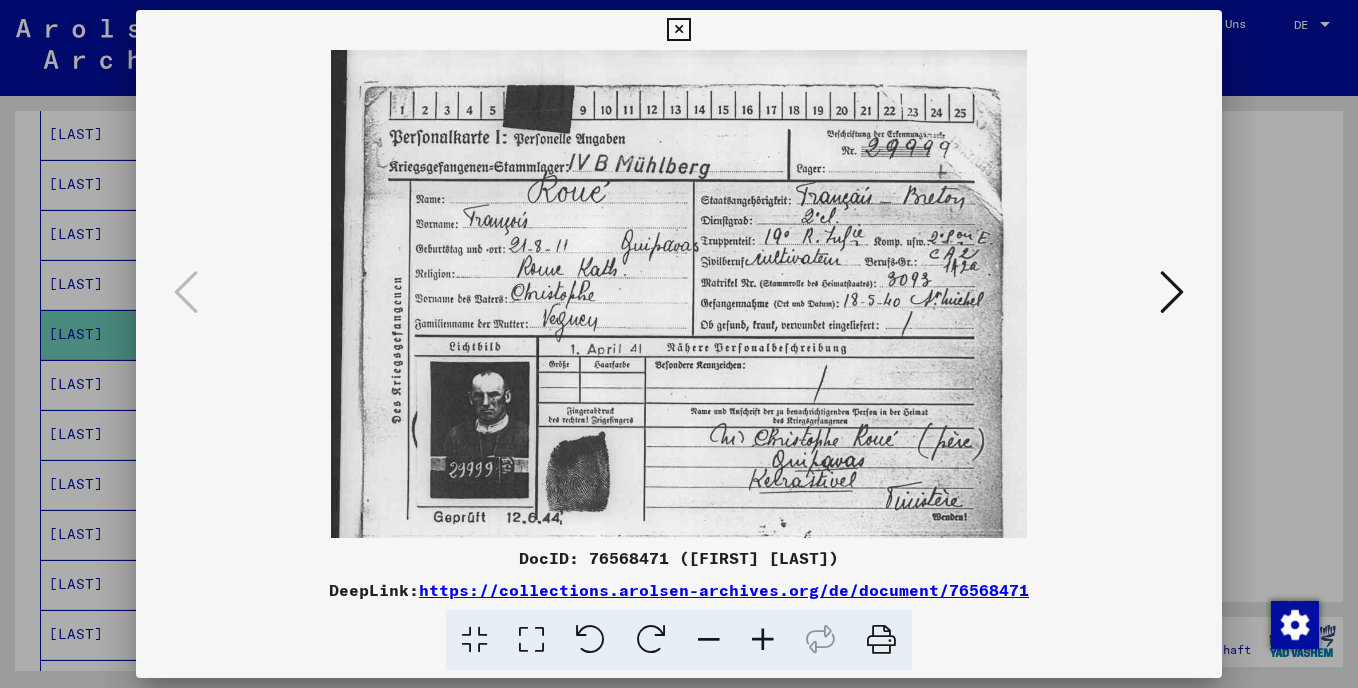 click at bounding box center [678, 30] 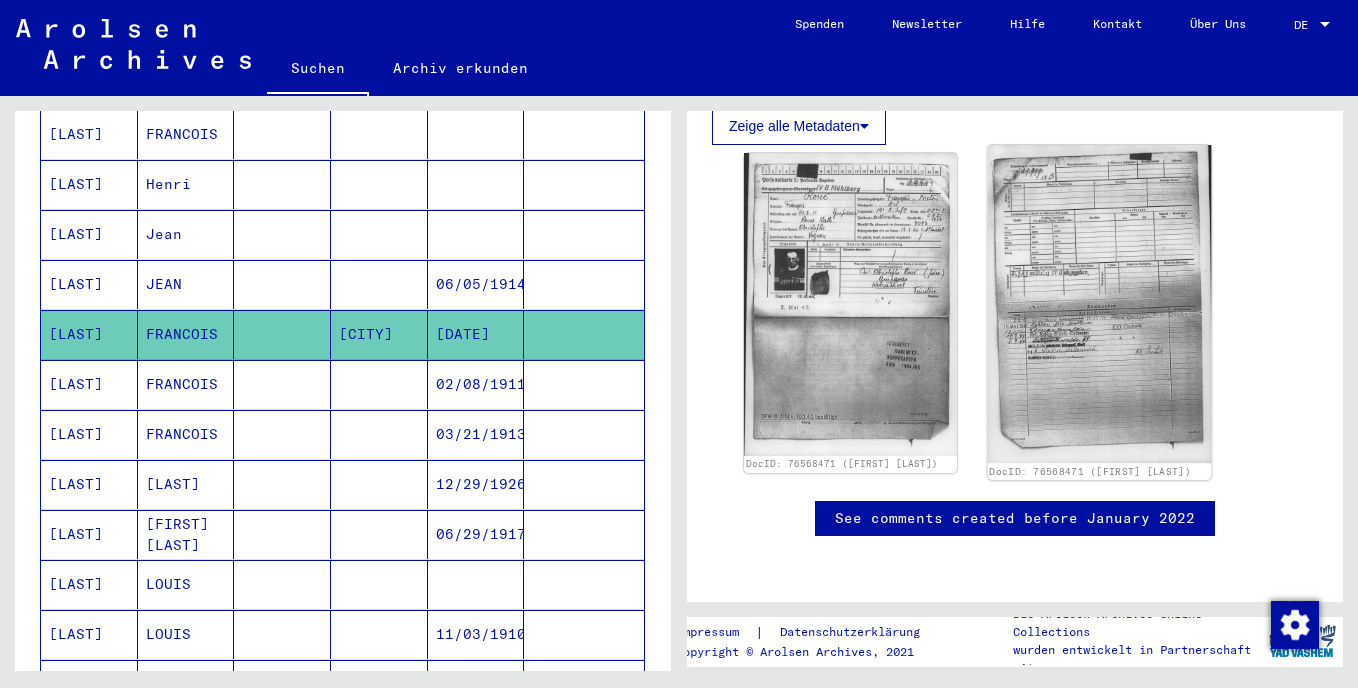 click 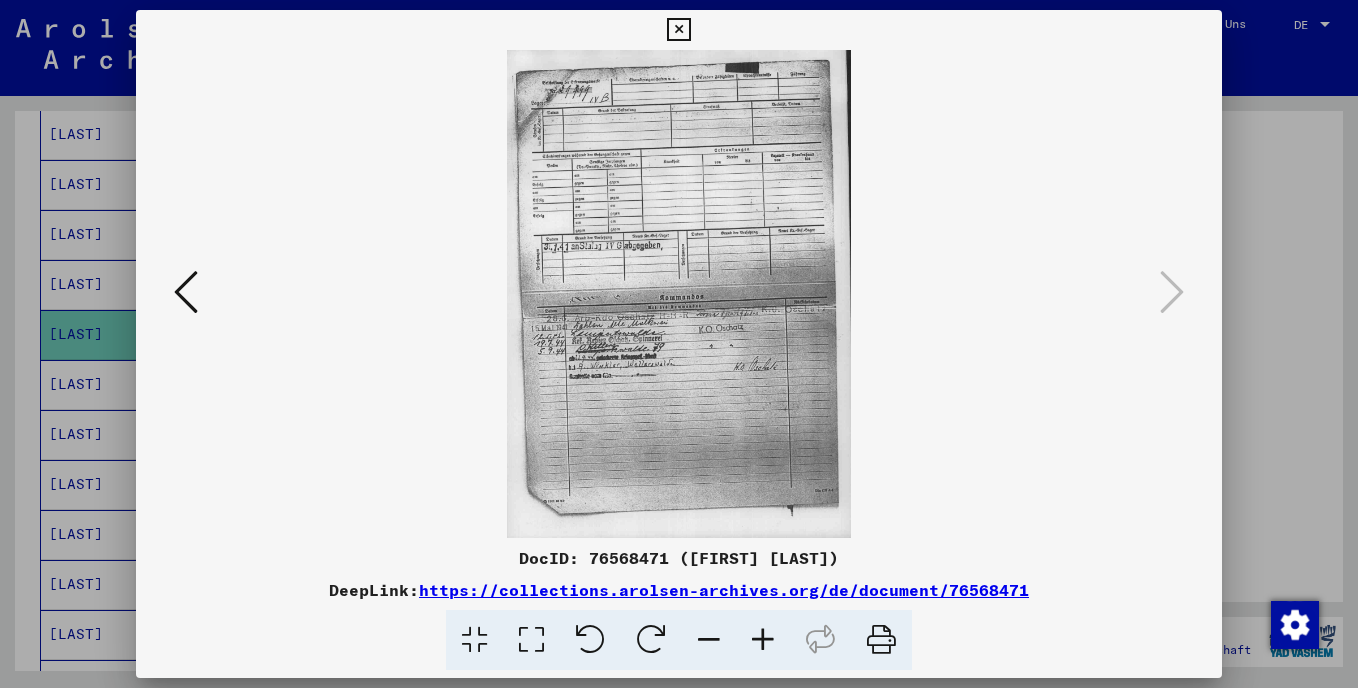 click at bounding box center (763, 640) 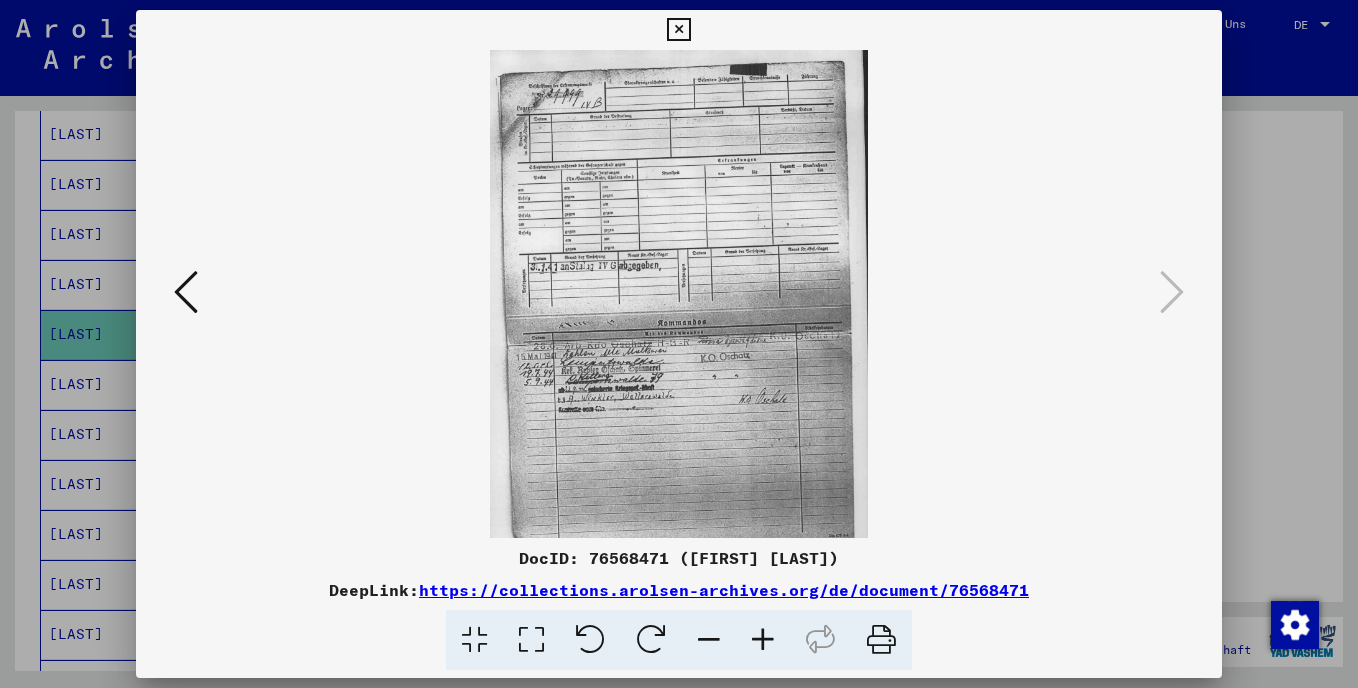 click at bounding box center [763, 640] 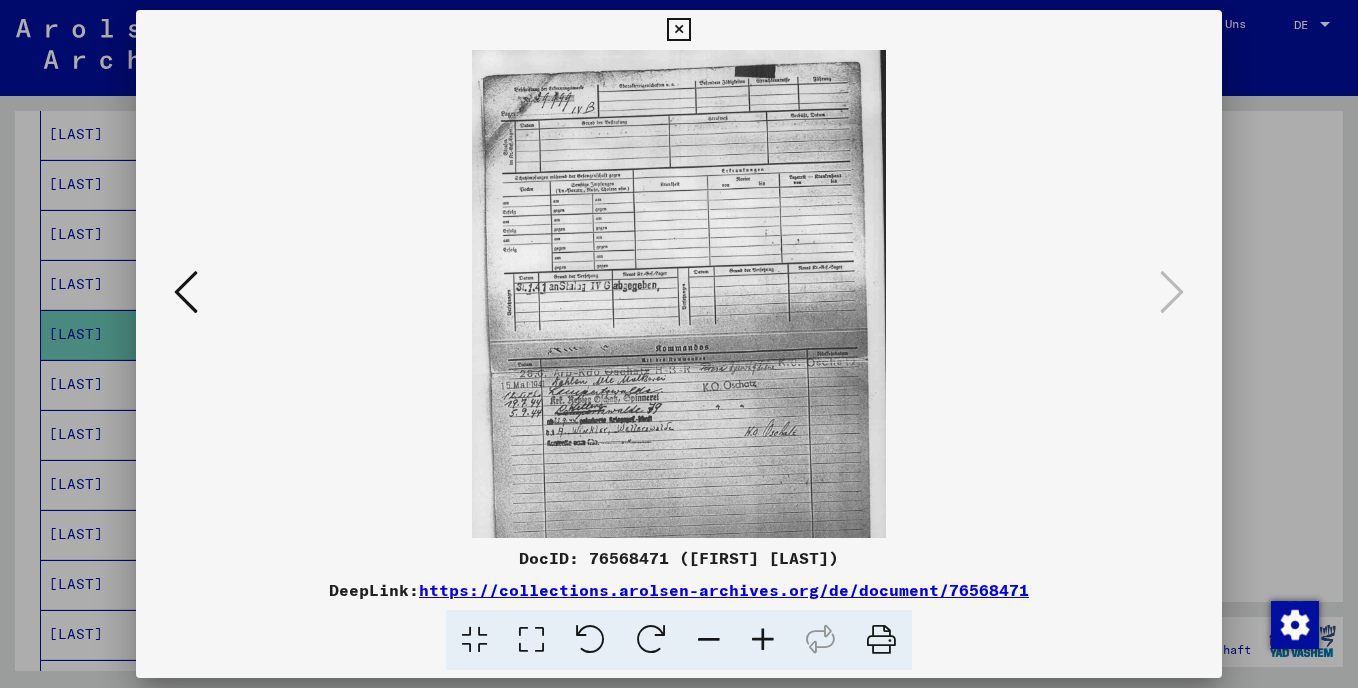 click at bounding box center (763, 640) 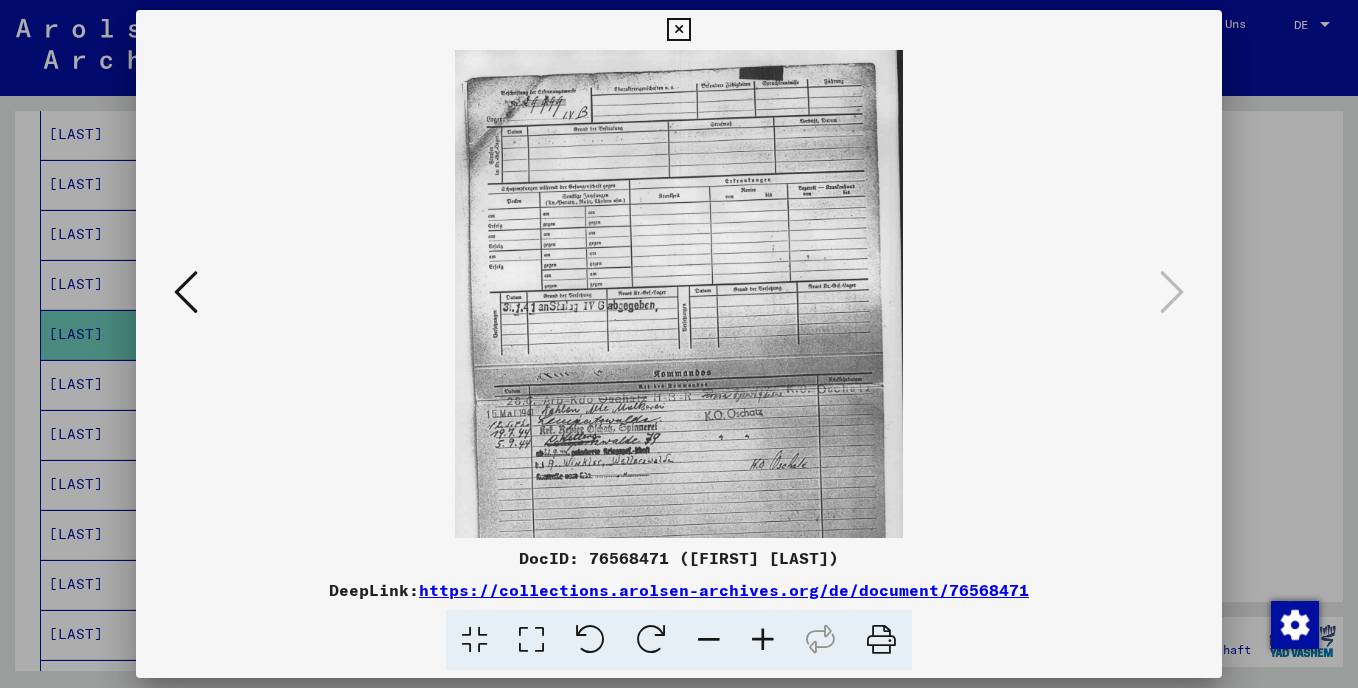 click at bounding box center [763, 640] 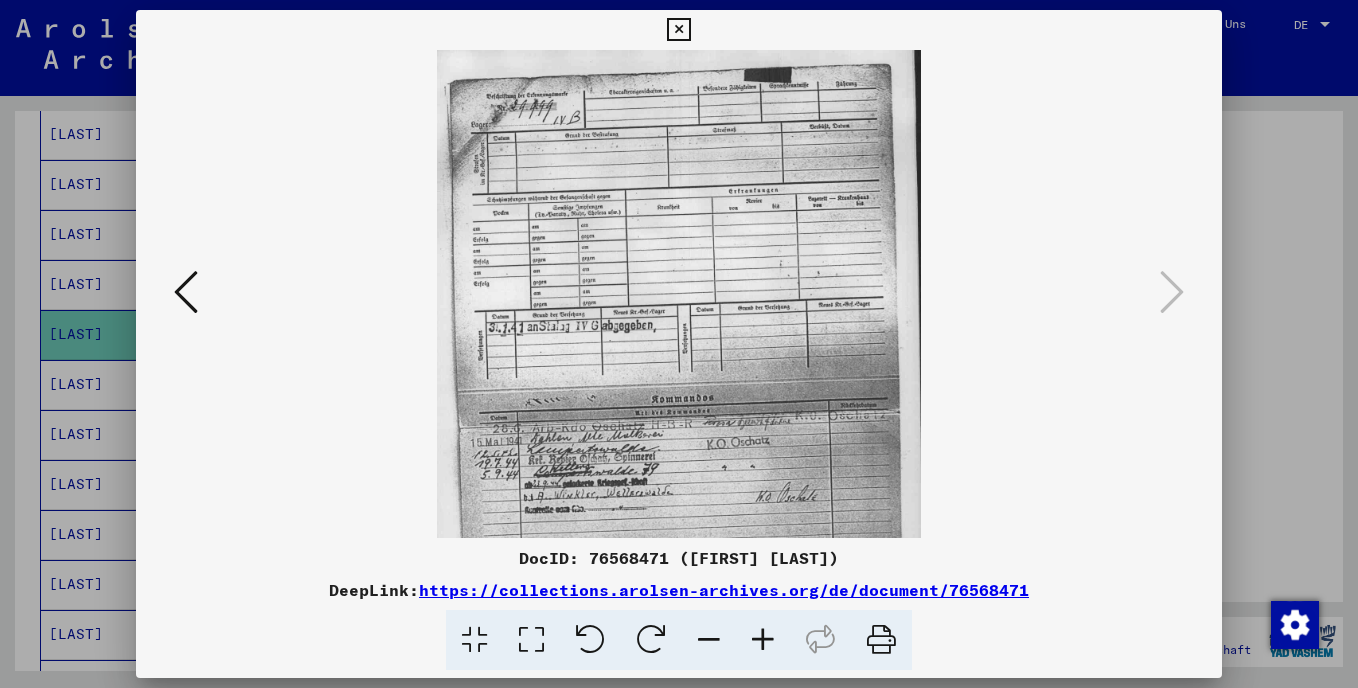 click at bounding box center (763, 640) 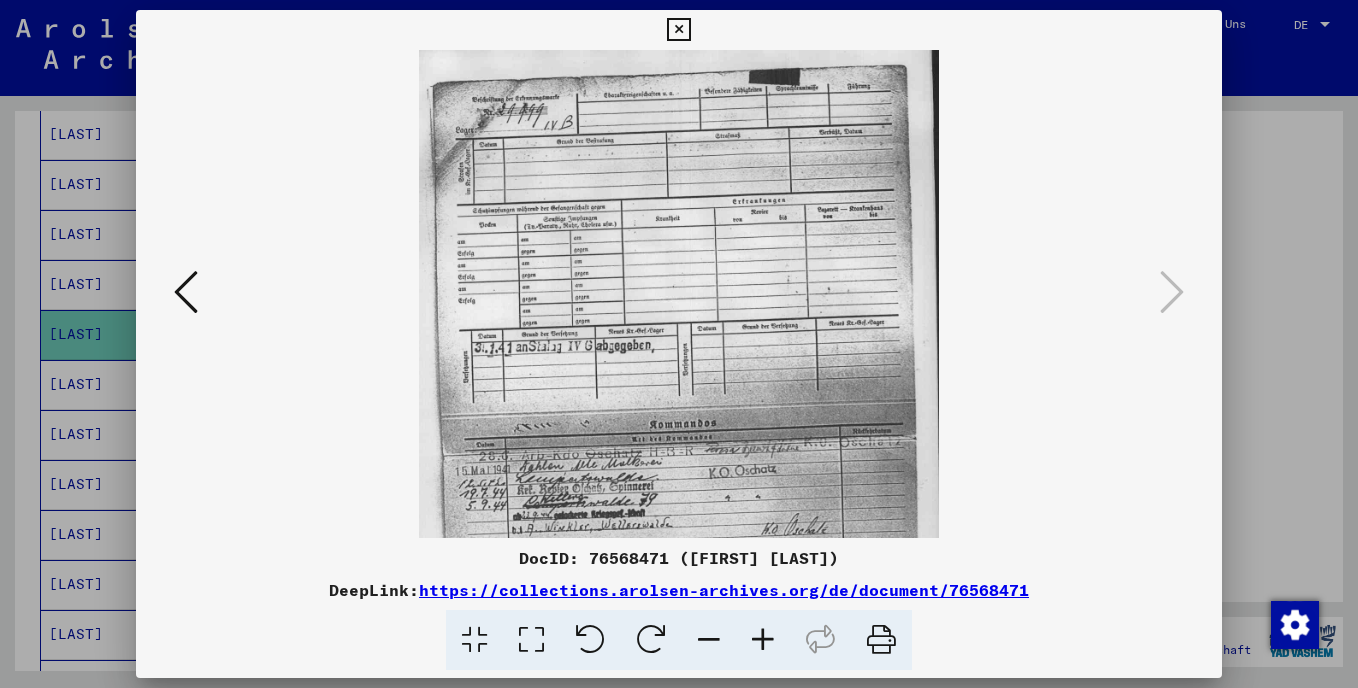 click at bounding box center [763, 640] 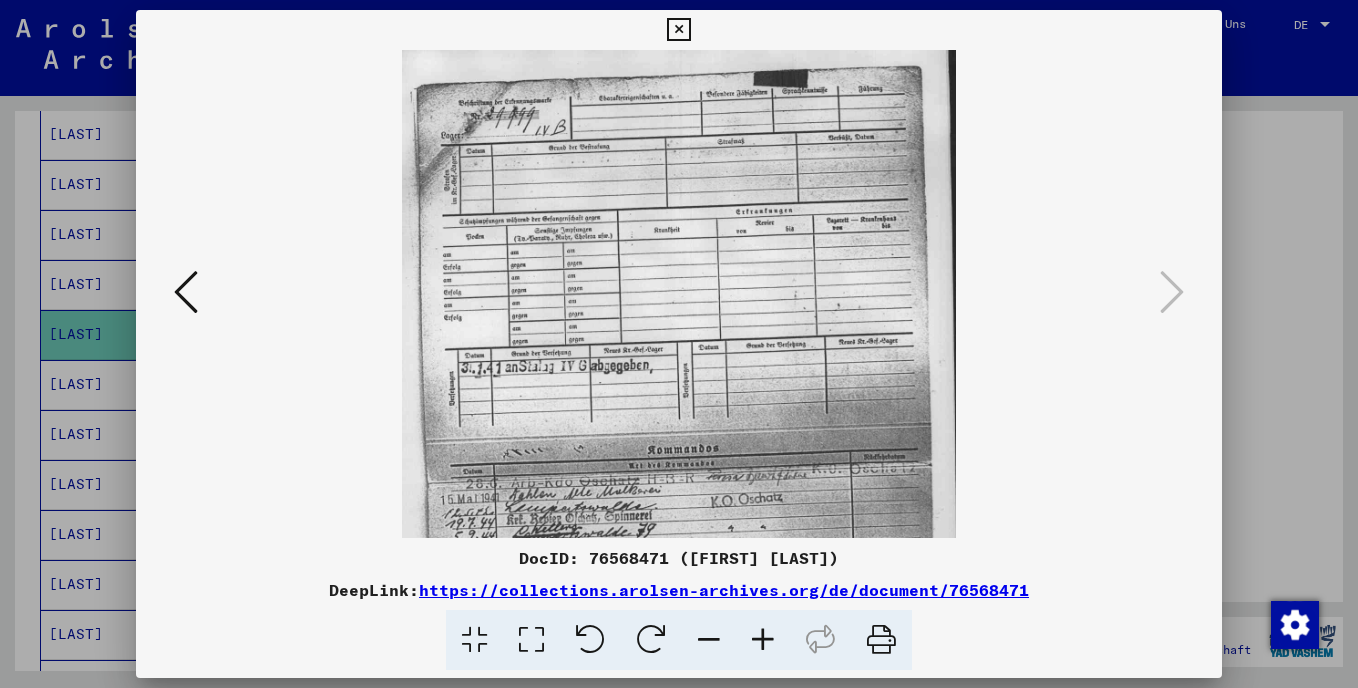 click at bounding box center [763, 640] 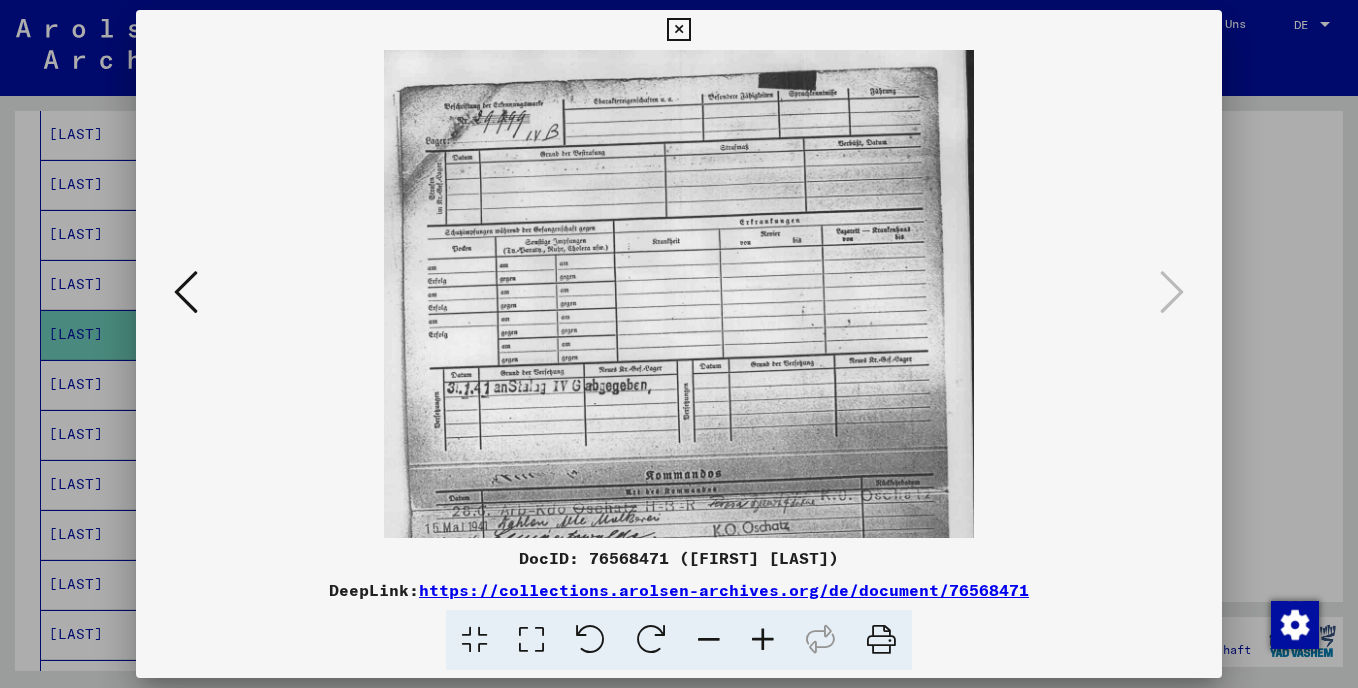 click at bounding box center (763, 640) 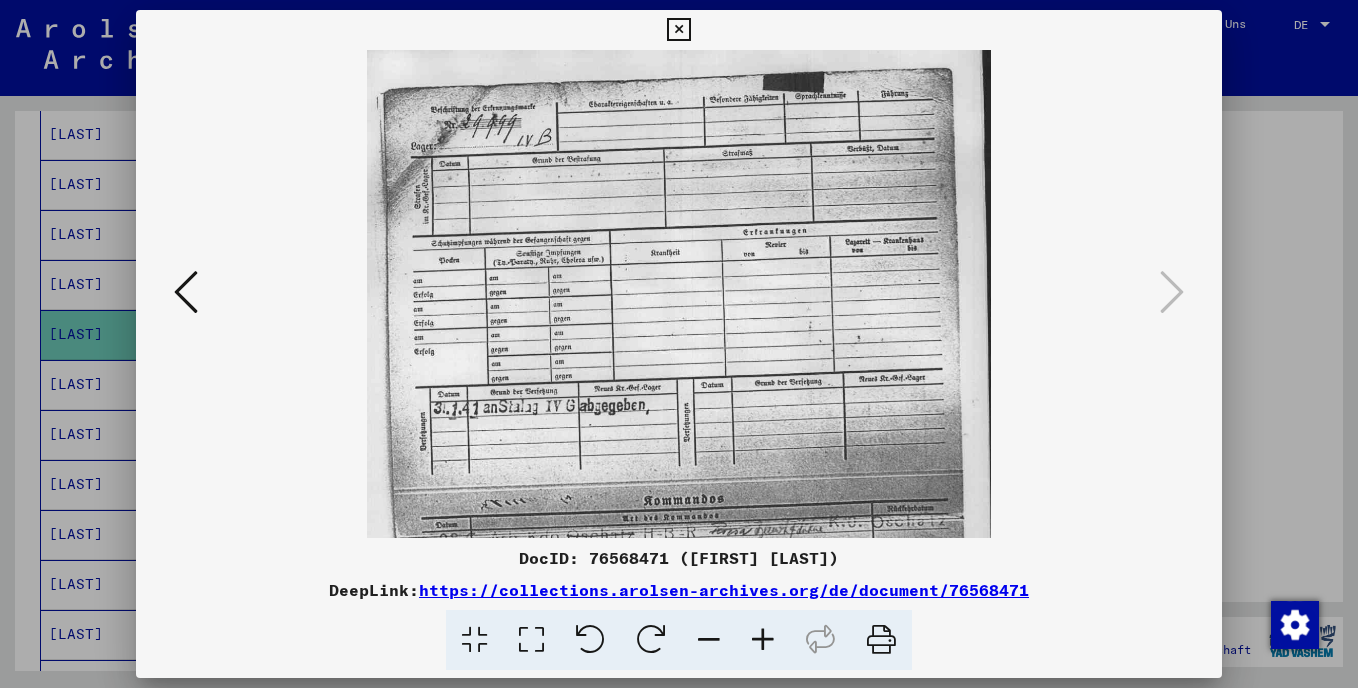 click at bounding box center (763, 640) 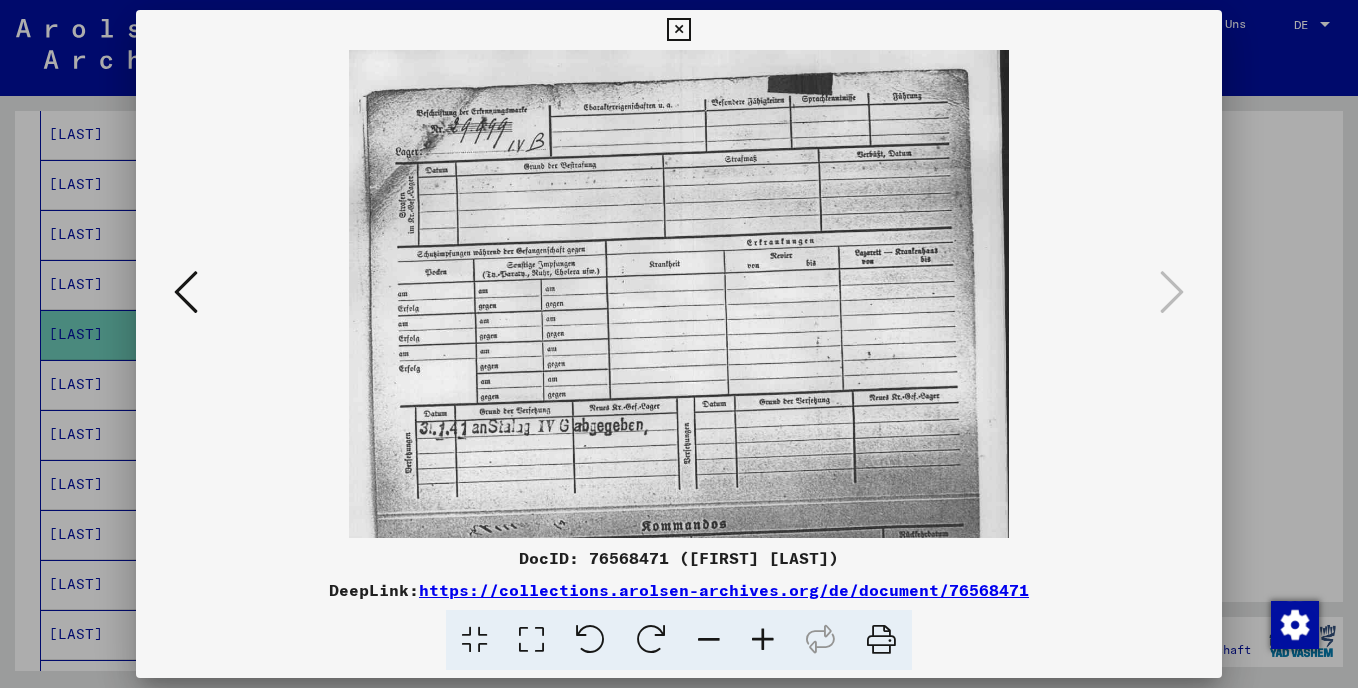 click at bounding box center (763, 640) 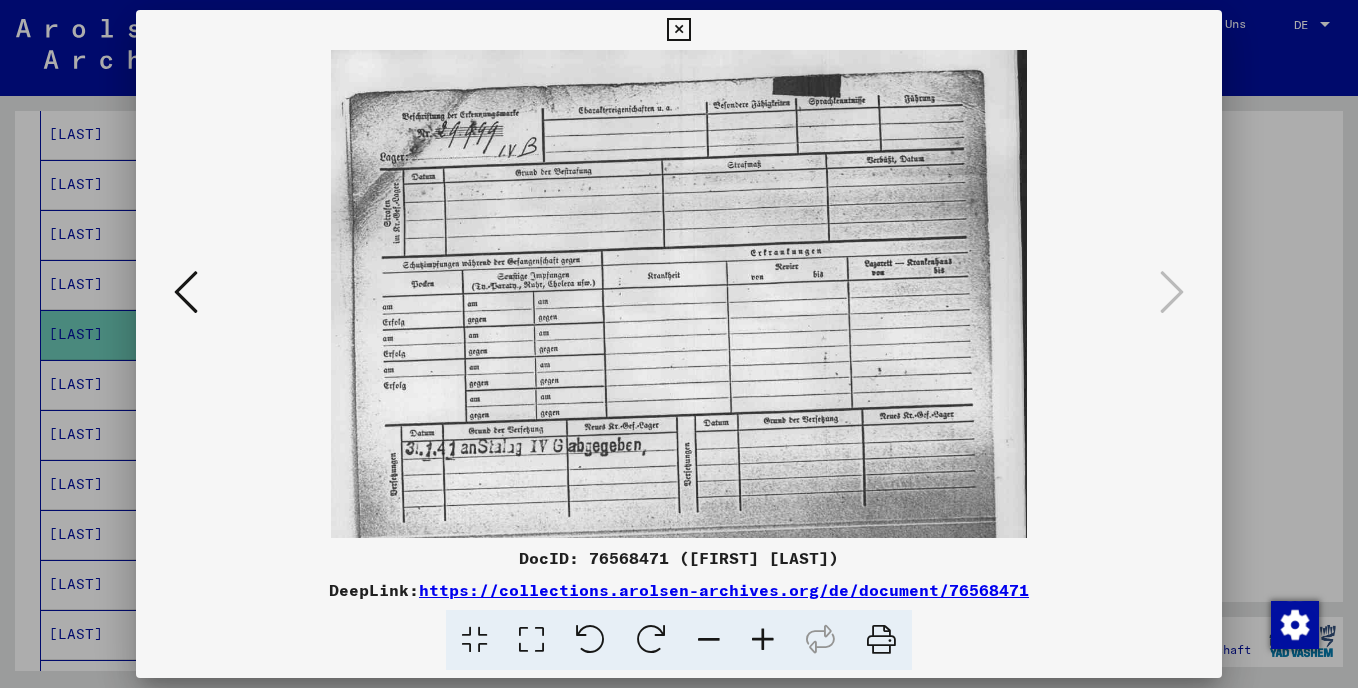 click at bounding box center (763, 640) 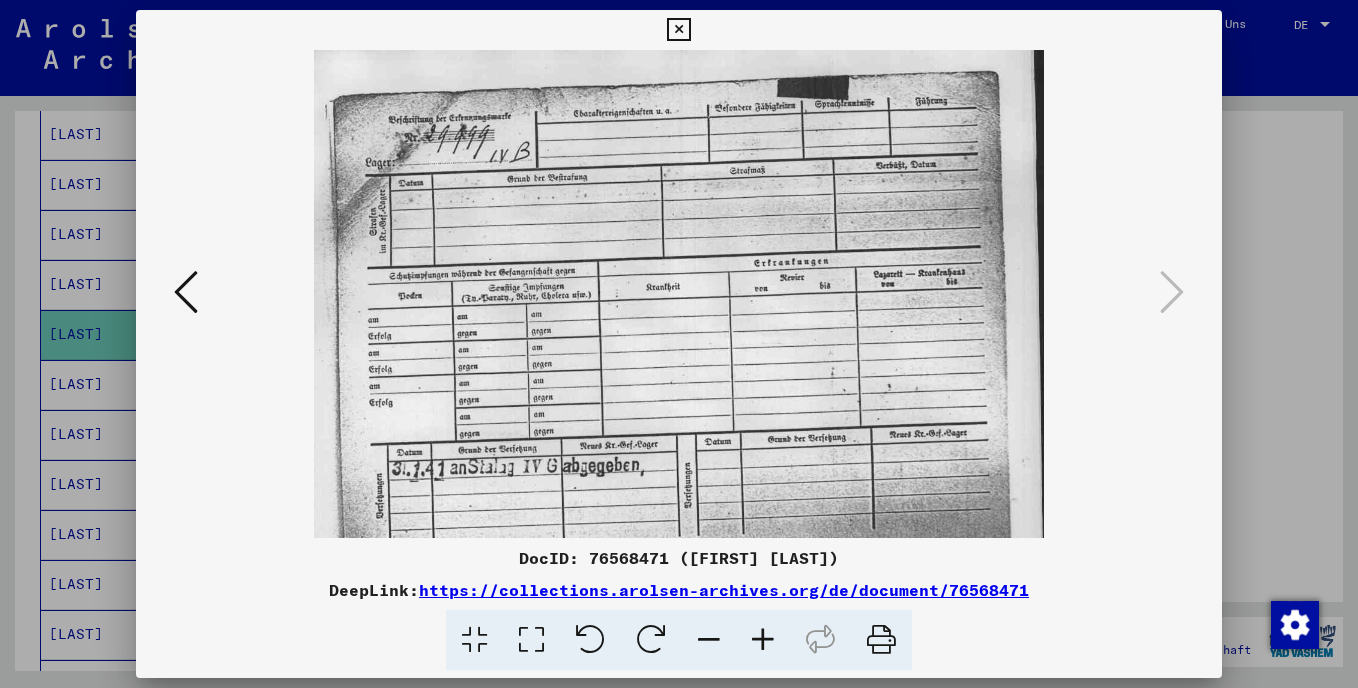 click at bounding box center (763, 640) 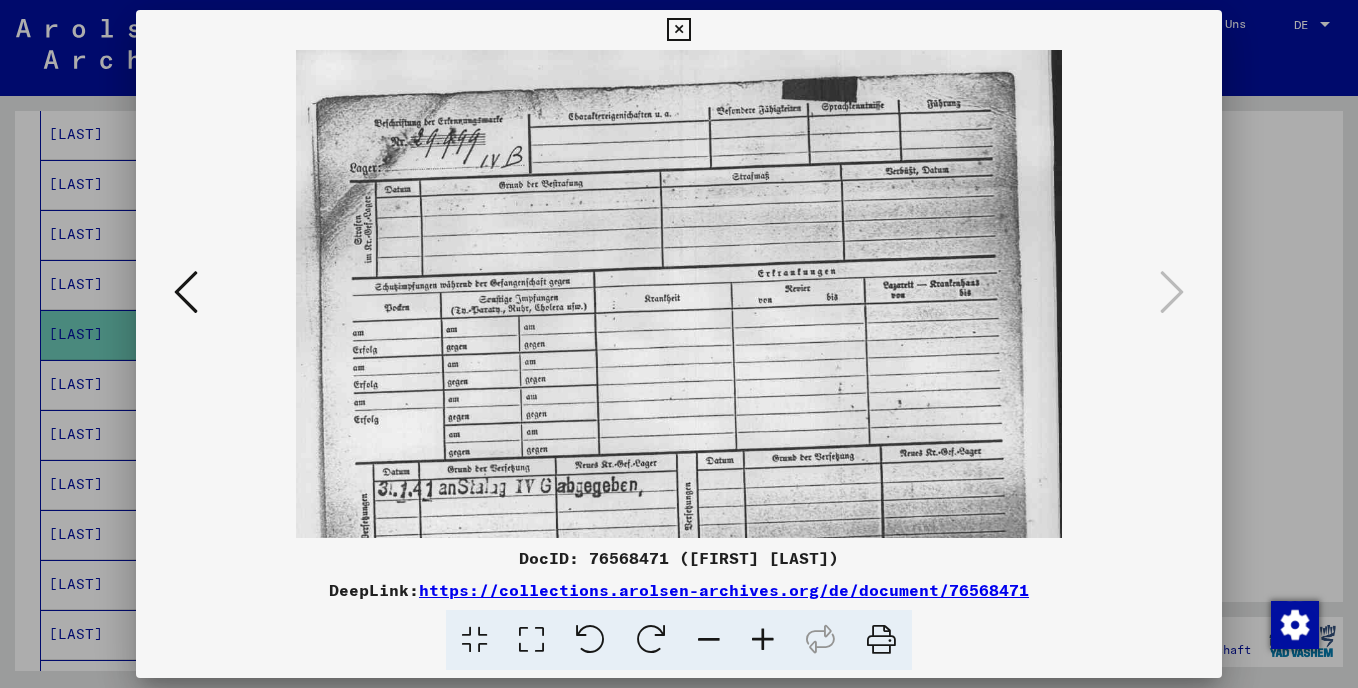 click at bounding box center (763, 640) 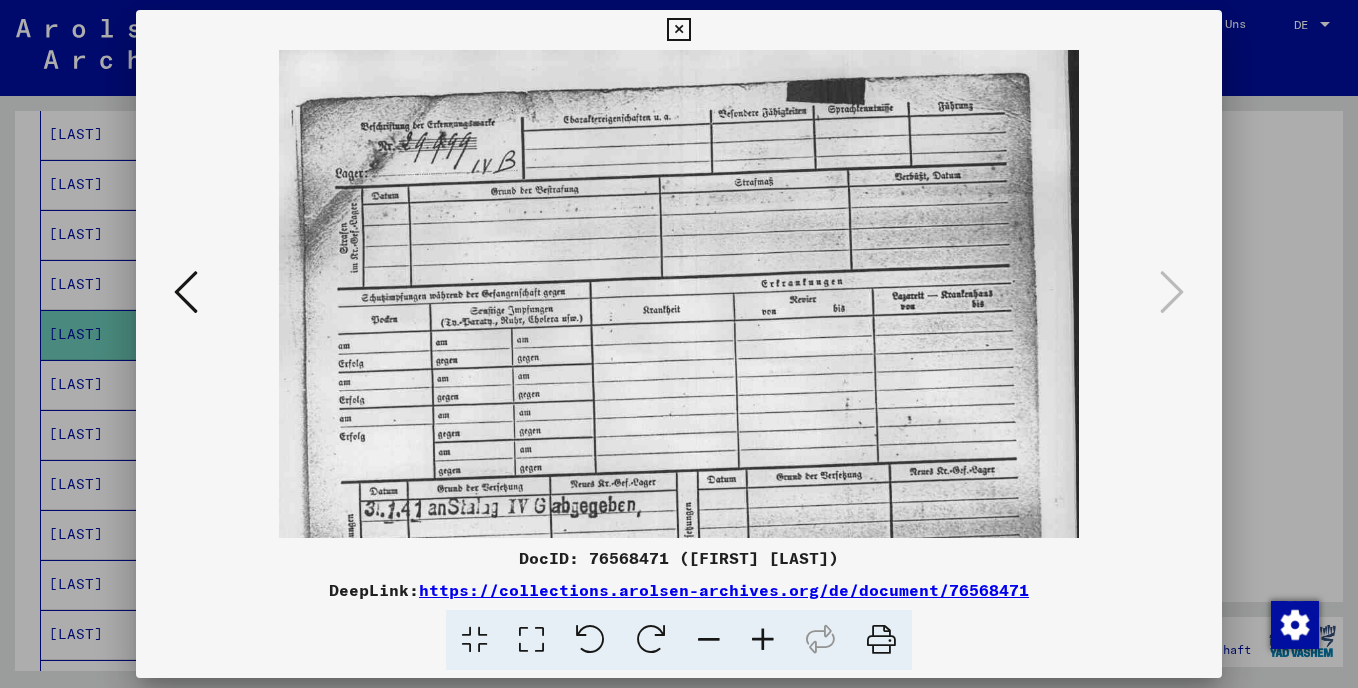 click at bounding box center (763, 640) 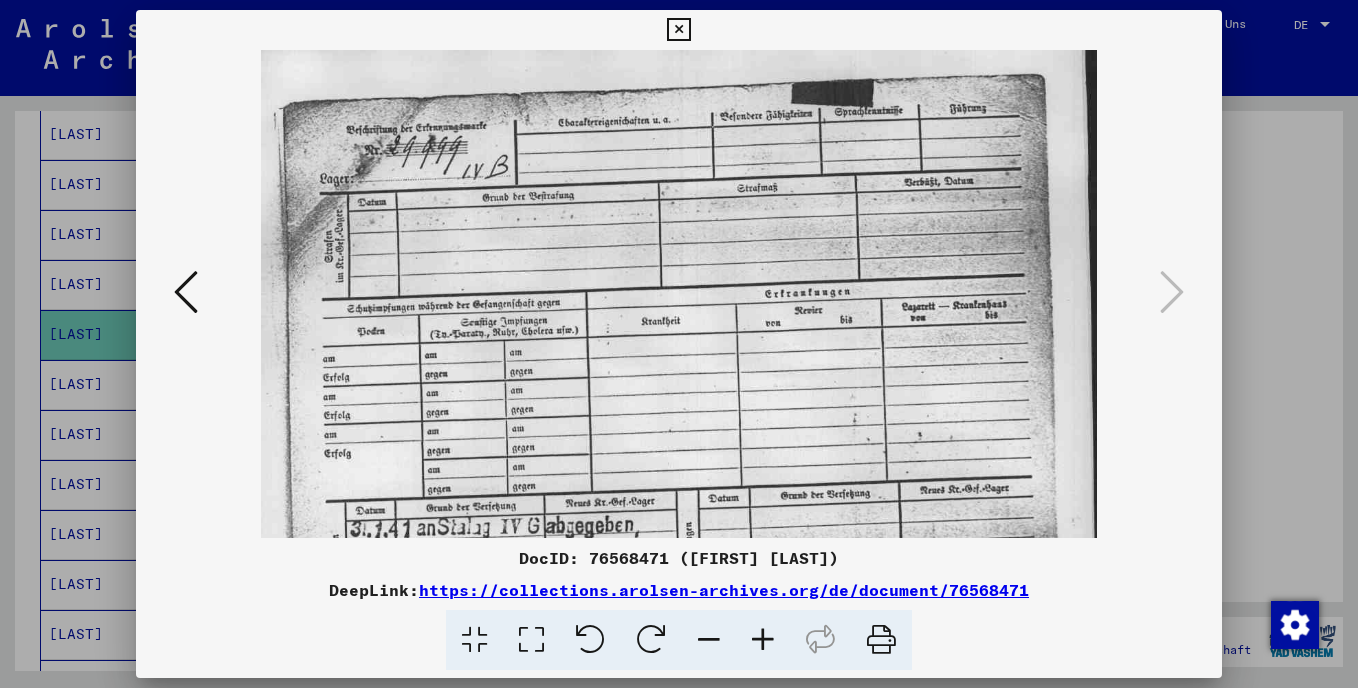 click at bounding box center [709, 640] 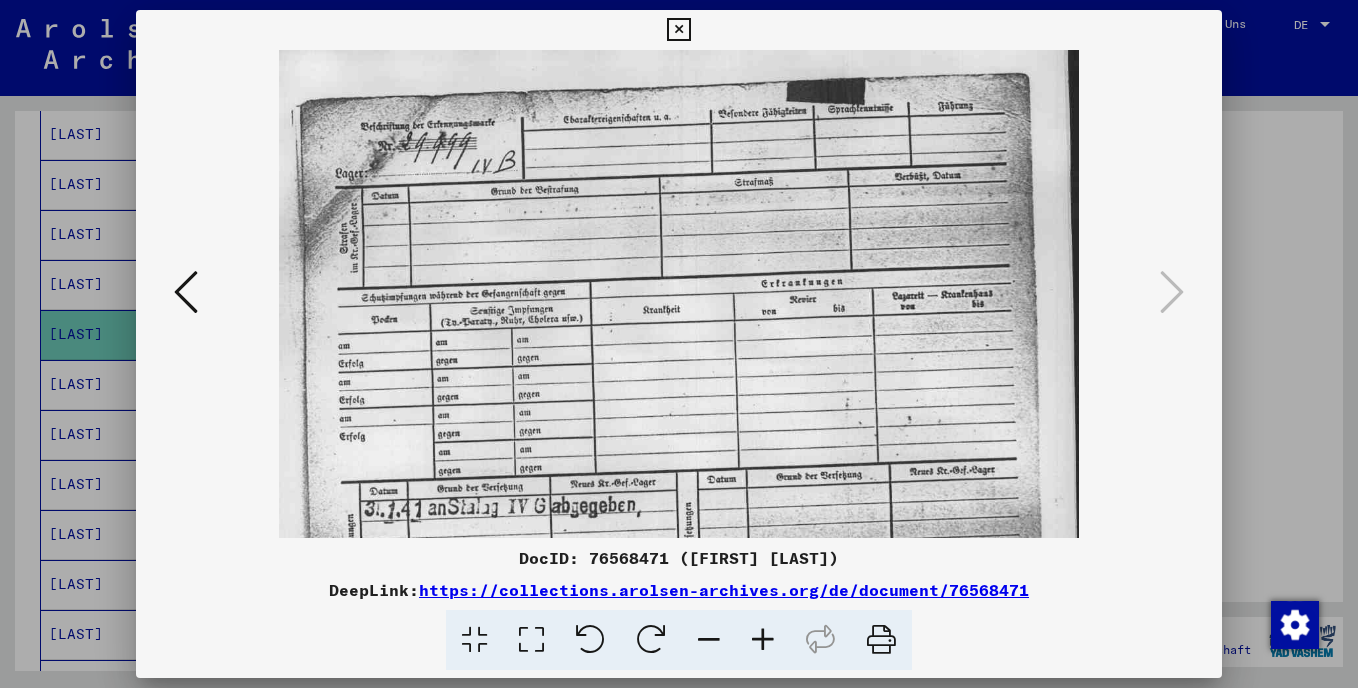 click at bounding box center [709, 640] 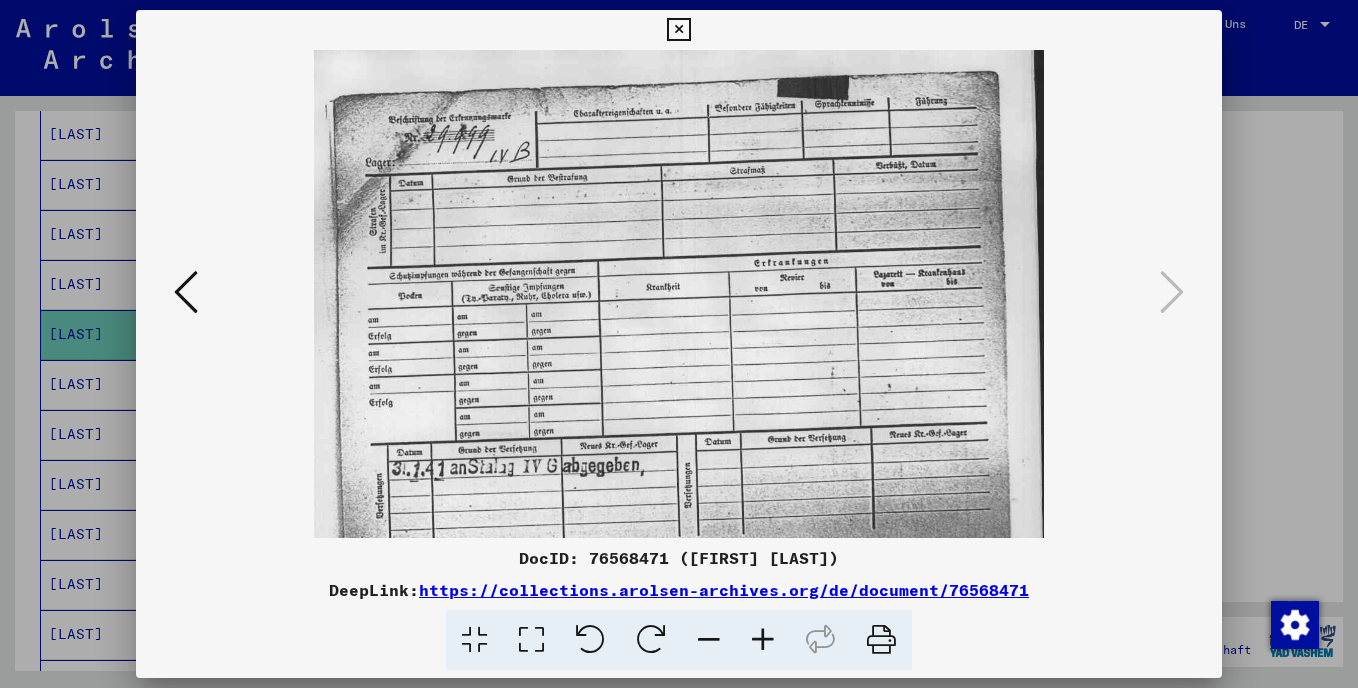 click at bounding box center (709, 640) 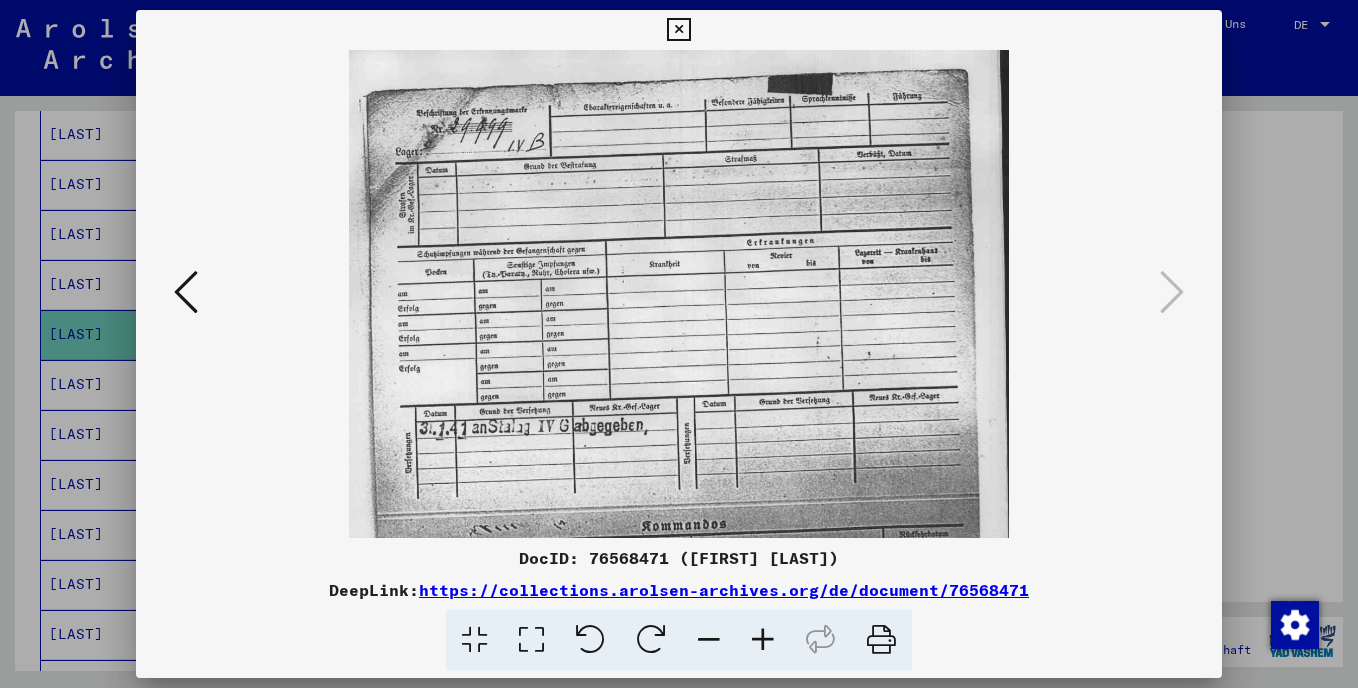 click at bounding box center (709, 640) 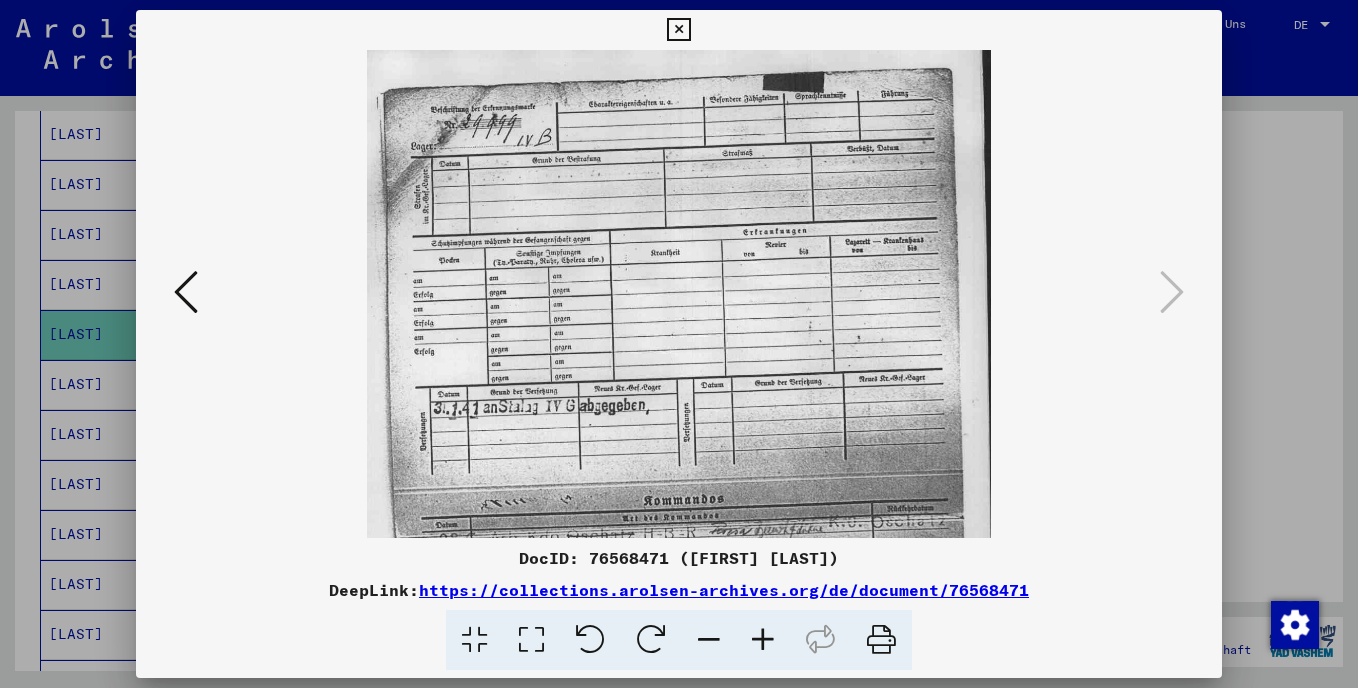 click at bounding box center (709, 640) 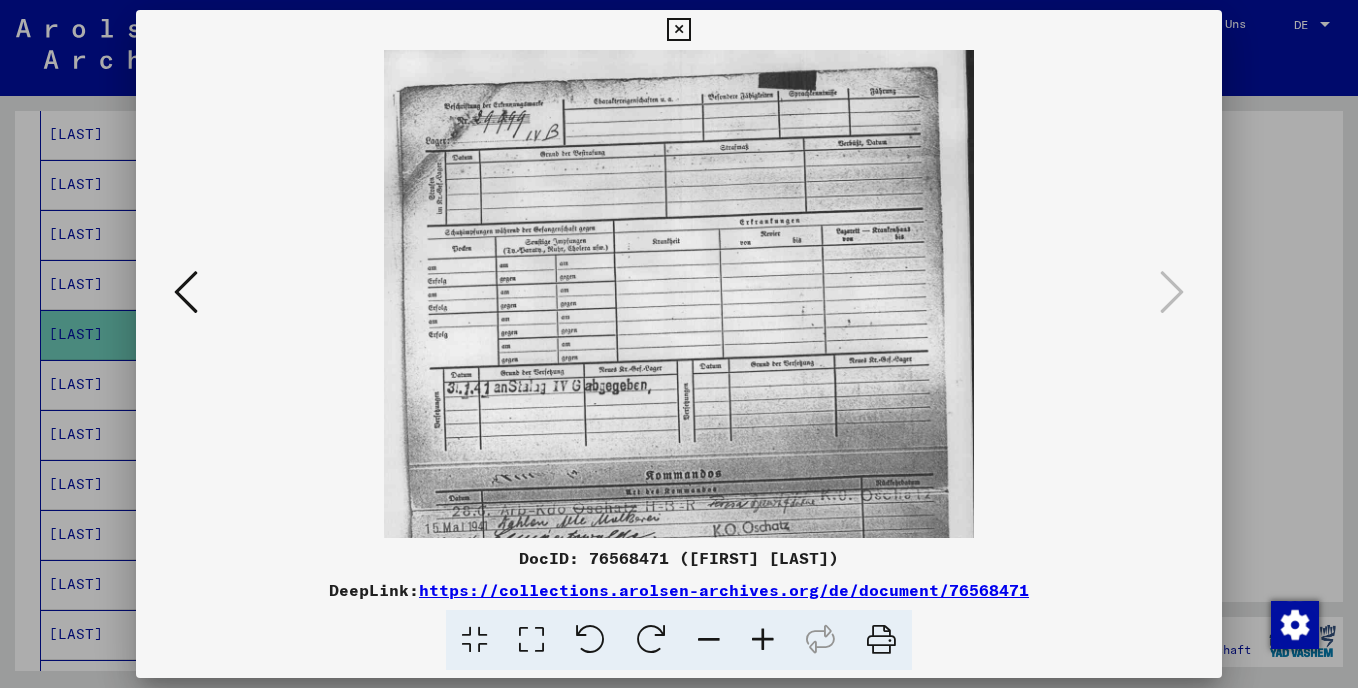 click at bounding box center (709, 640) 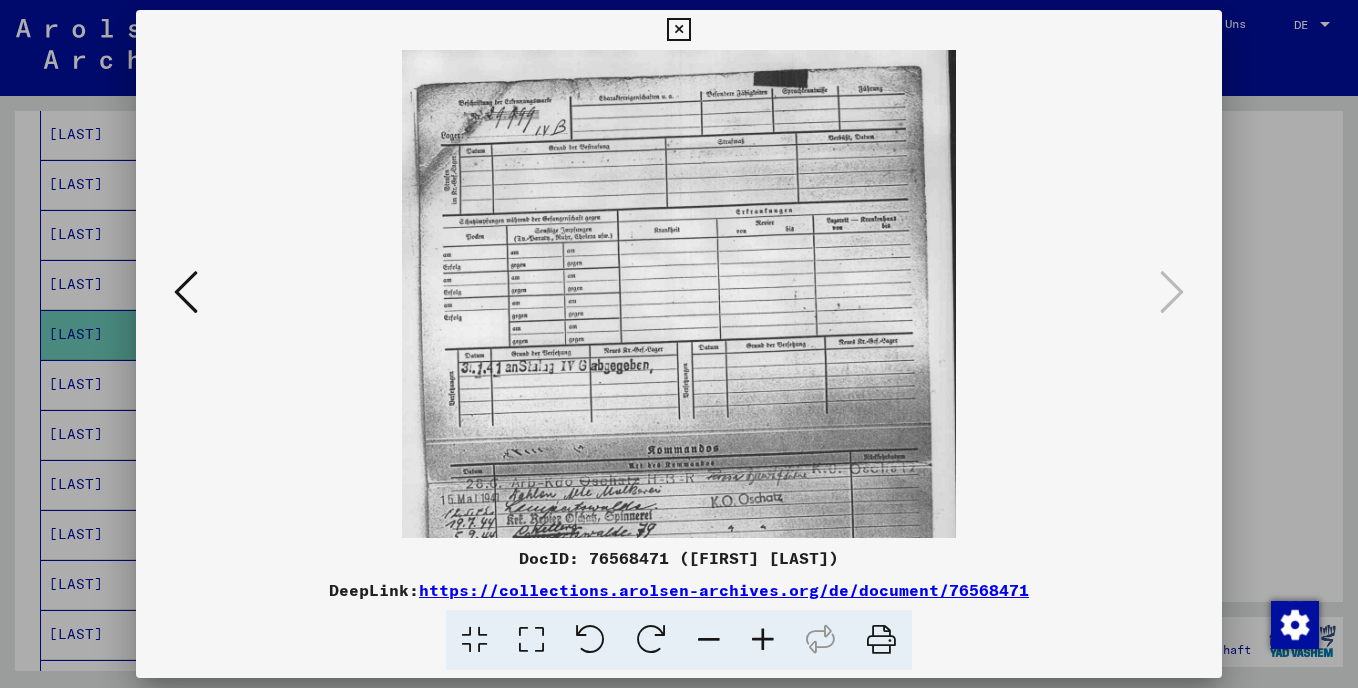 click at bounding box center [709, 640] 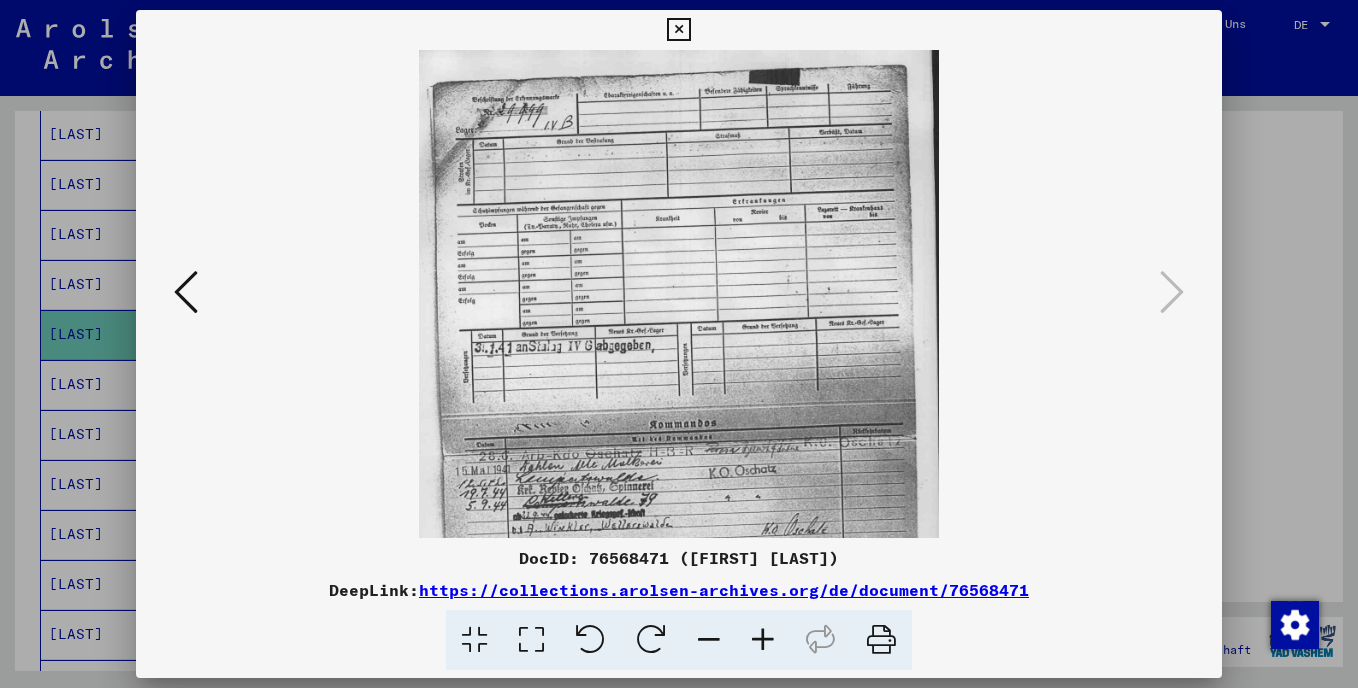 click at bounding box center (709, 640) 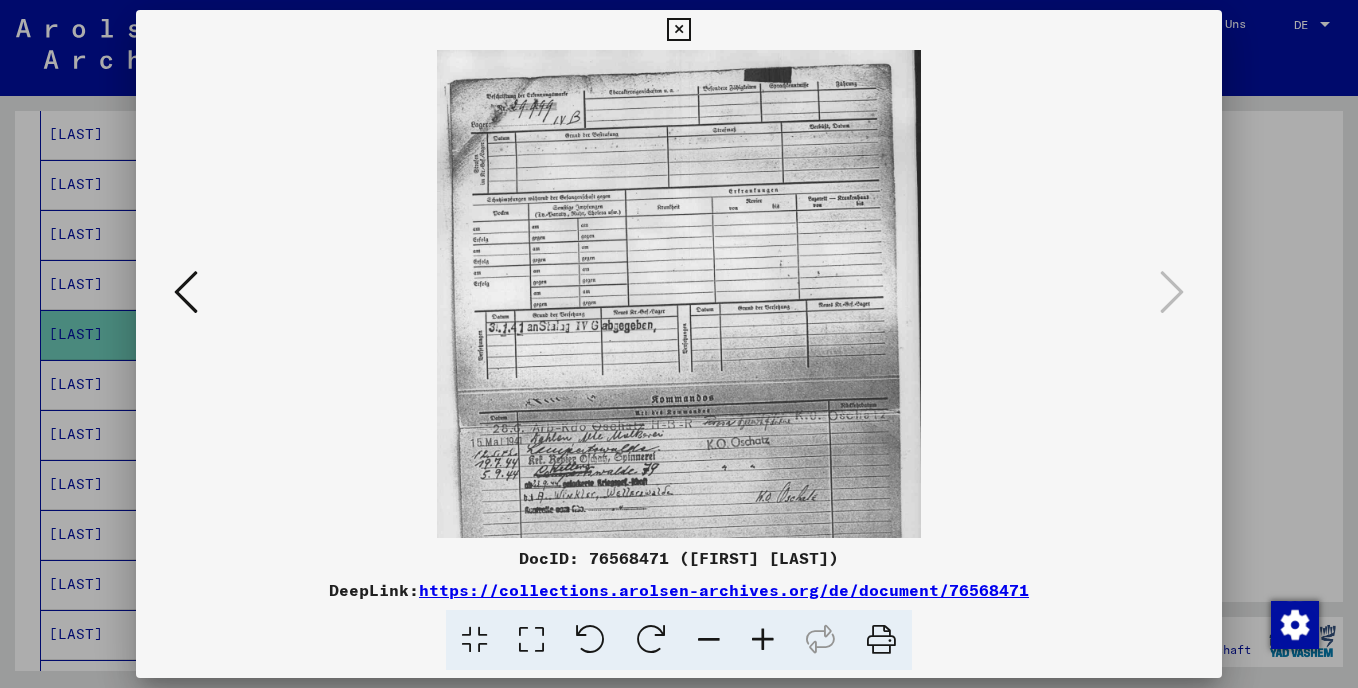 click at bounding box center (679, 394) 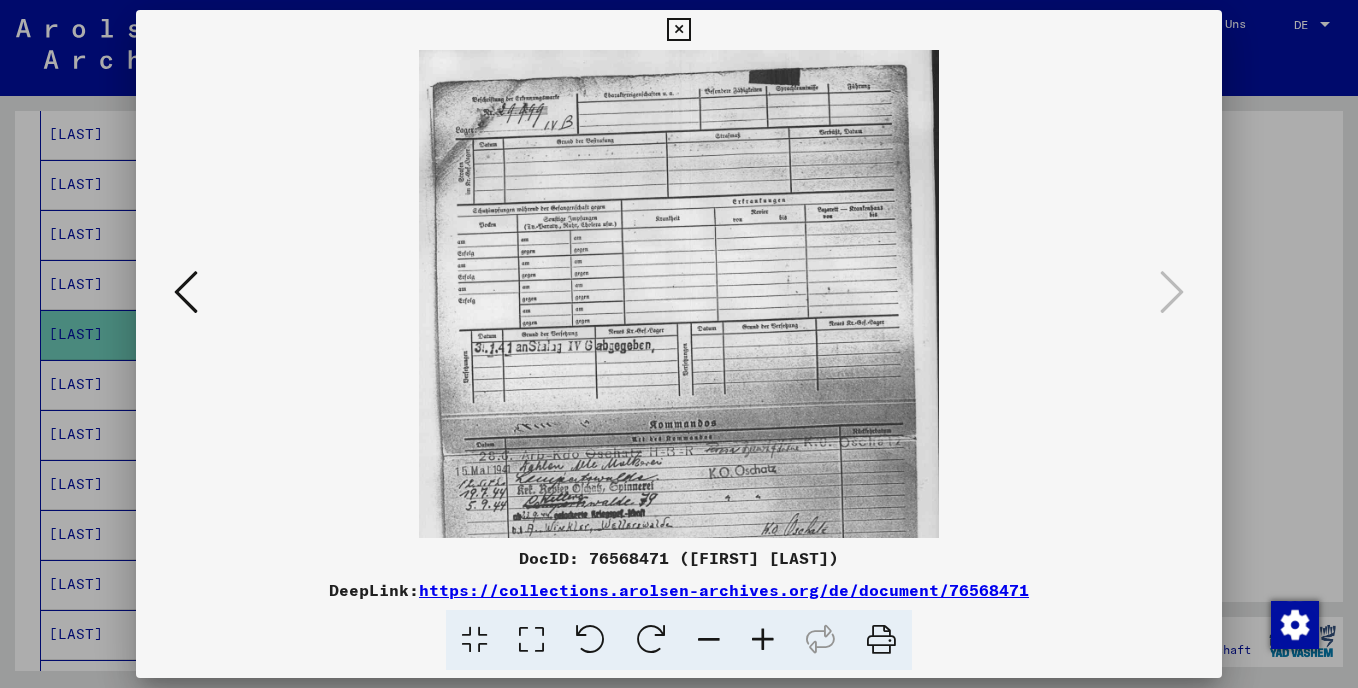 click at bounding box center [763, 640] 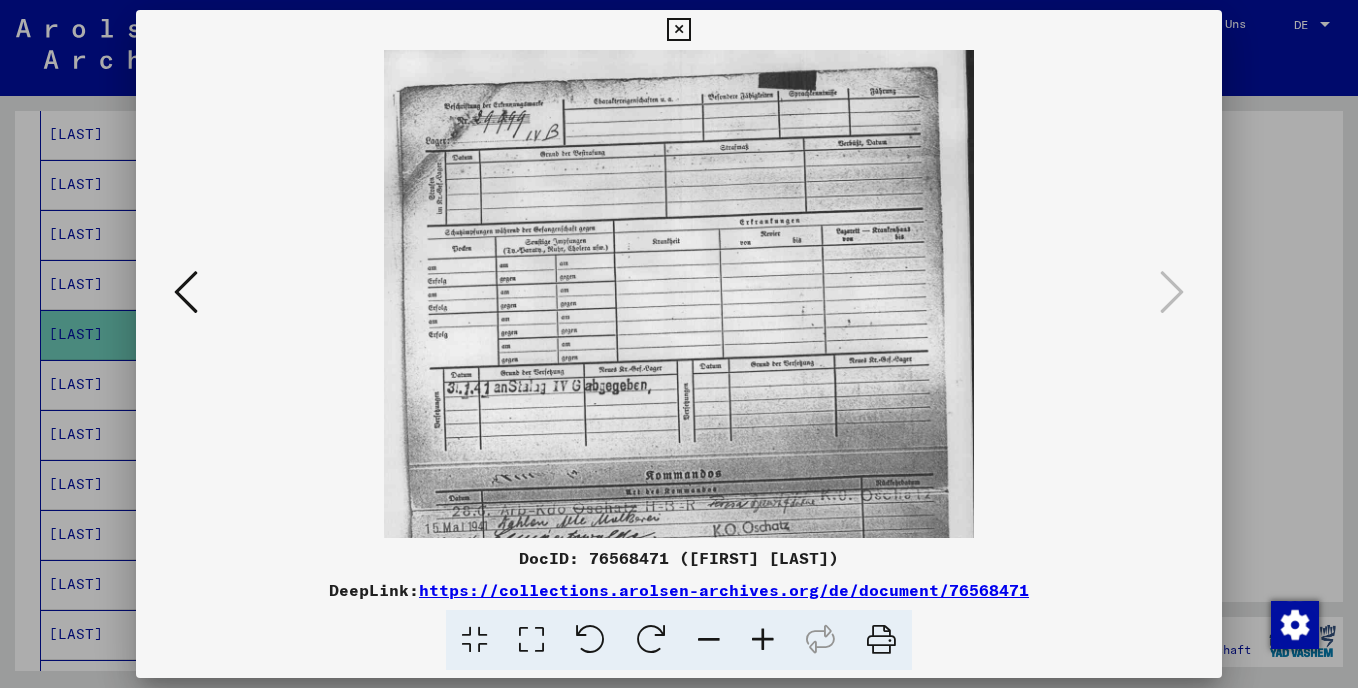 click at bounding box center [763, 640] 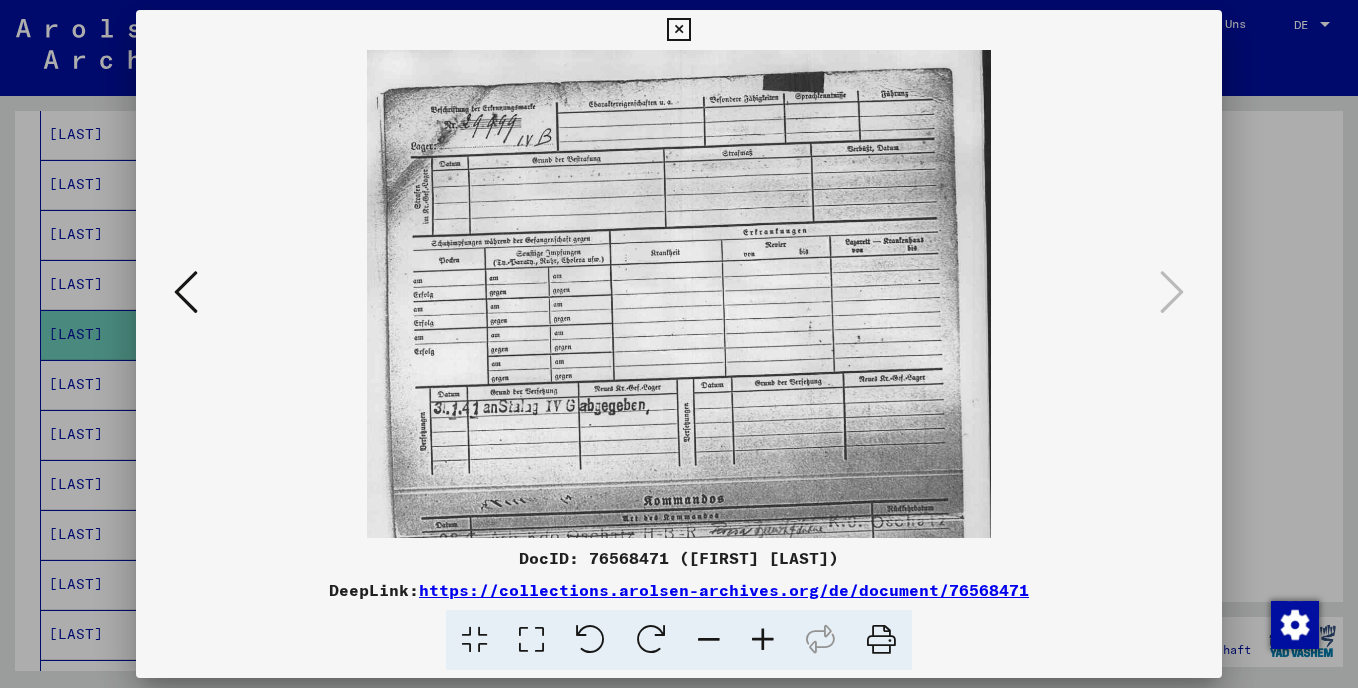 click at bounding box center (763, 640) 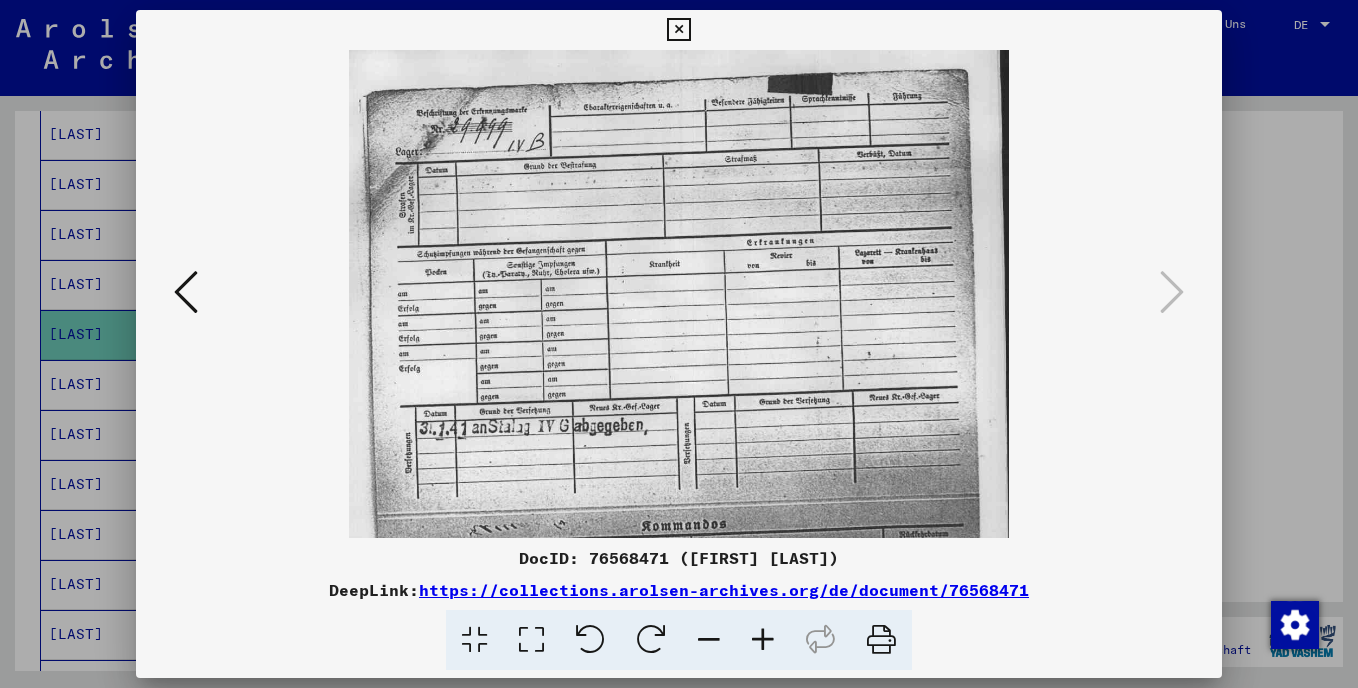 click at bounding box center [763, 640] 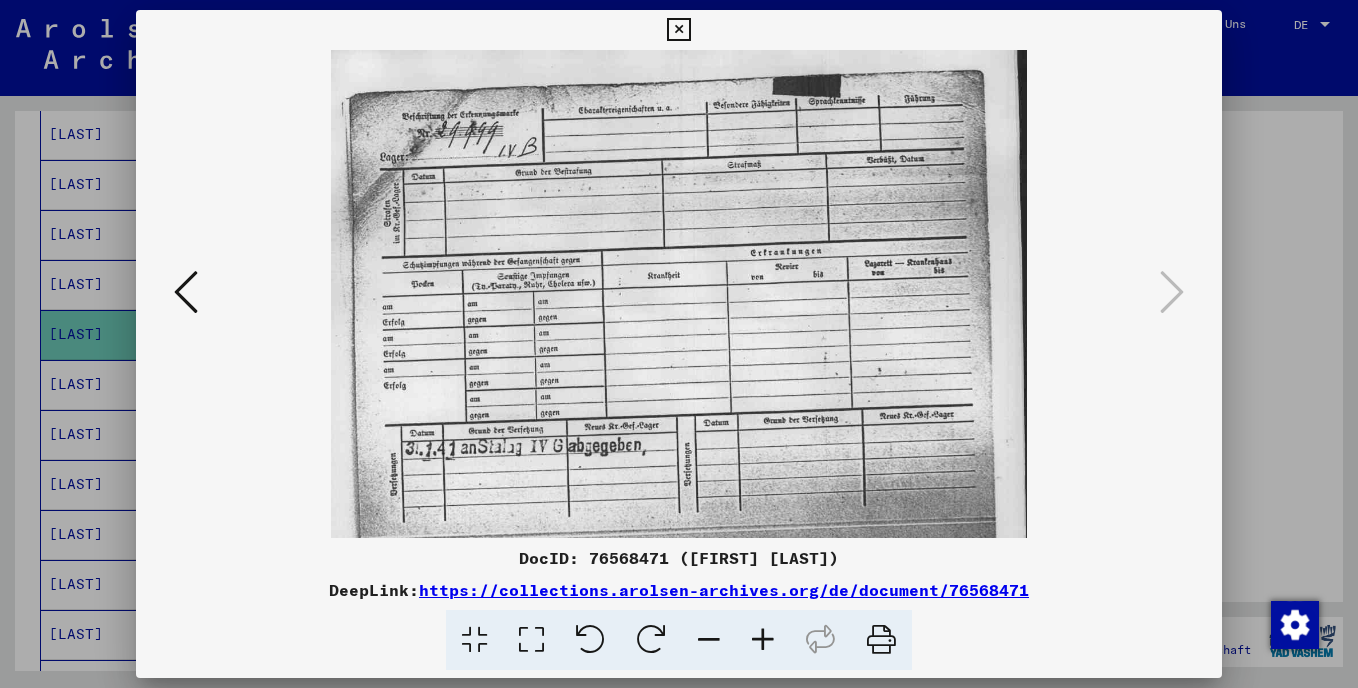 click at bounding box center (763, 640) 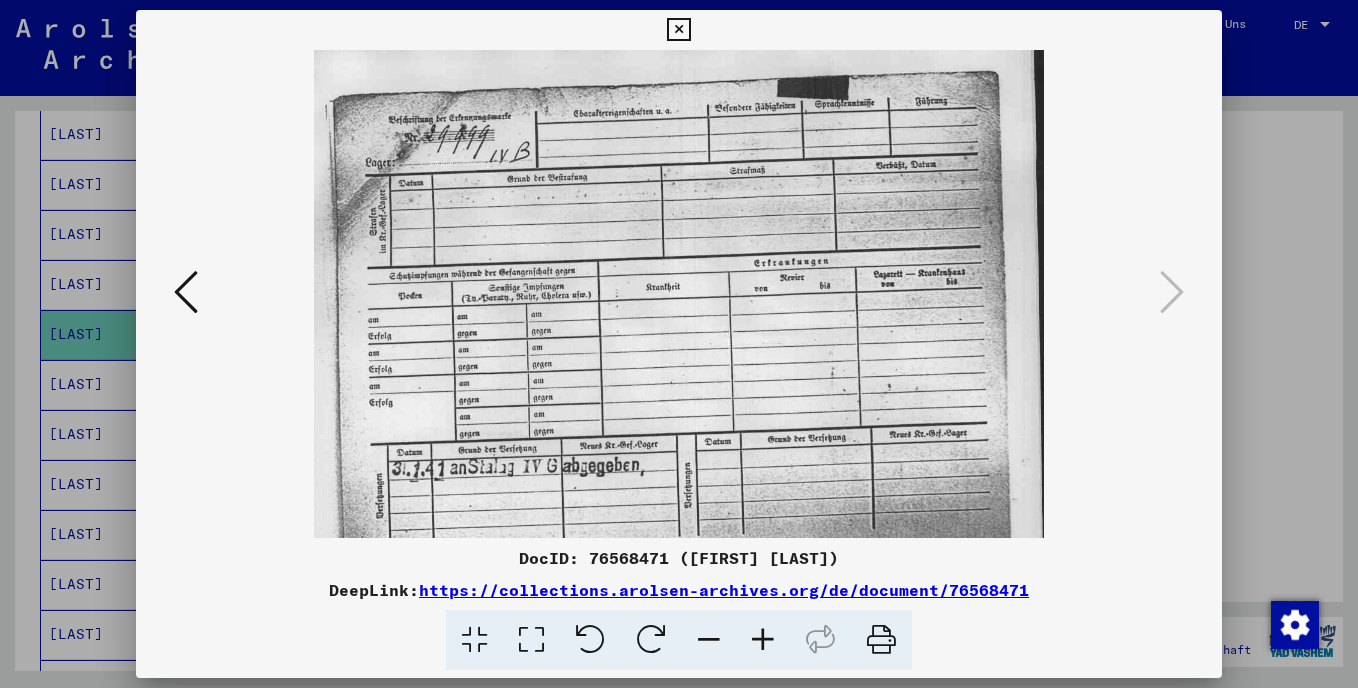 click at bounding box center (763, 640) 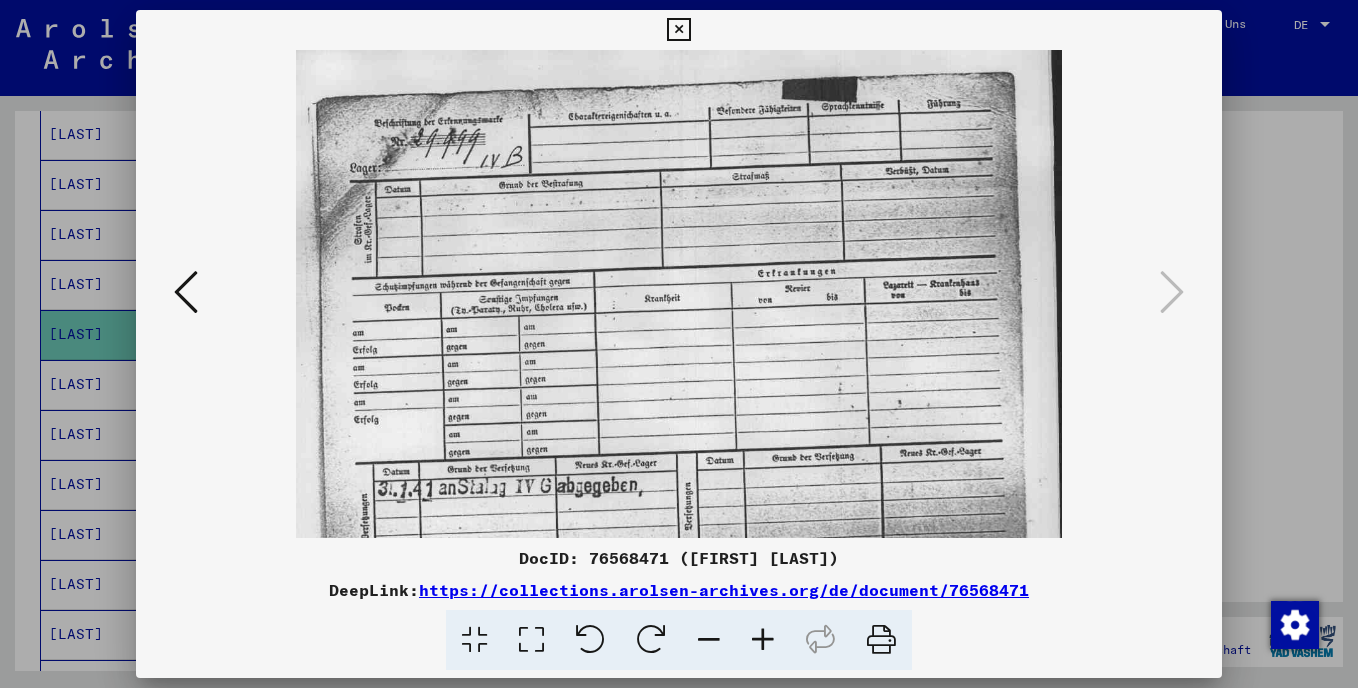 click at bounding box center [763, 640] 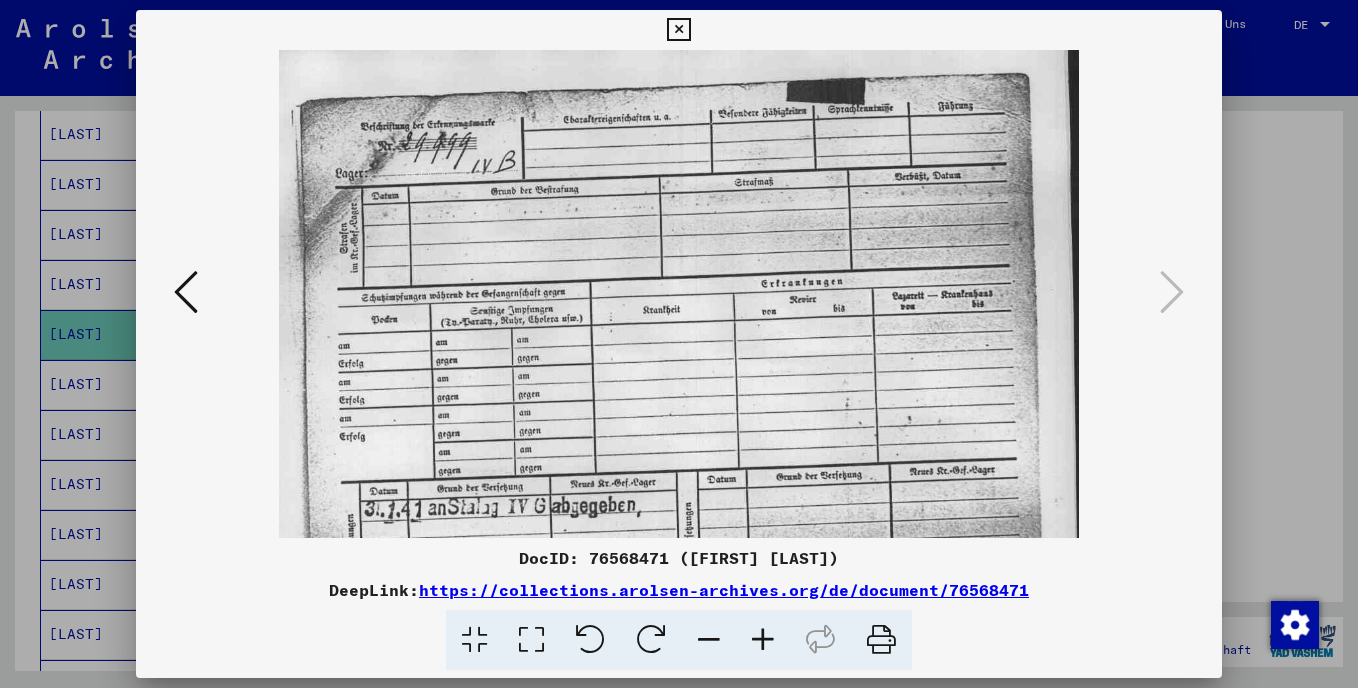 click at bounding box center [678, 30] 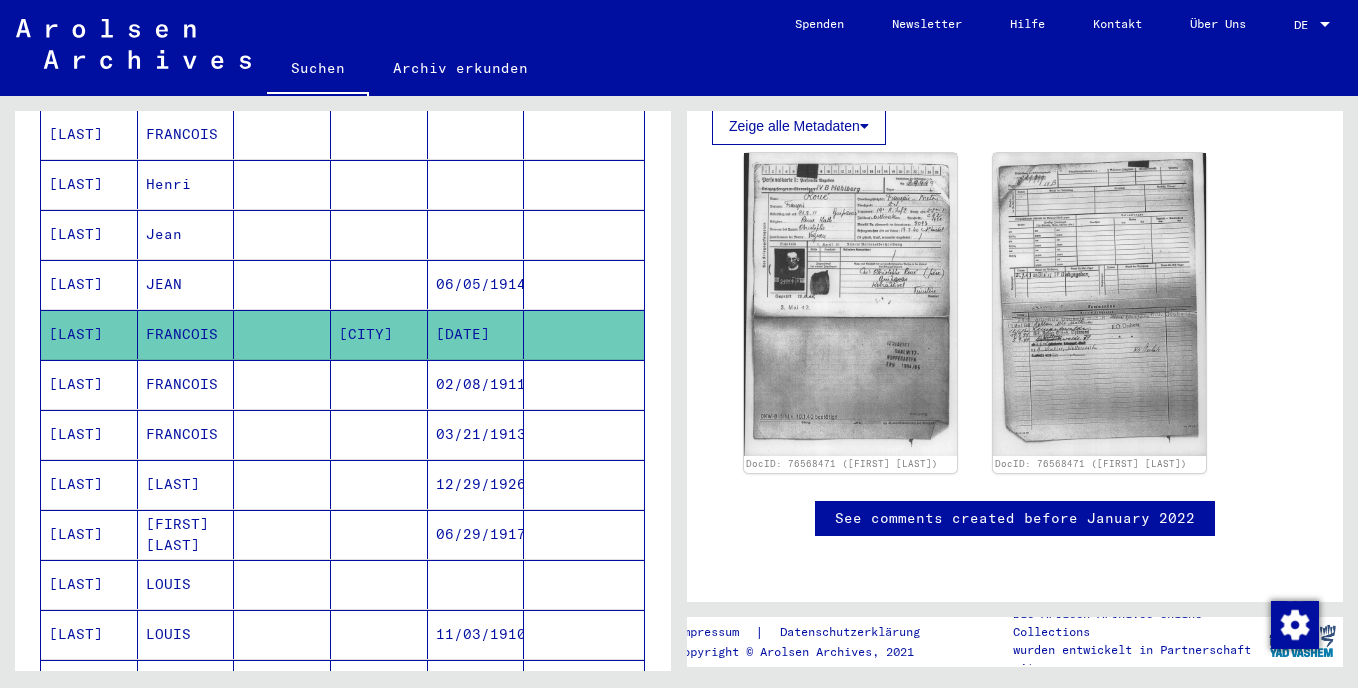 click on "FRANCOIS" at bounding box center (186, 434) 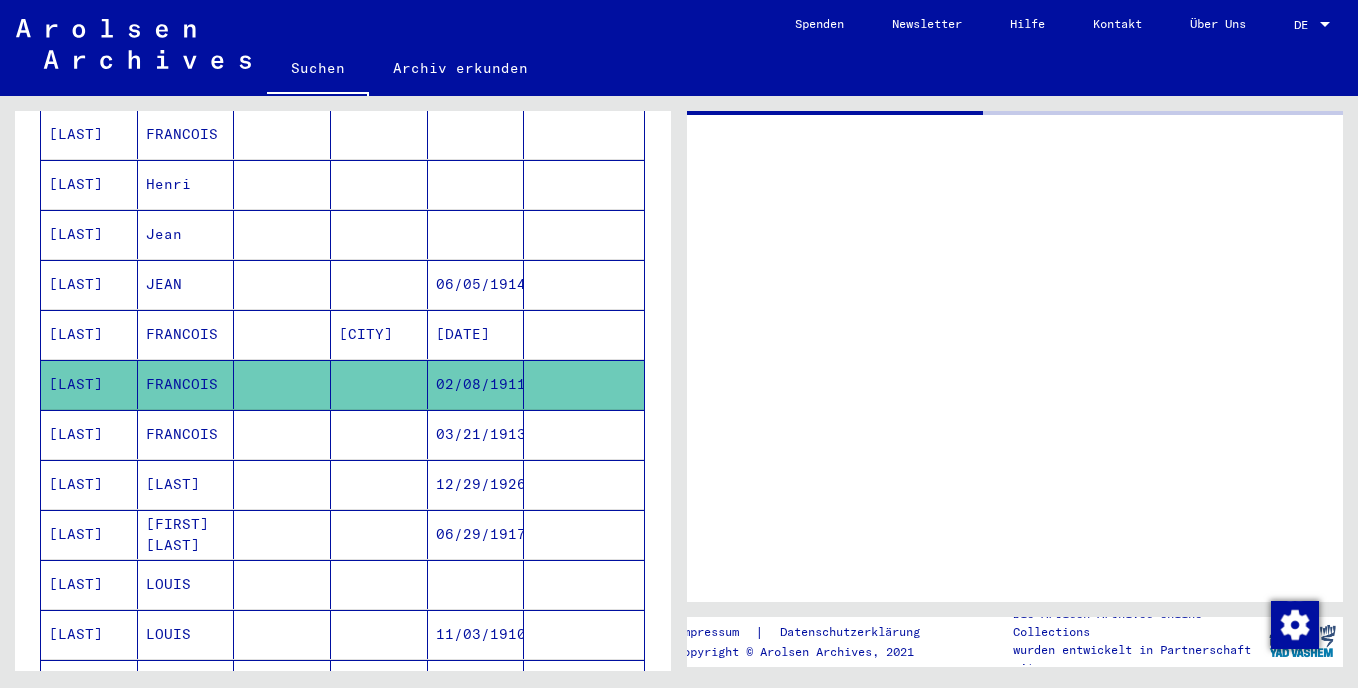 scroll, scrollTop: 0, scrollLeft: 0, axis: both 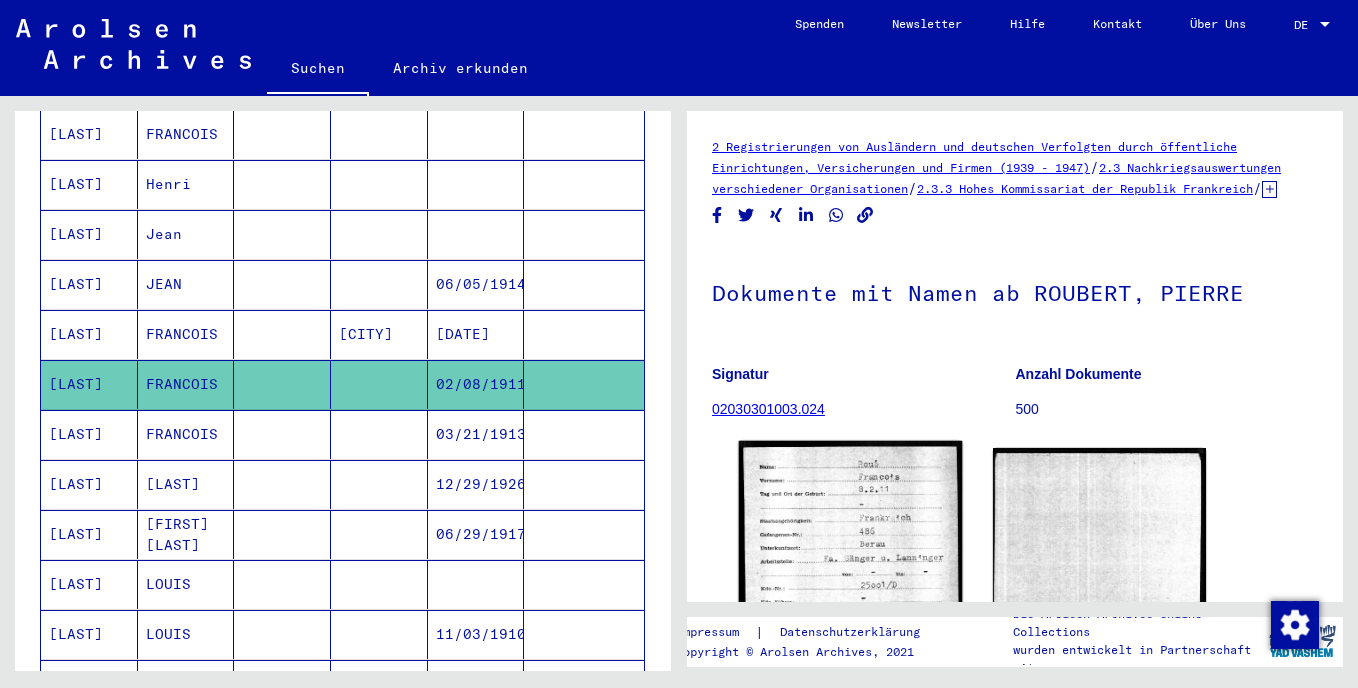 click 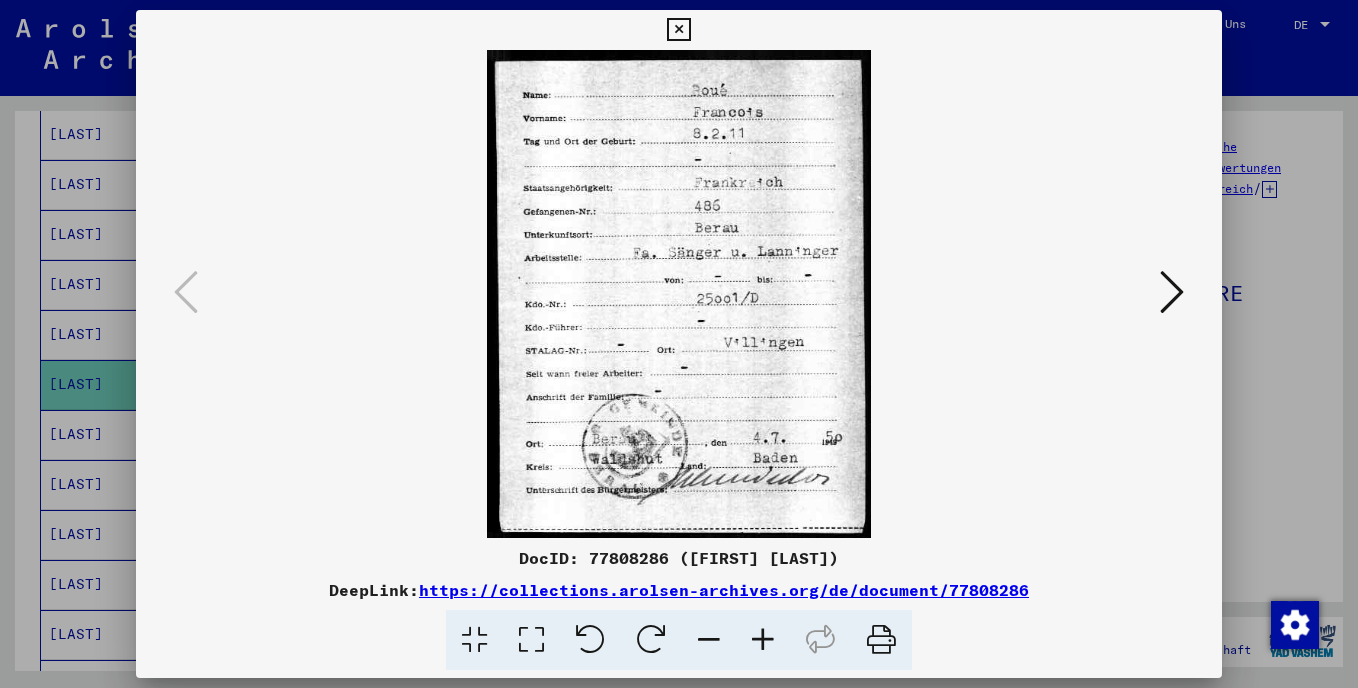 click at bounding box center (678, 30) 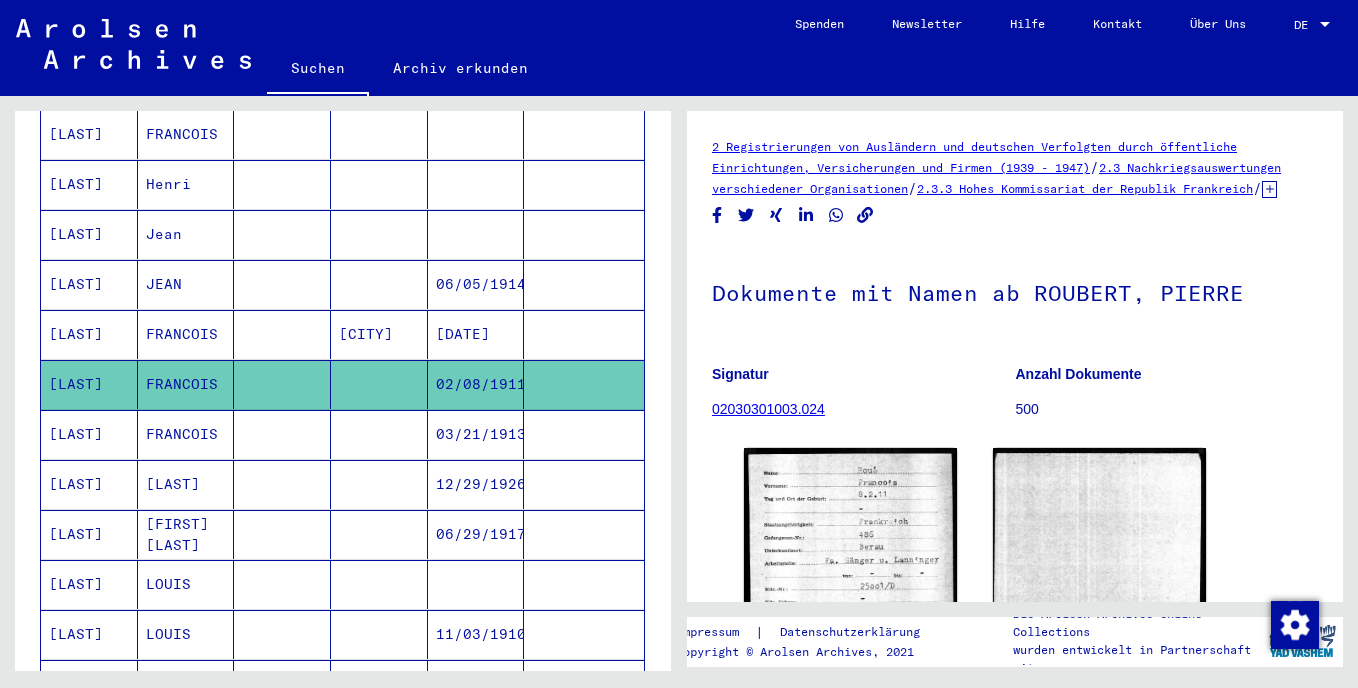 click on "[LAST]" at bounding box center [89, 484] 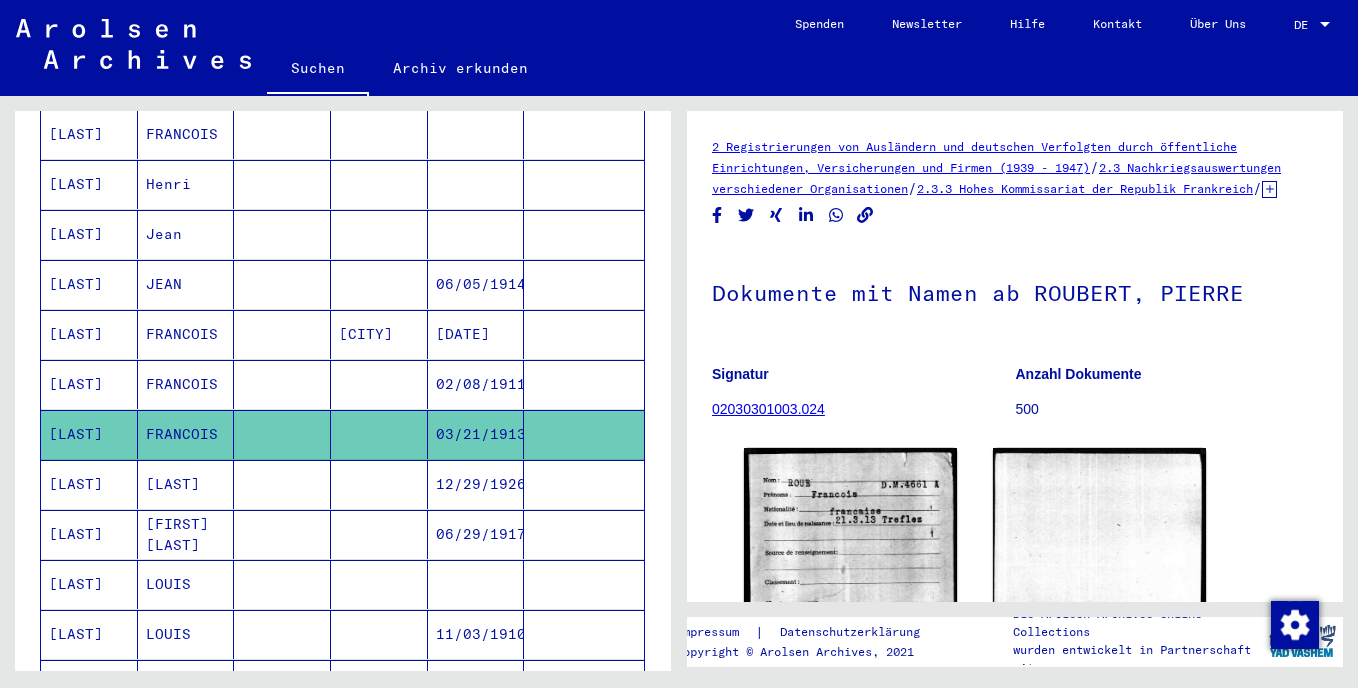scroll, scrollTop: 0, scrollLeft: 0, axis: both 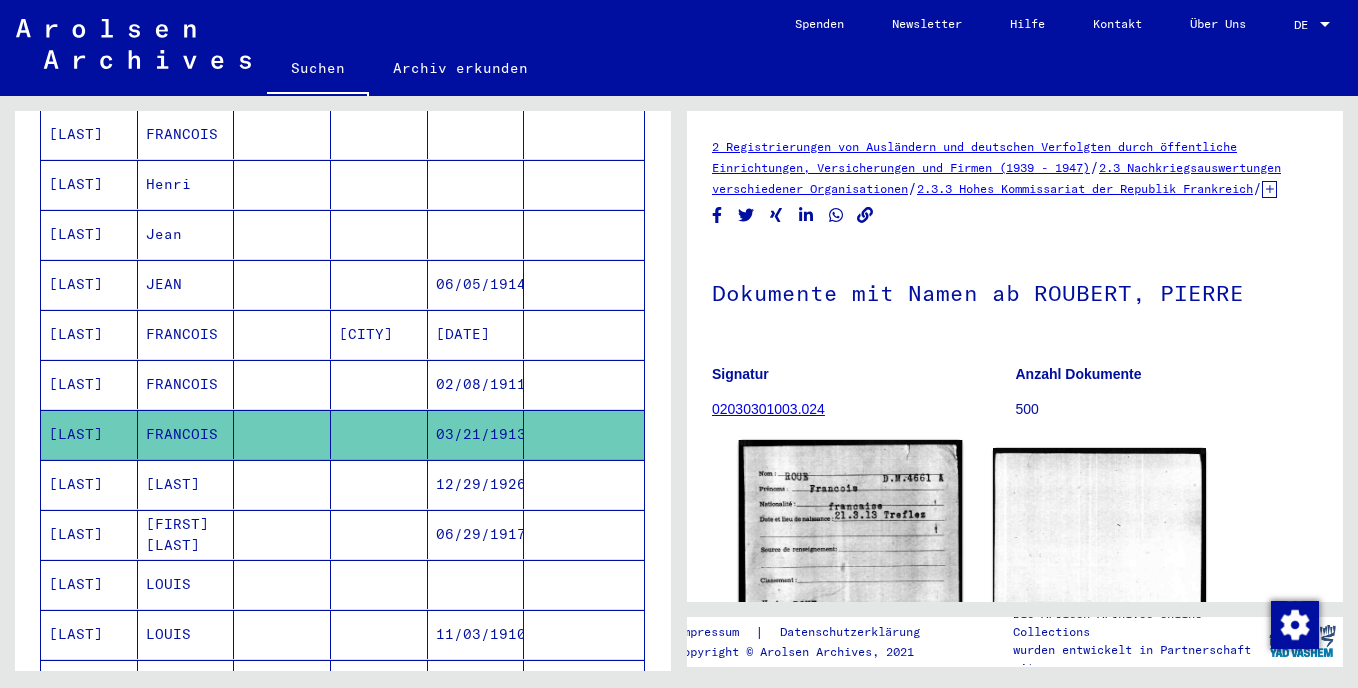 click 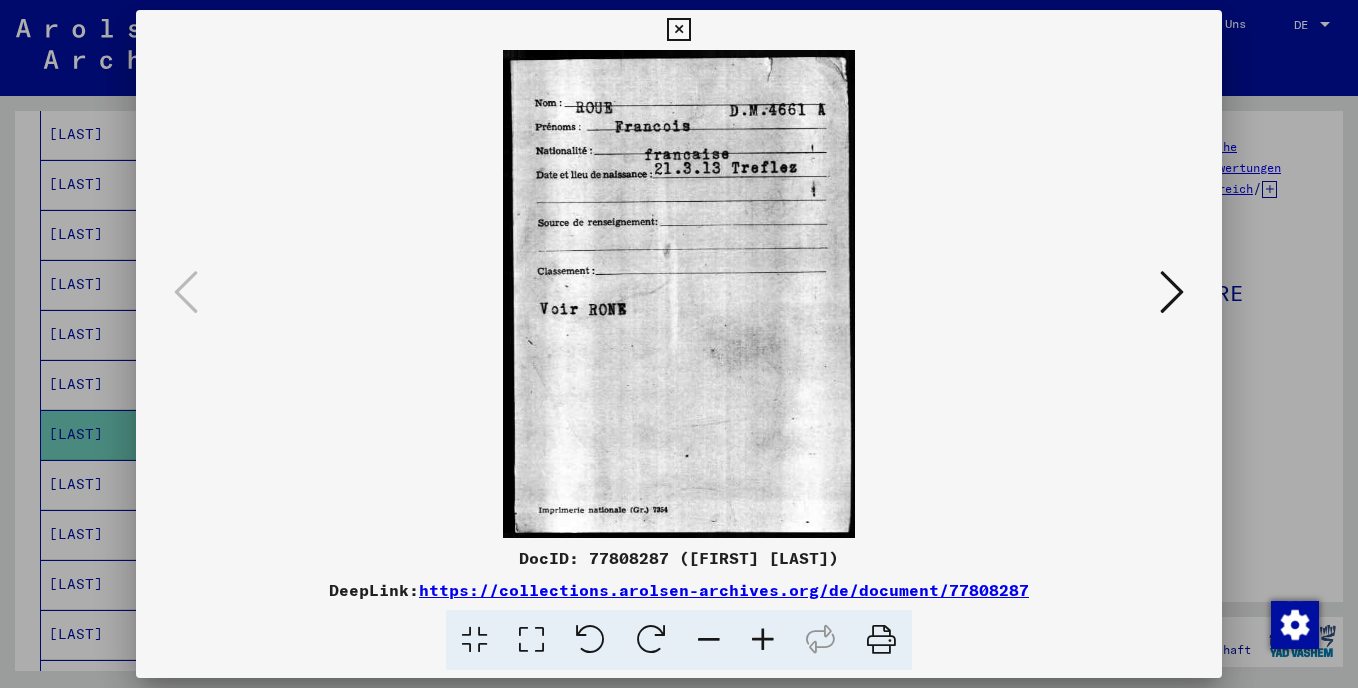 click at bounding box center (678, 30) 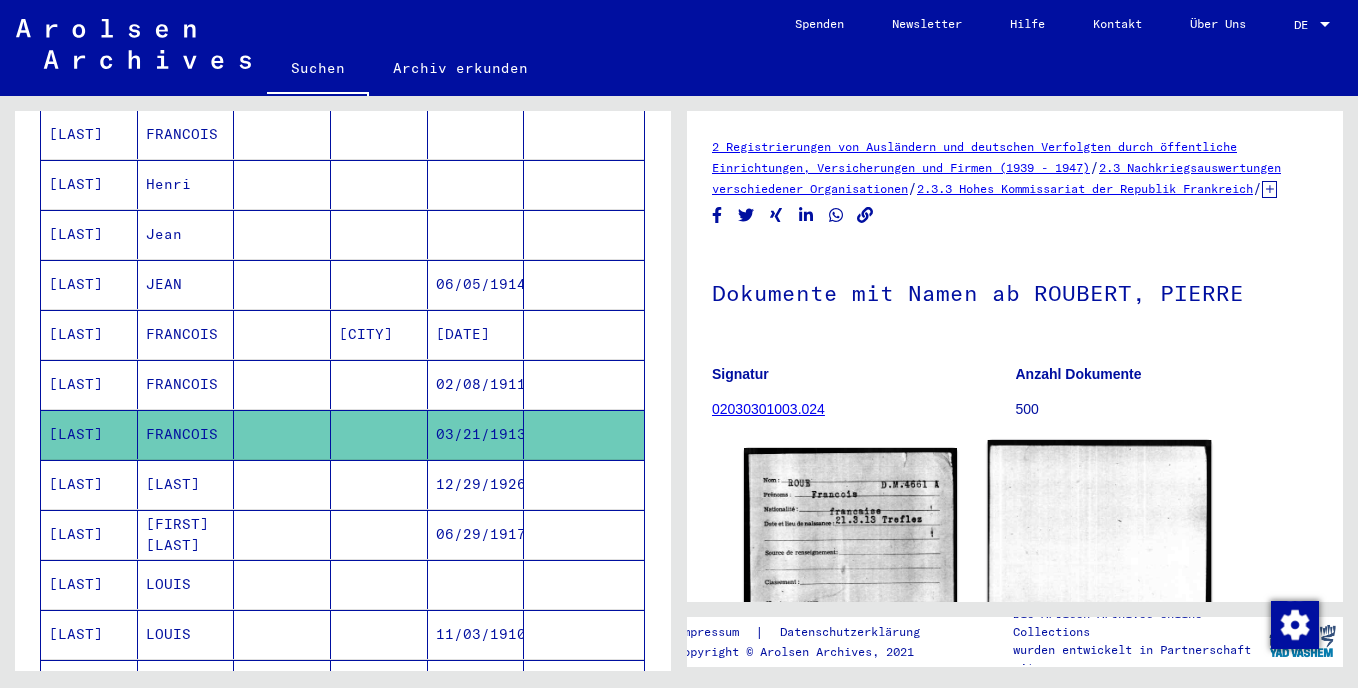 click 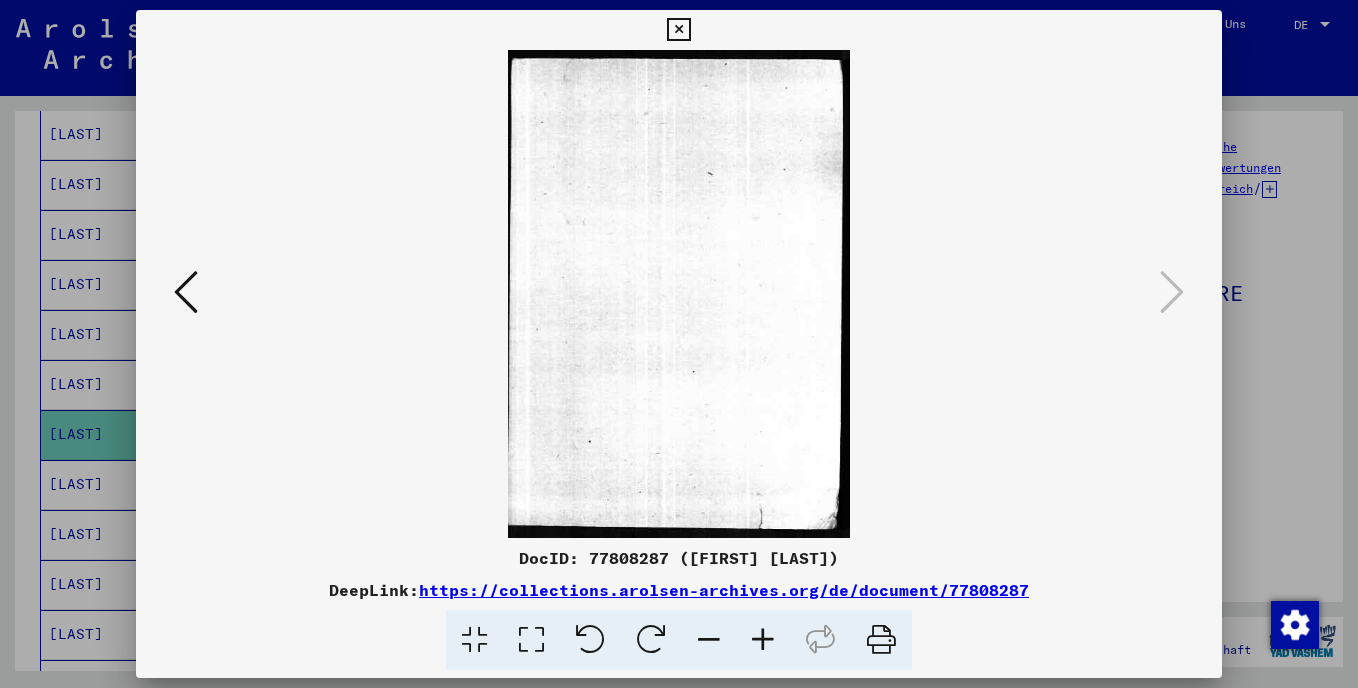 click at bounding box center [678, 30] 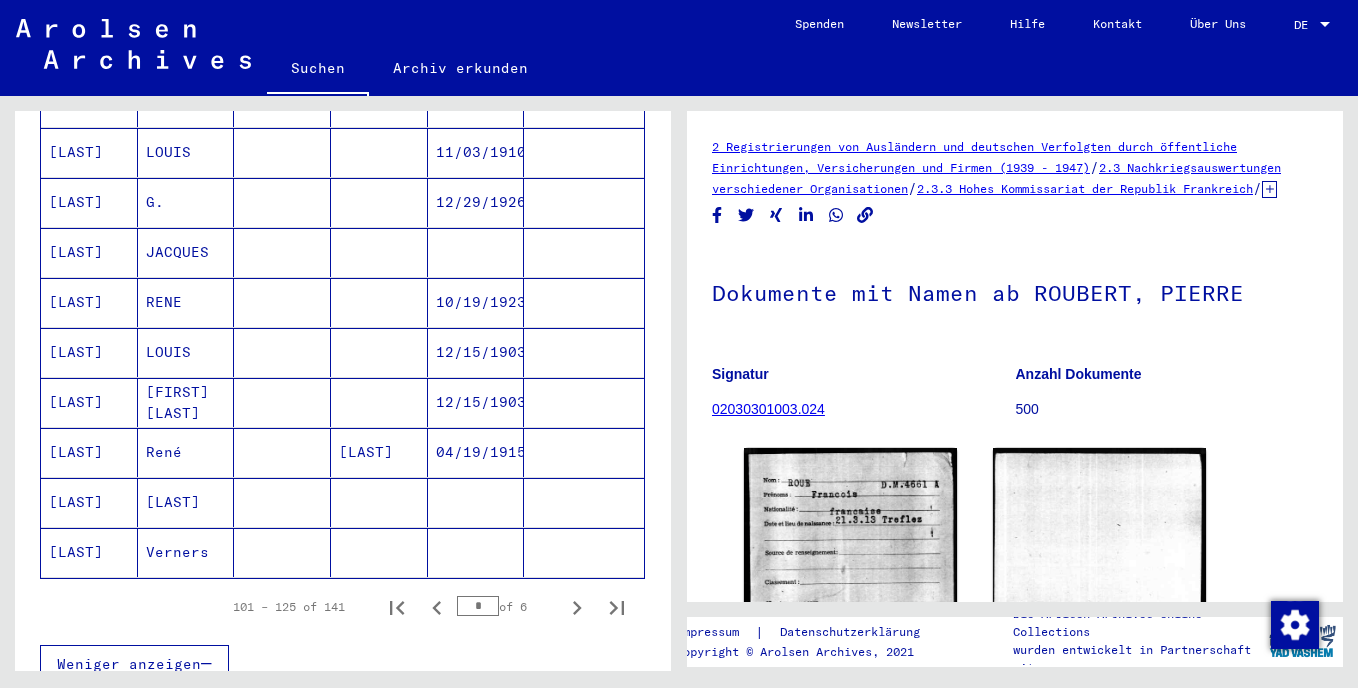 scroll, scrollTop: 1107, scrollLeft: 0, axis: vertical 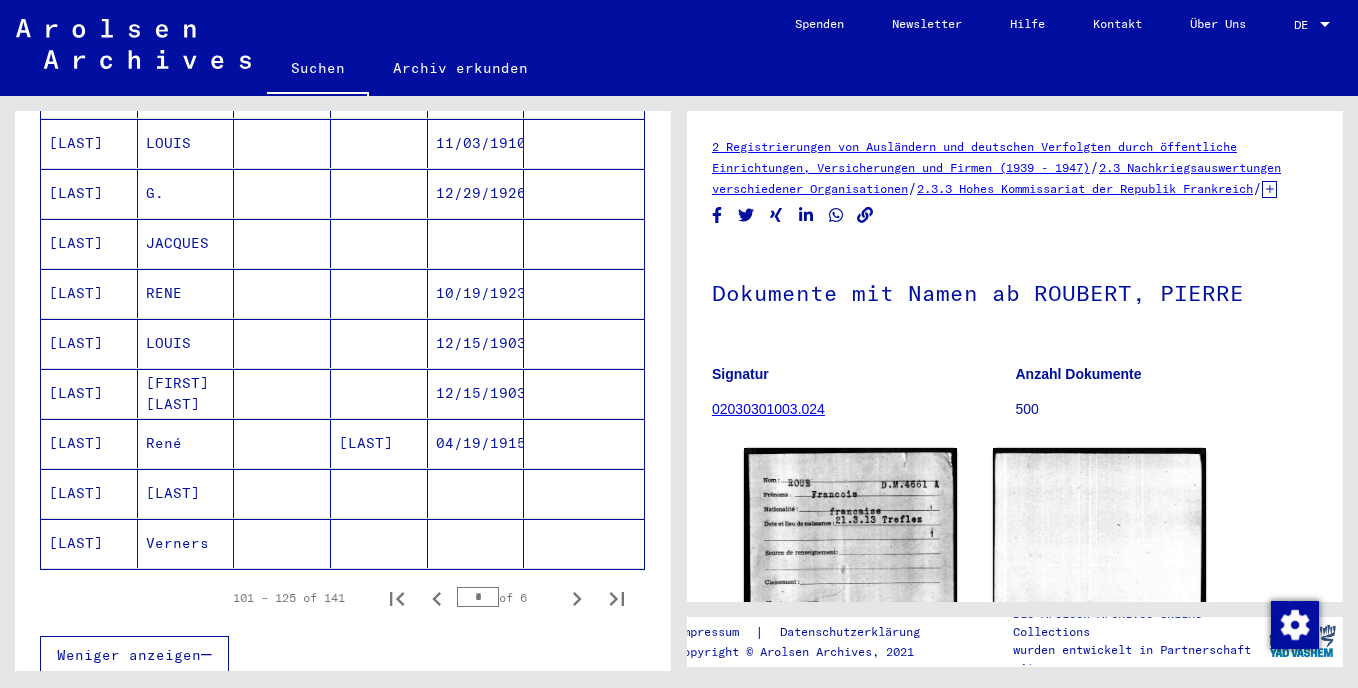 click on "René" at bounding box center (186, 493) 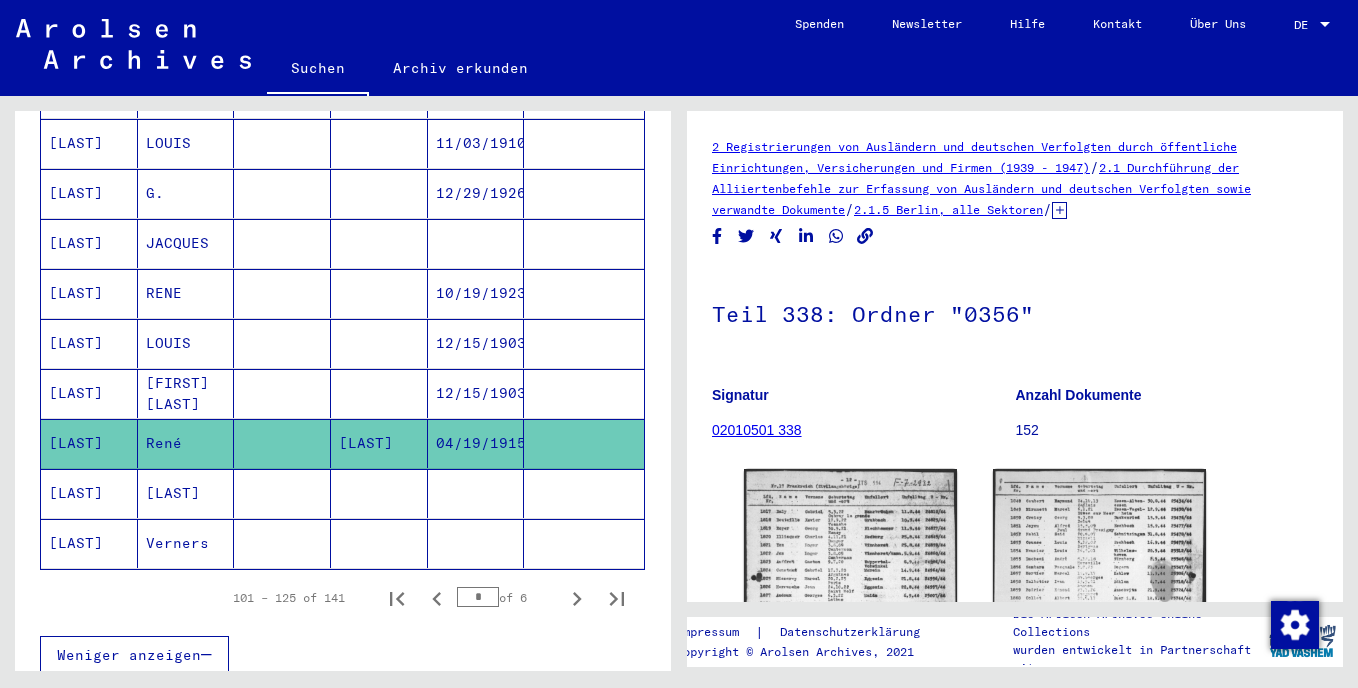 scroll, scrollTop: 0, scrollLeft: 0, axis: both 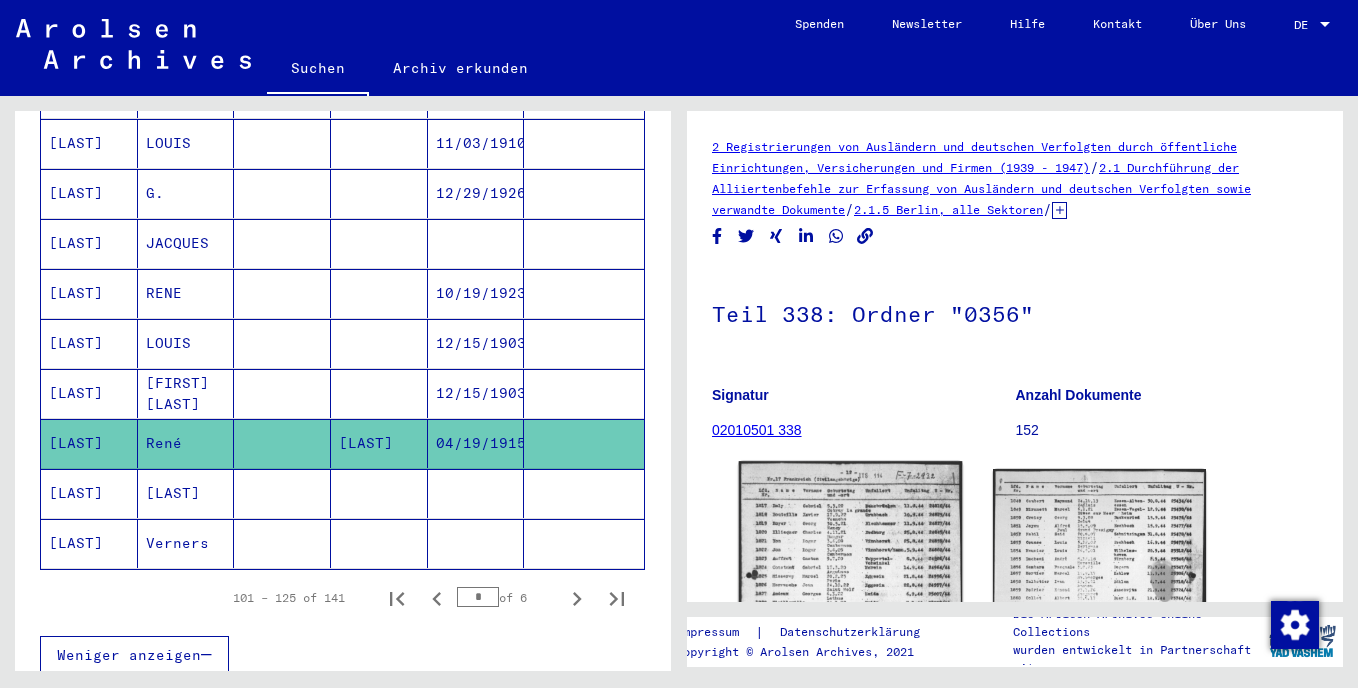 click 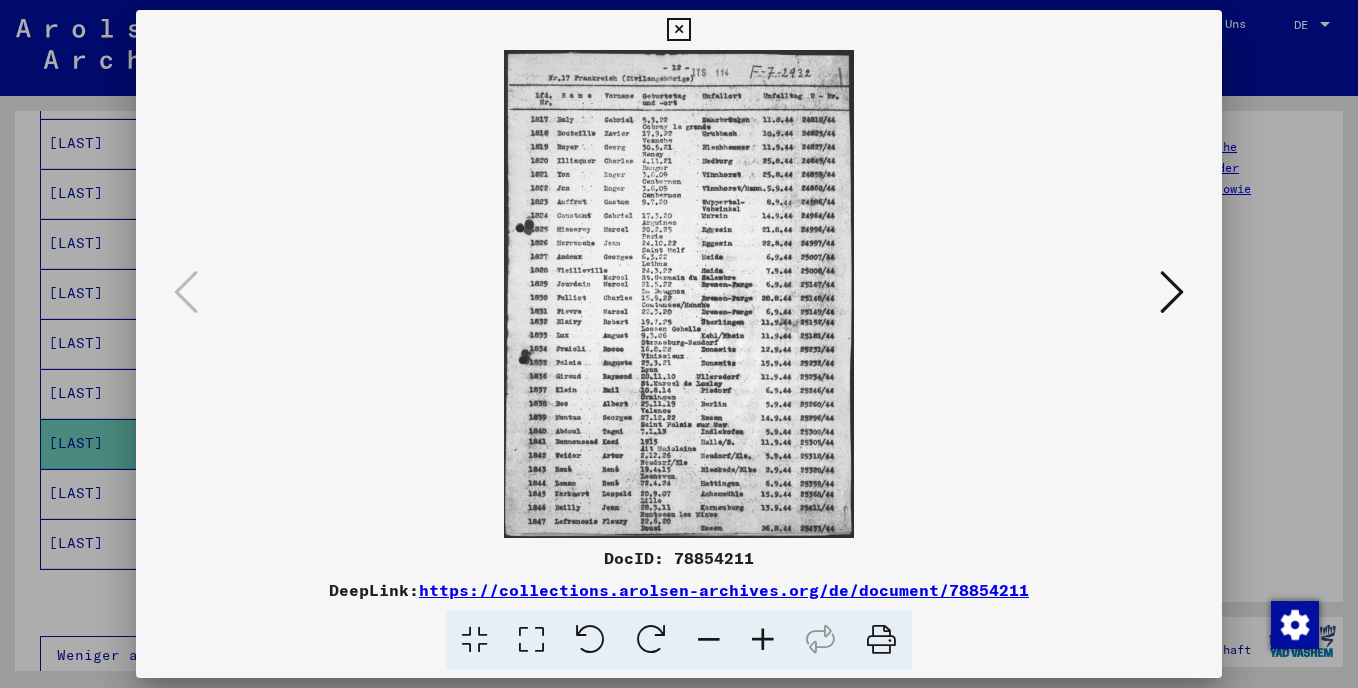 click at bounding box center [763, 640] 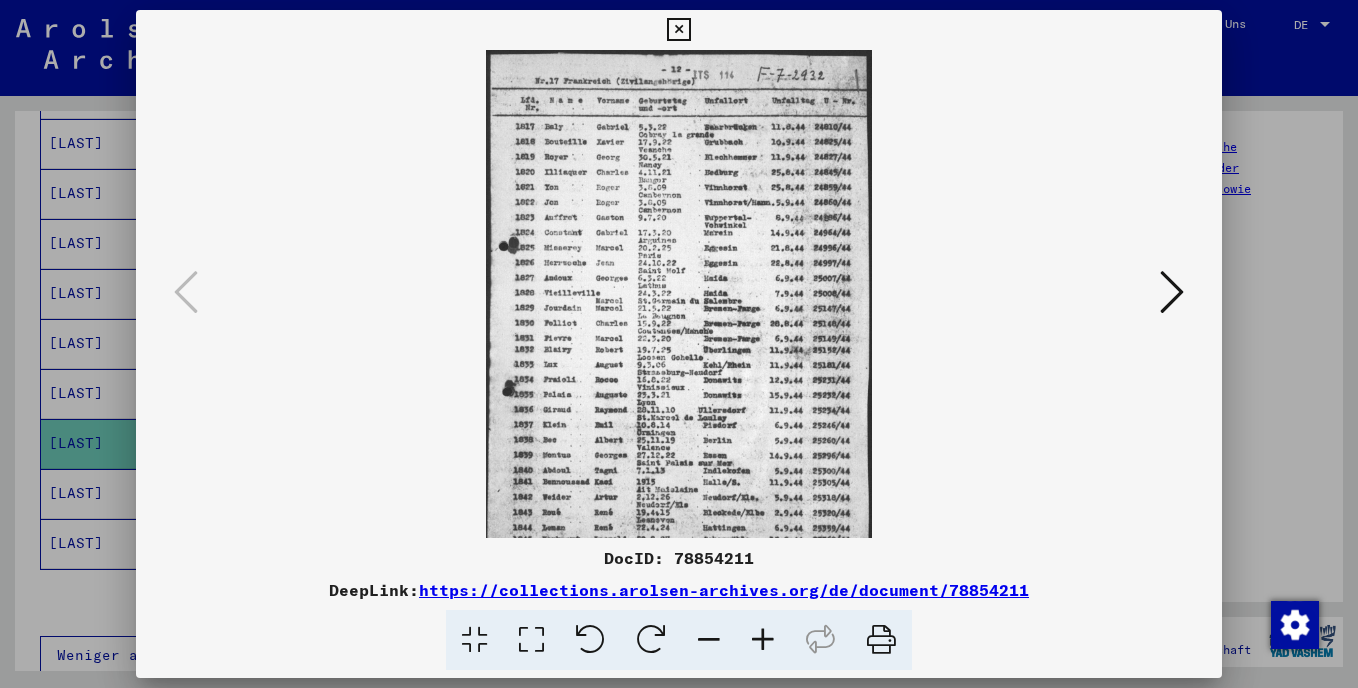 click at bounding box center (763, 640) 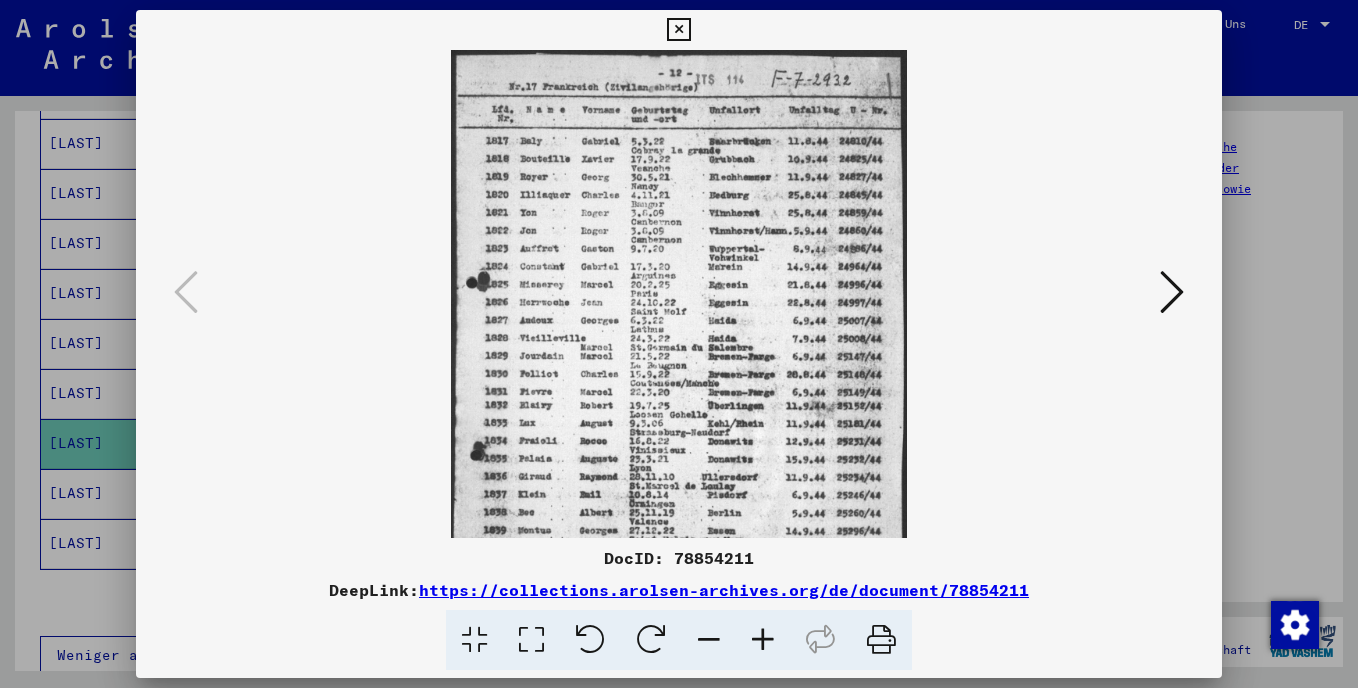 click at bounding box center [763, 640] 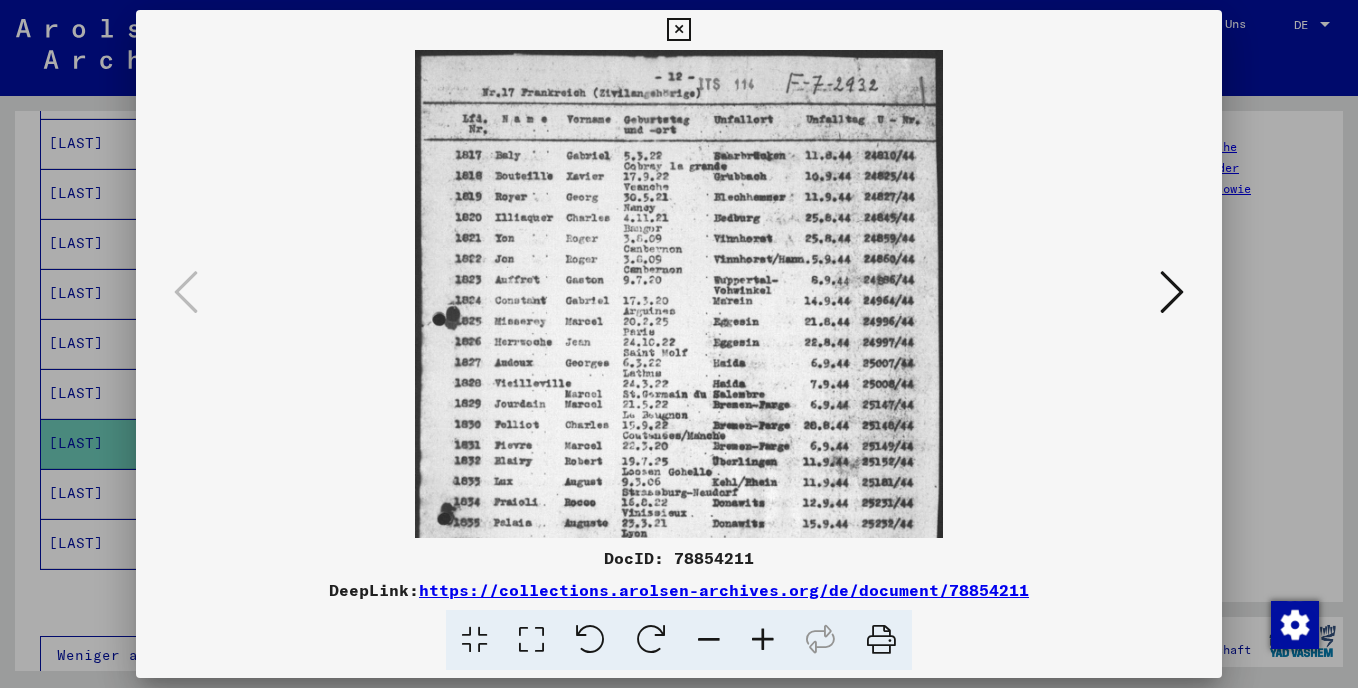 click at bounding box center [763, 640] 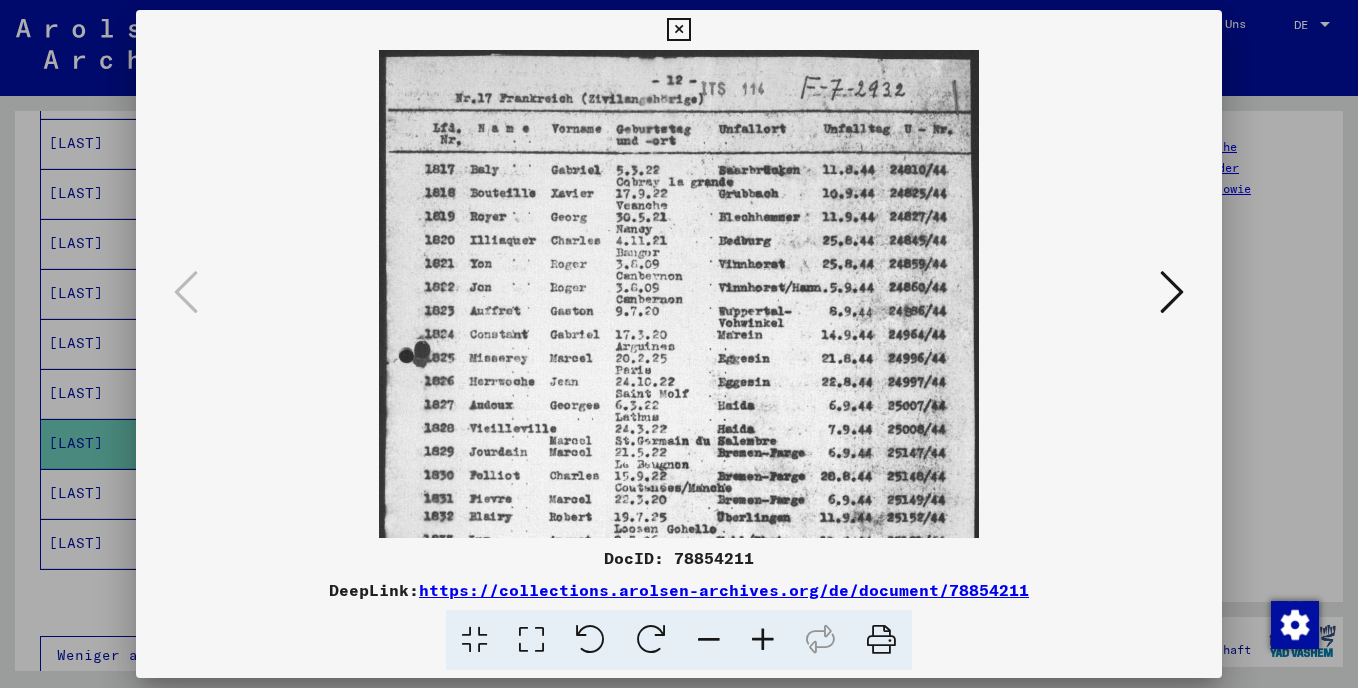click at bounding box center [763, 640] 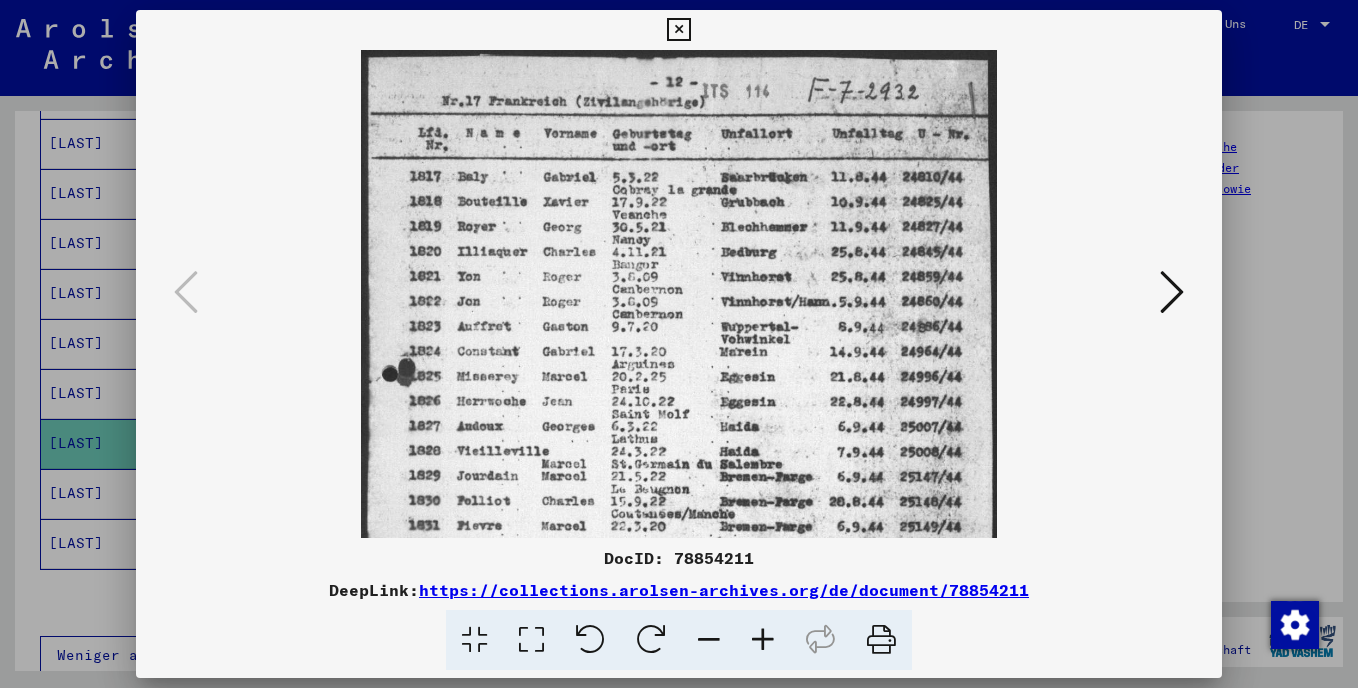 click at bounding box center [763, 640] 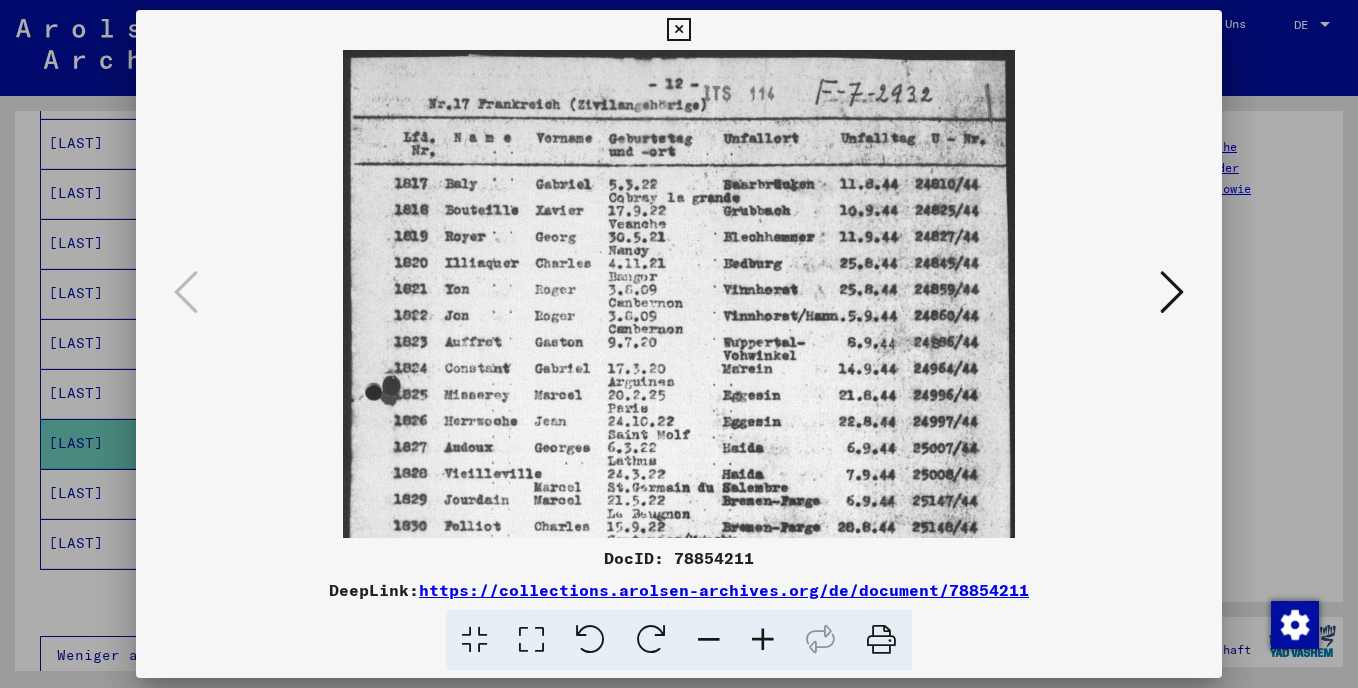click at bounding box center (531, 640) 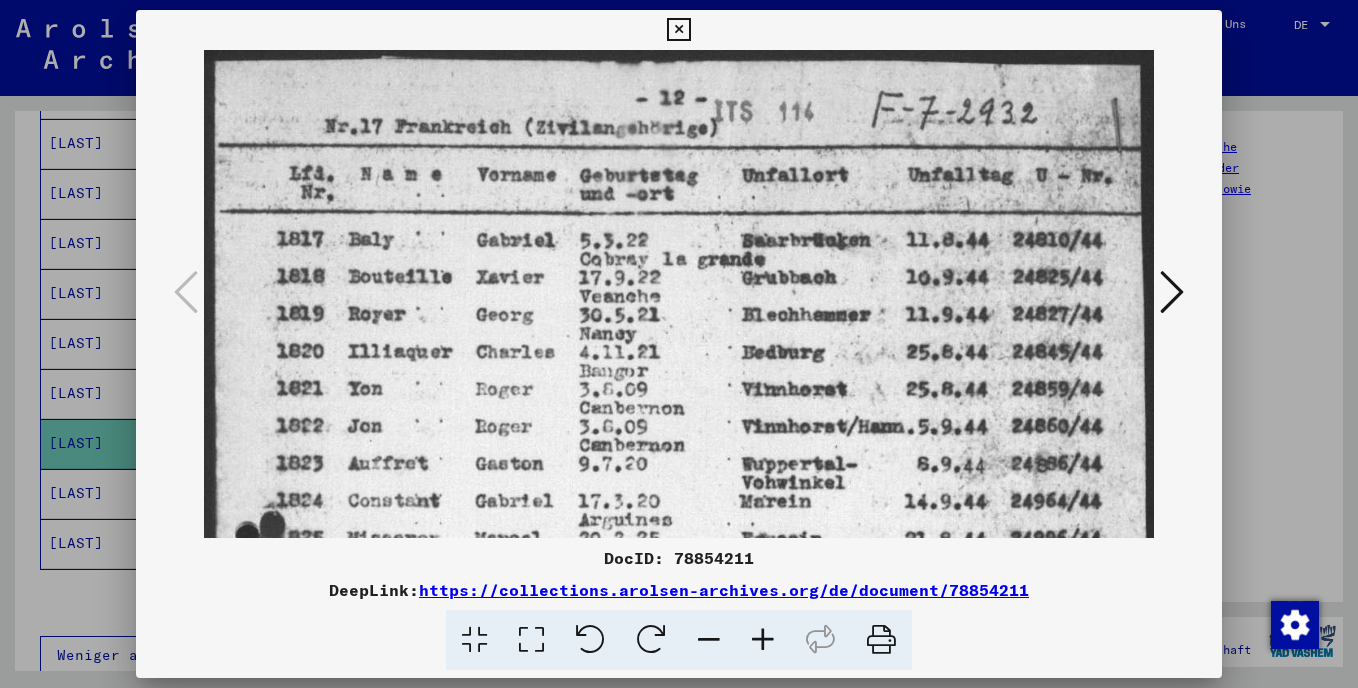 drag, startPoint x: 803, startPoint y: 360, endPoint x: 782, endPoint y: 468, distance: 110.02273 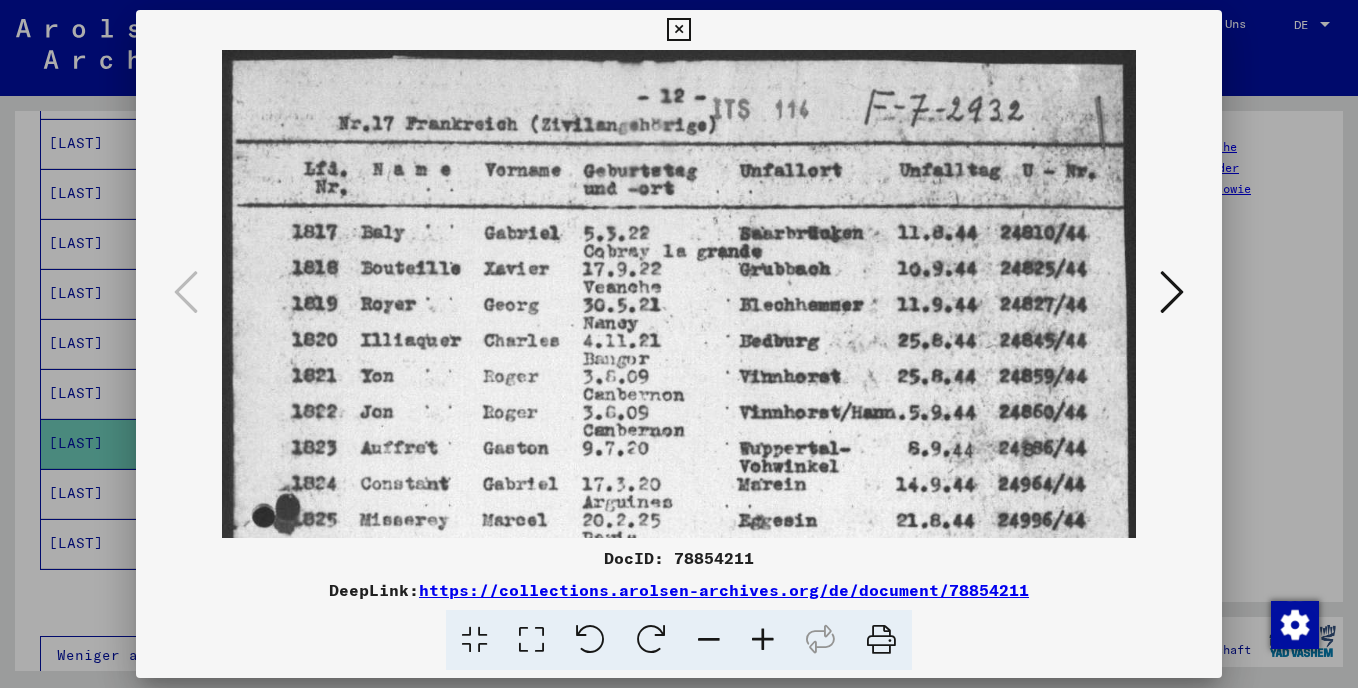 click at bounding box center (709, 640) 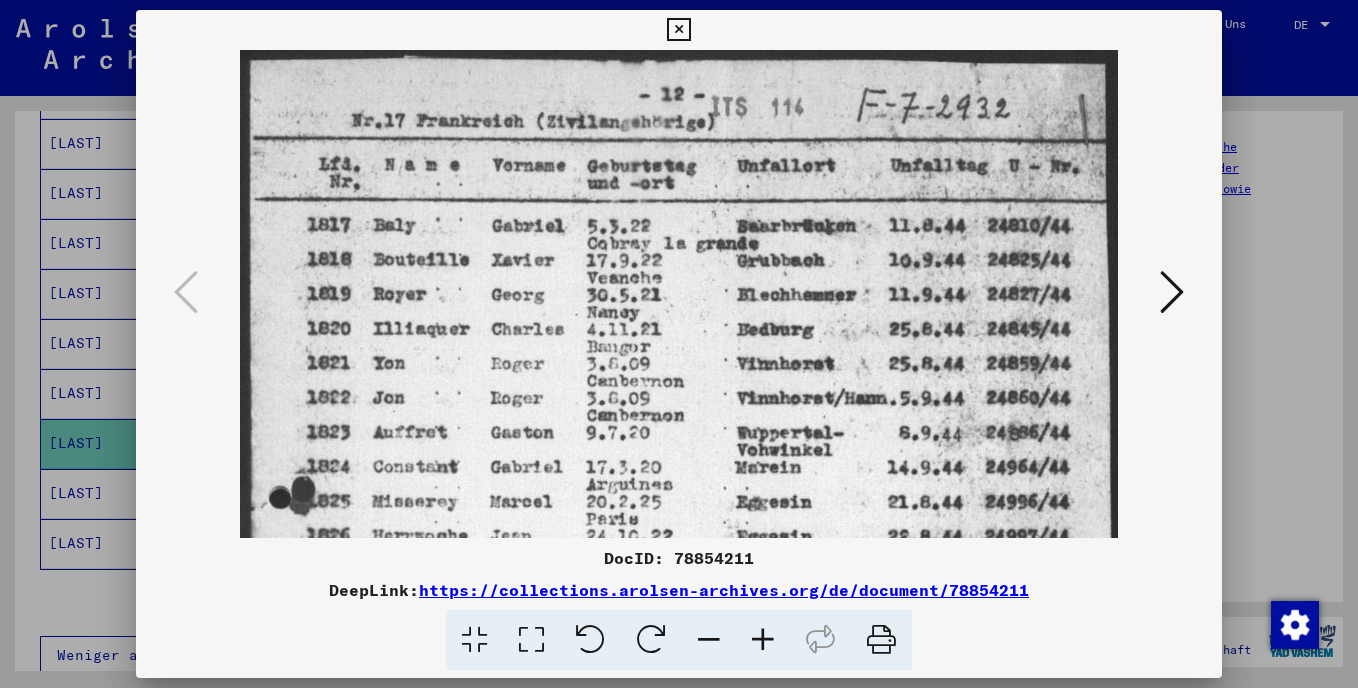 click at bounding box center (709, 640) 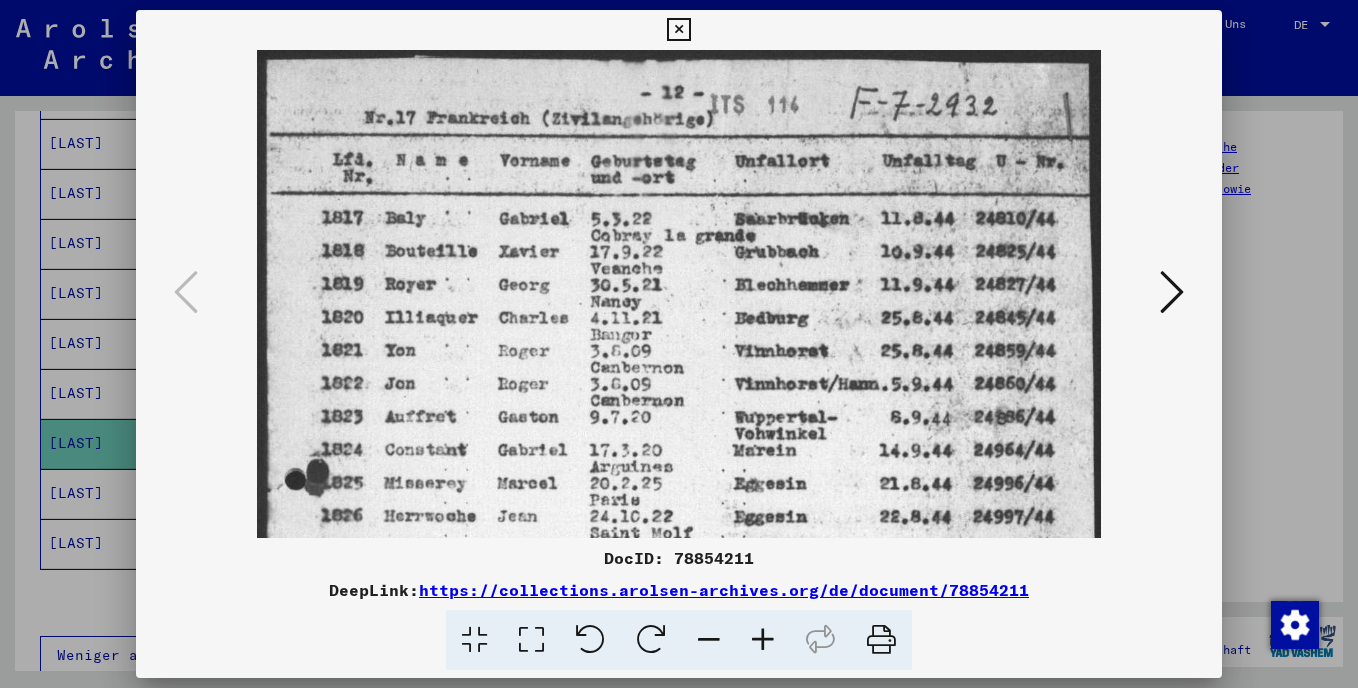 click at bounding box center [709, 640] 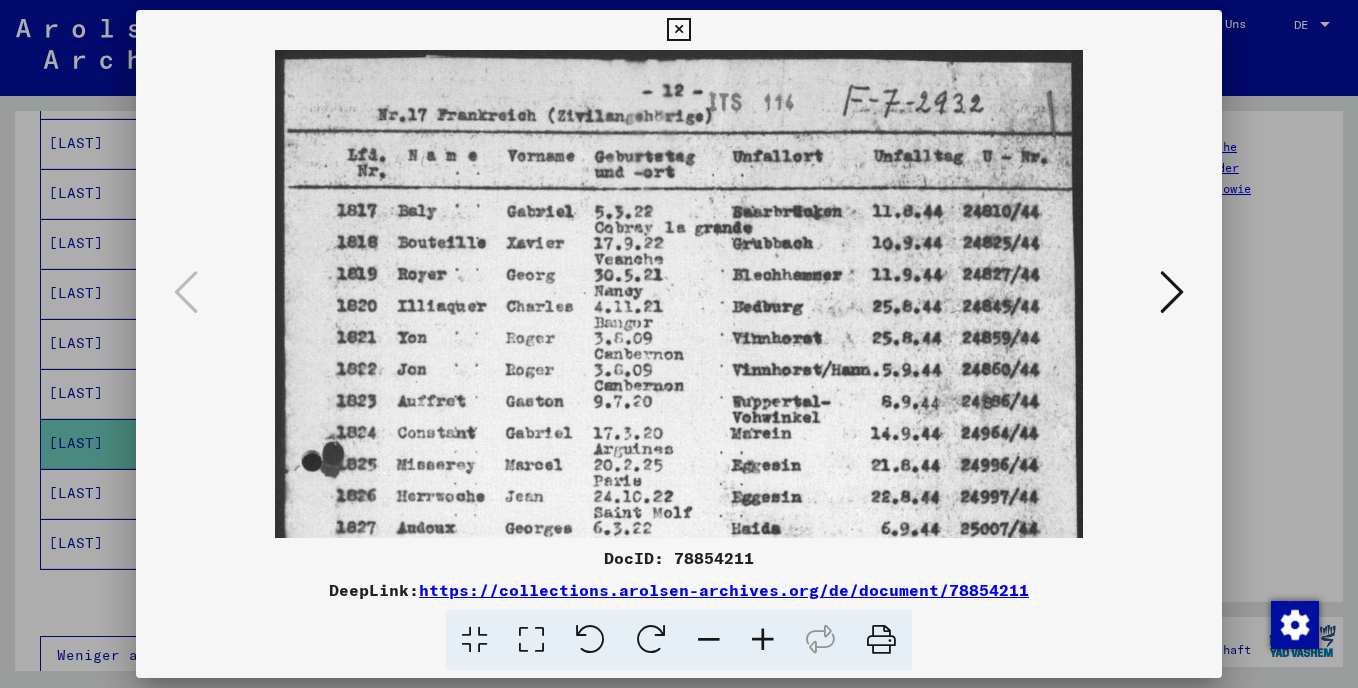 click at bounding box center [709, 640] 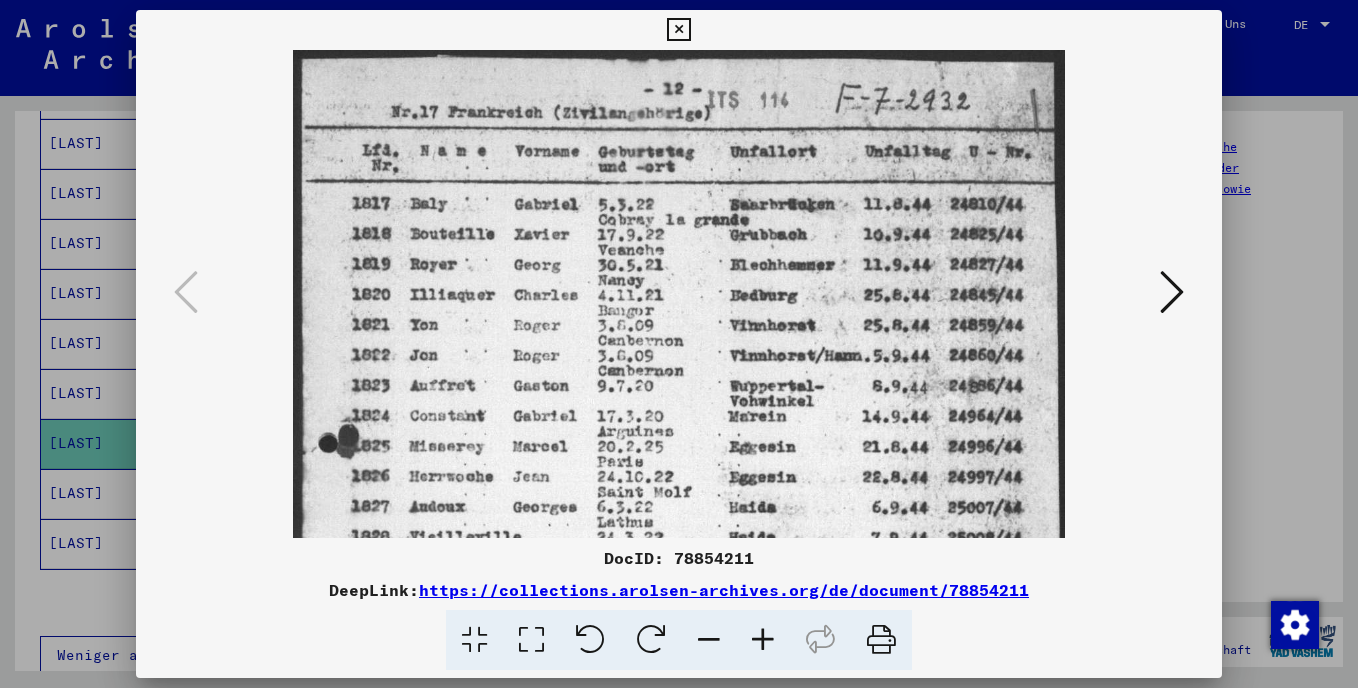 click at bounding box center (709, 640) 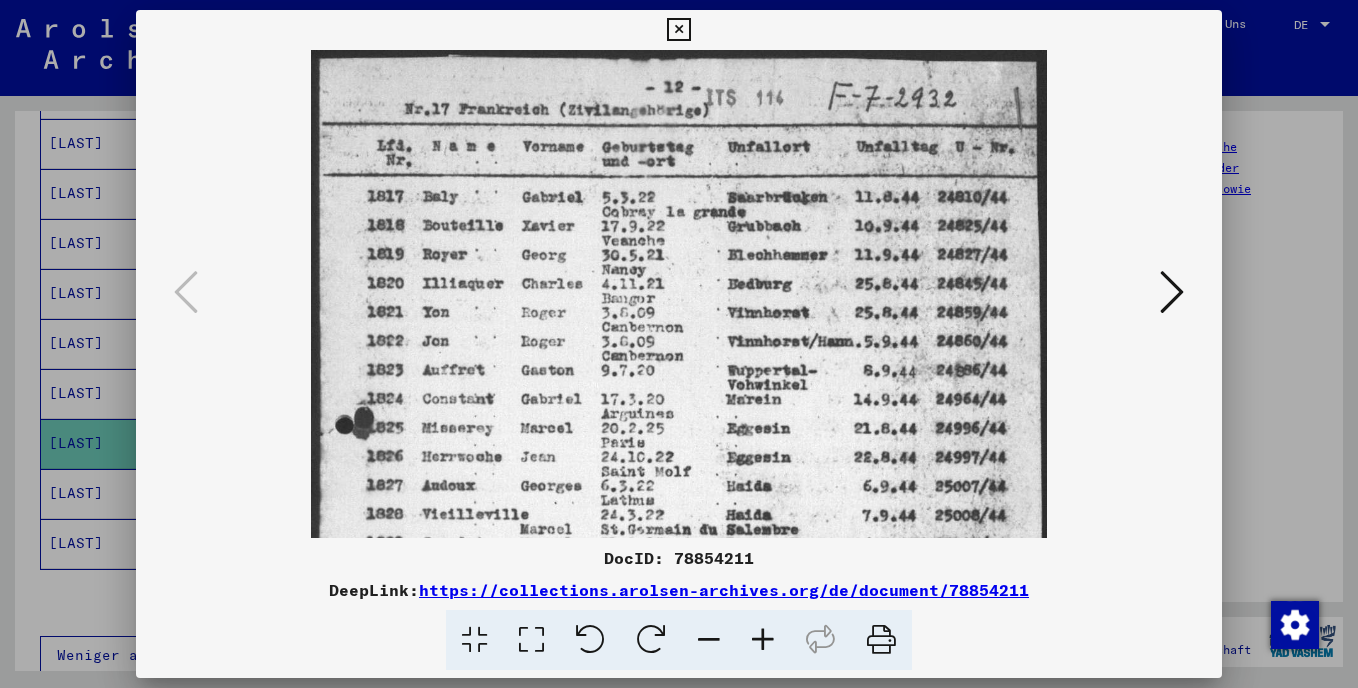 click at bounding box center (709, 640) 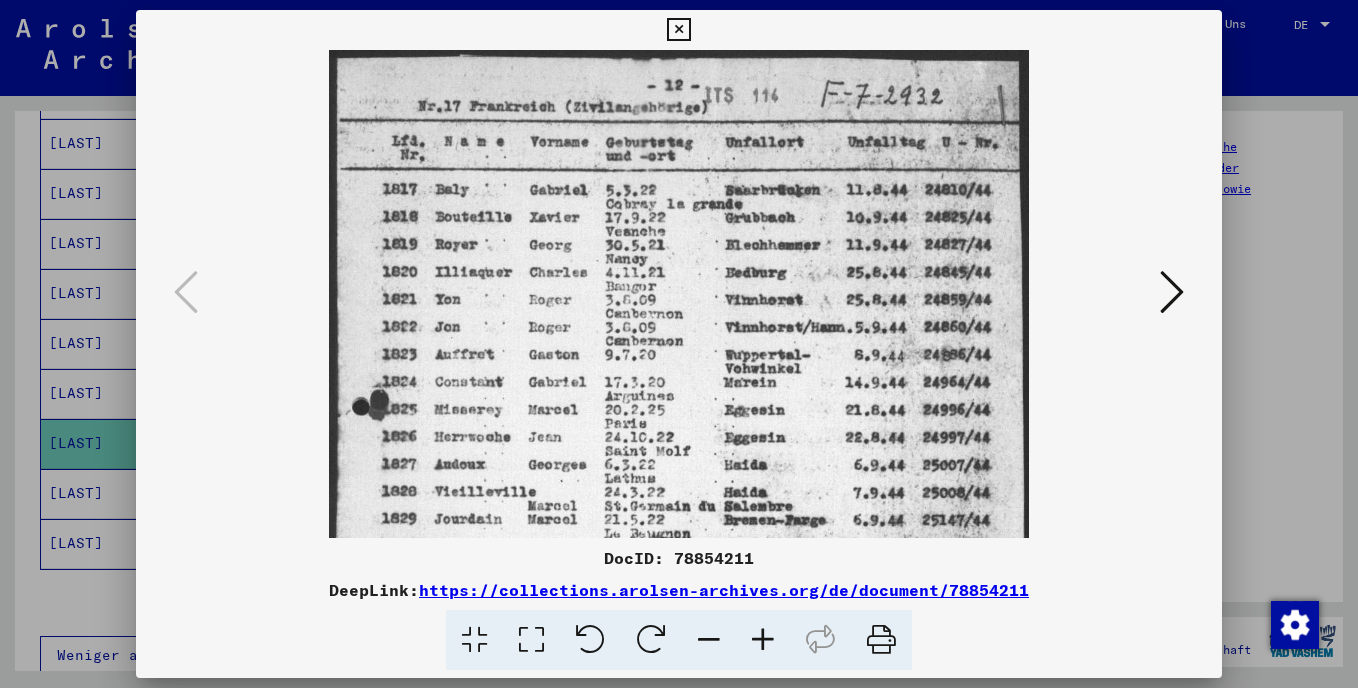 click at bounding box center (709, 640) 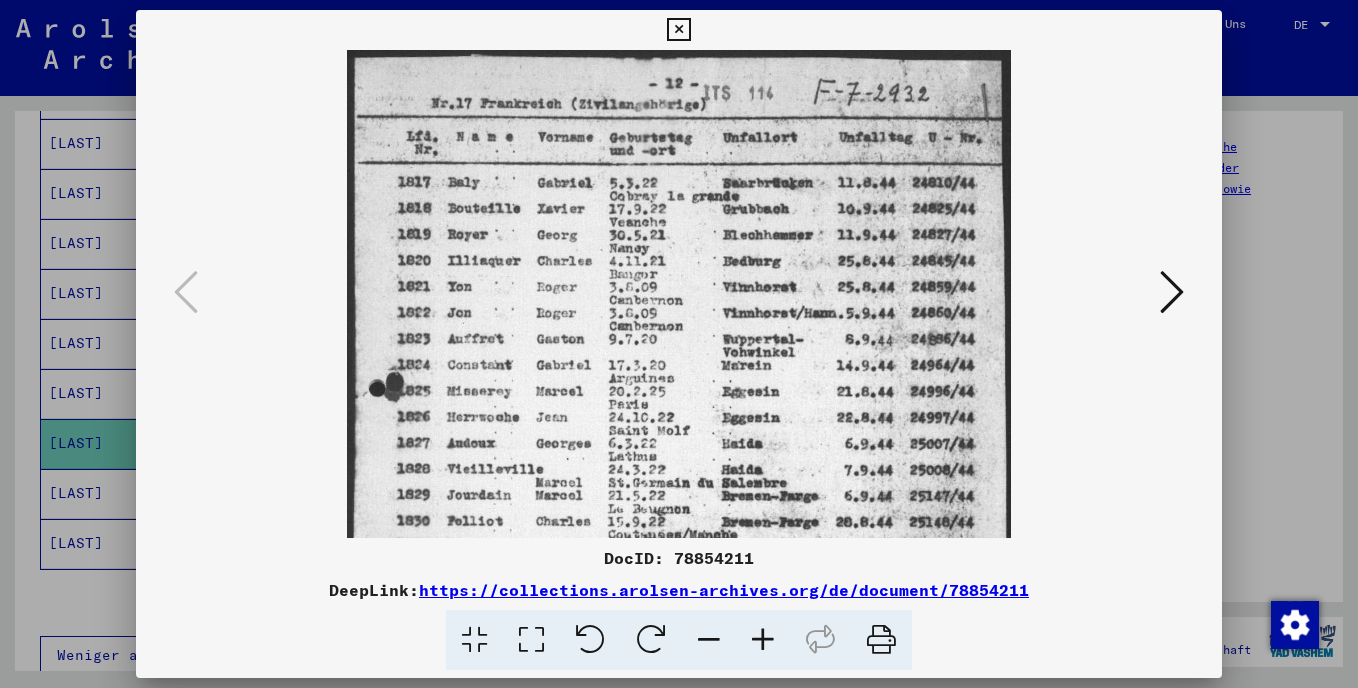 click at bounding box center [709, 640] 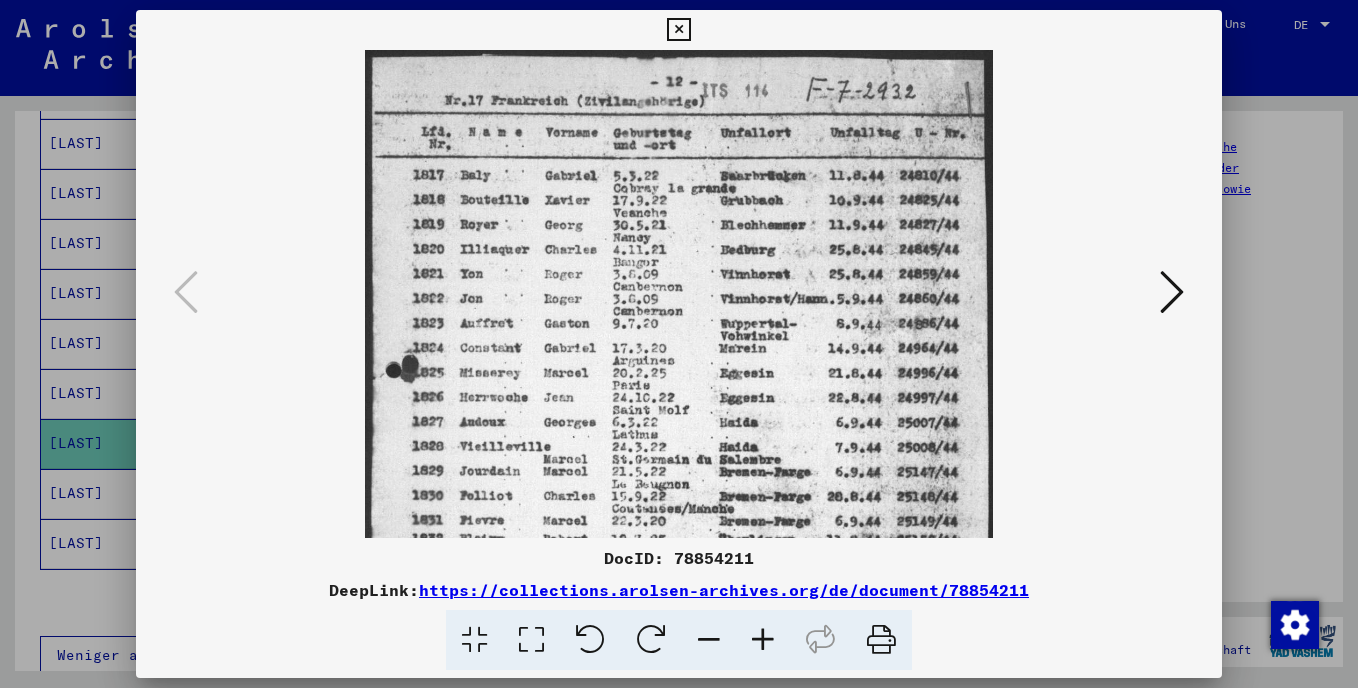 click at bounding box center [709, 640] 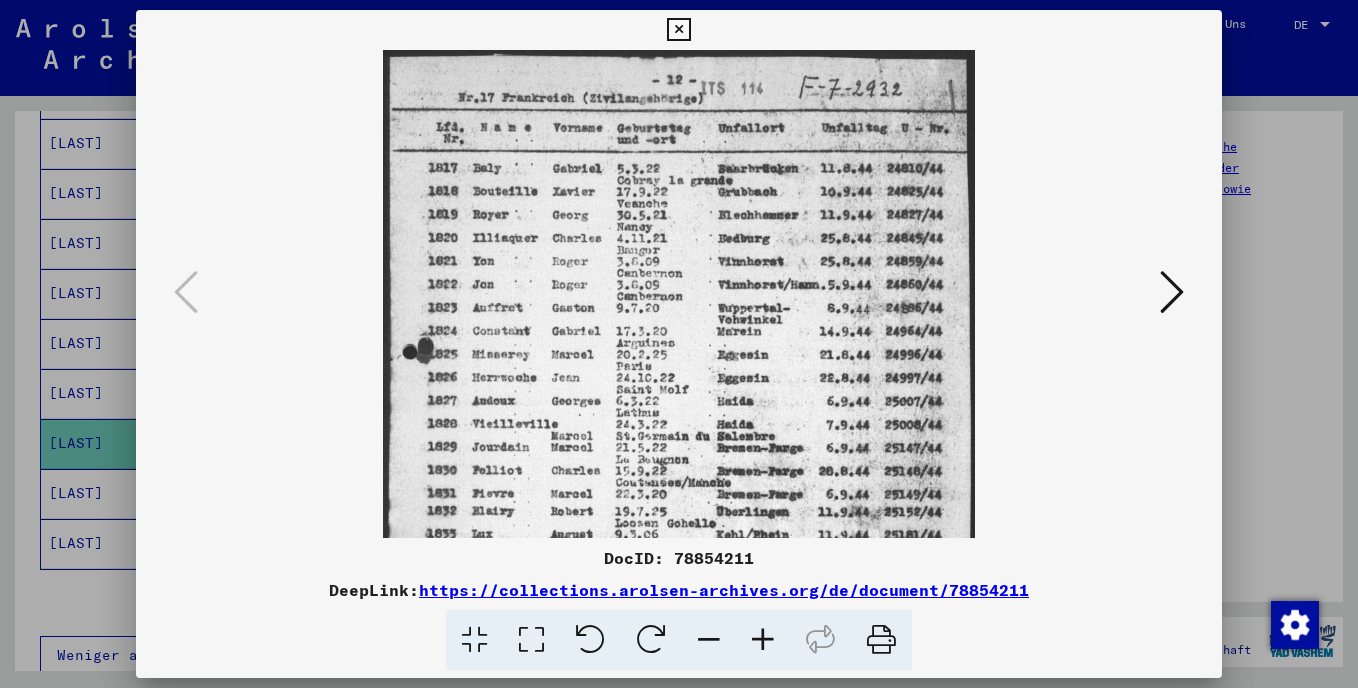 click at bounding box center [709, 640] 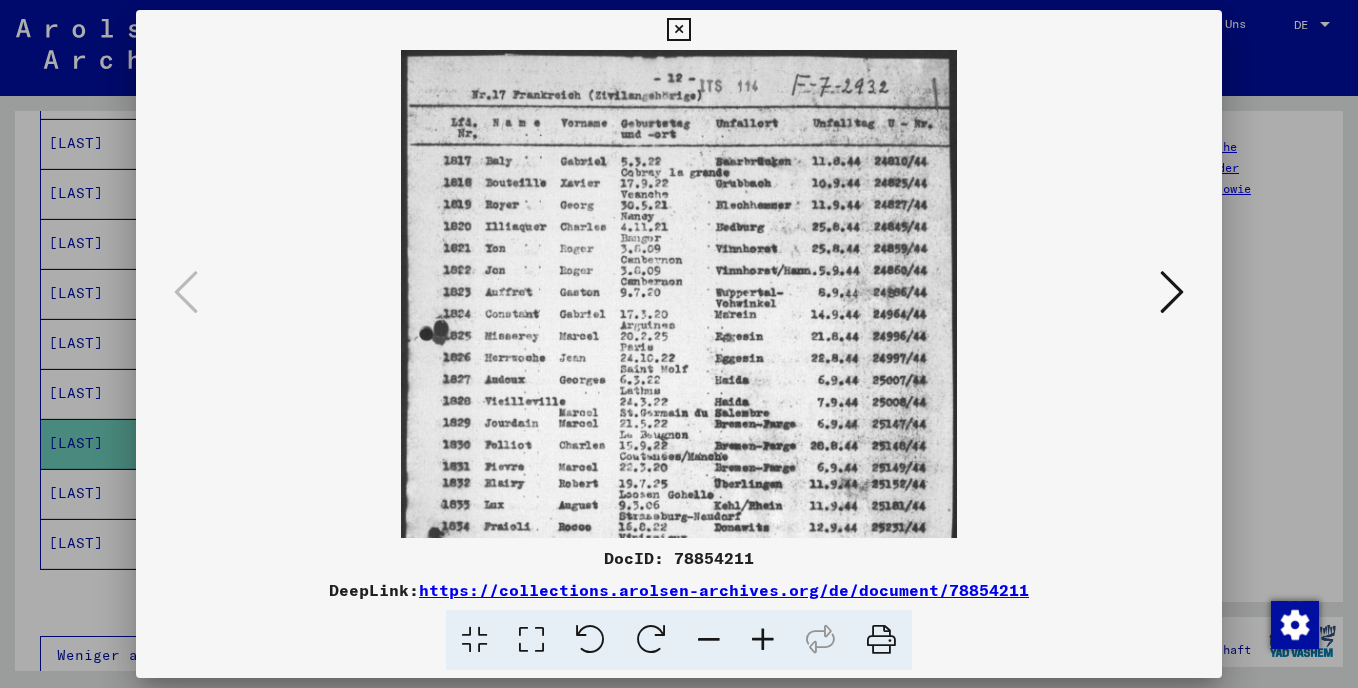 click at bounding box center [709, 640] 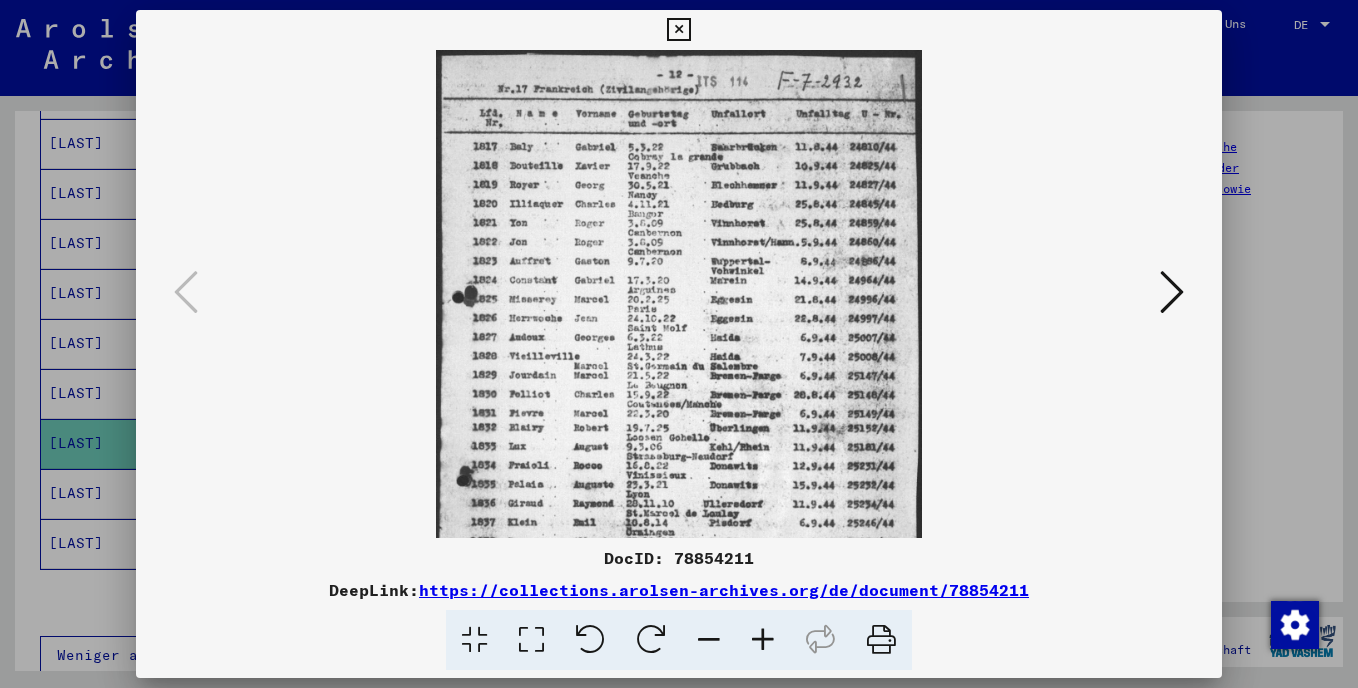 click at bounding box center (709, 640) 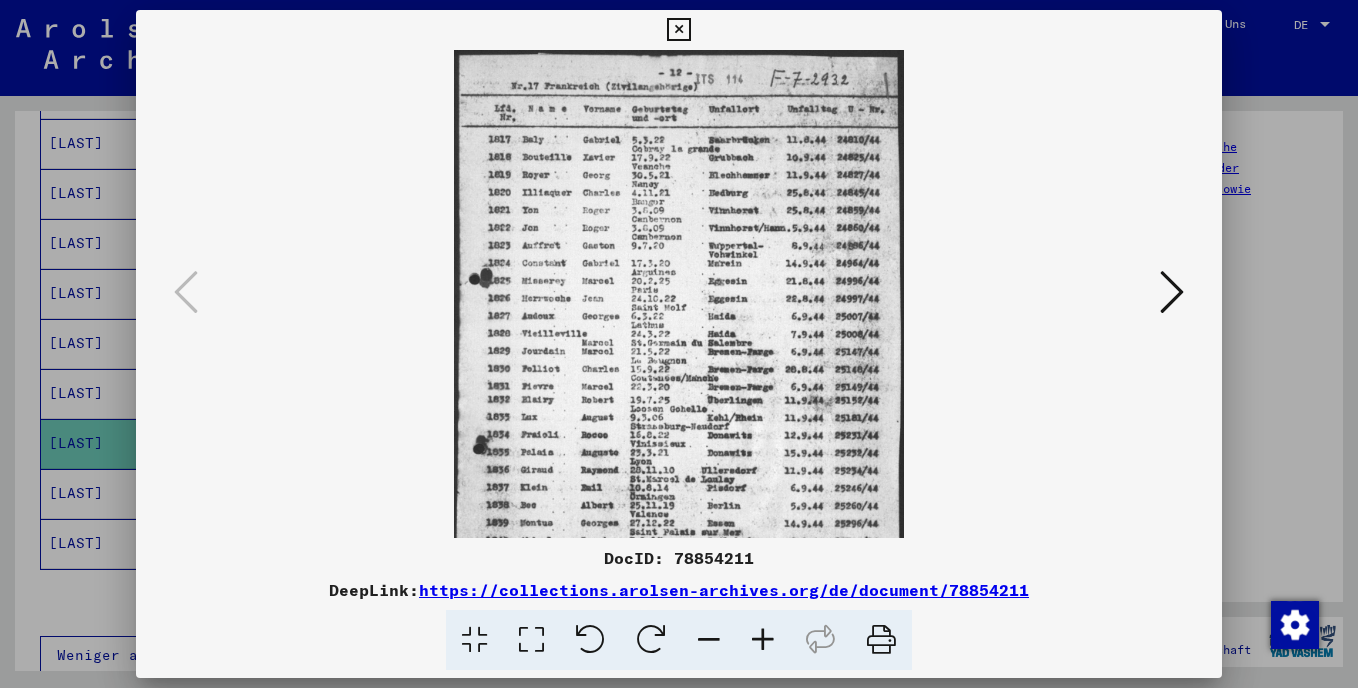 click at bounding box center (709, 640) 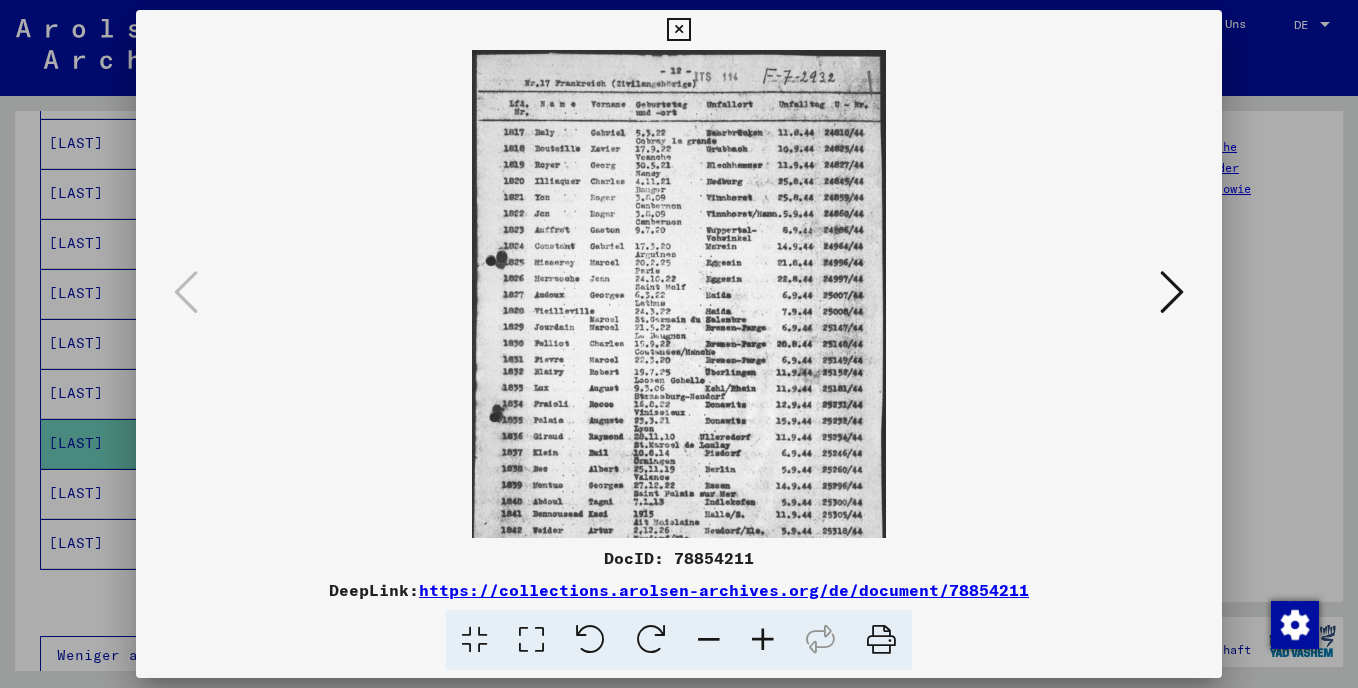 click at bounding box center [709, 640] 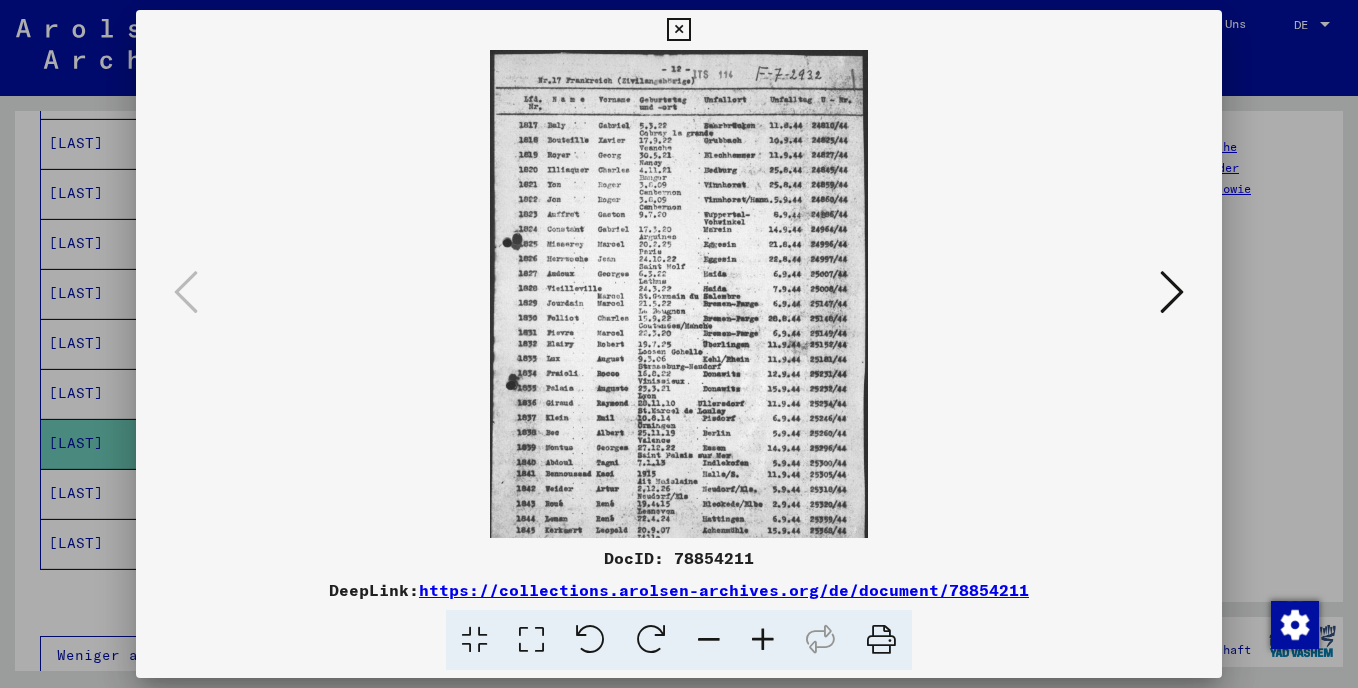 click at bounding box center [709, 640] 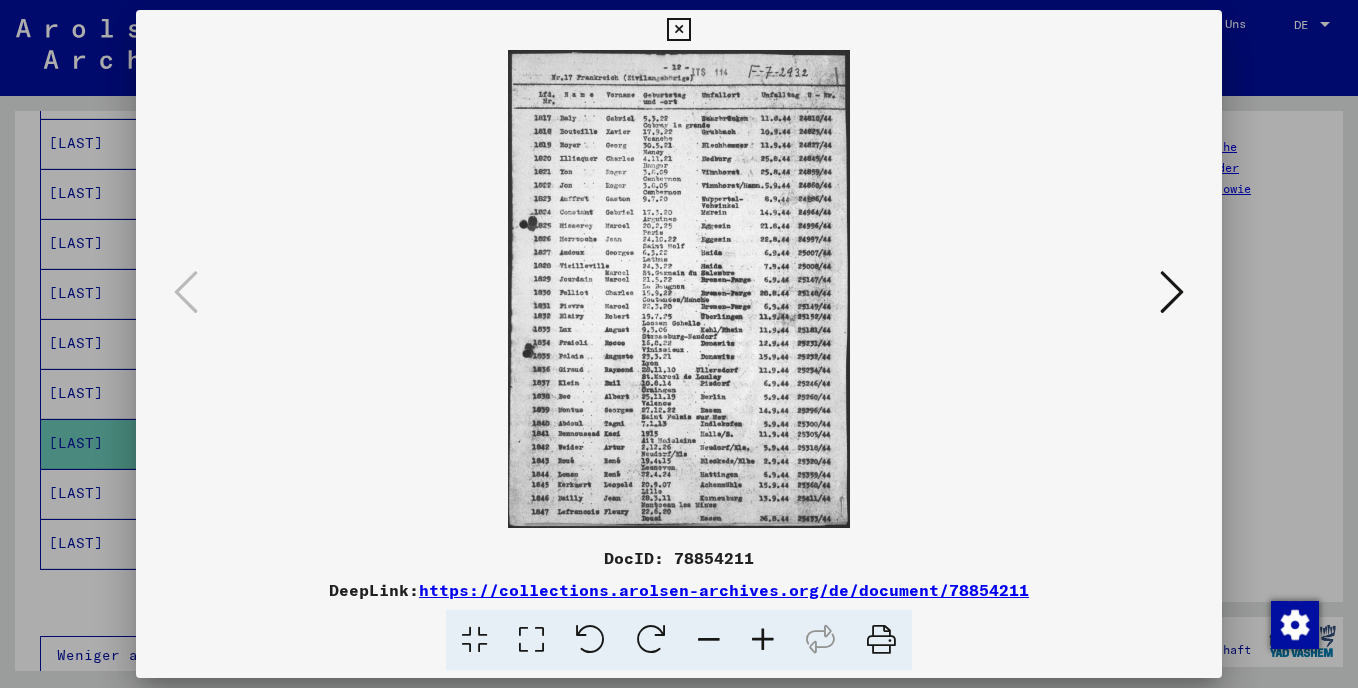 click at bounding box center (679, 289) 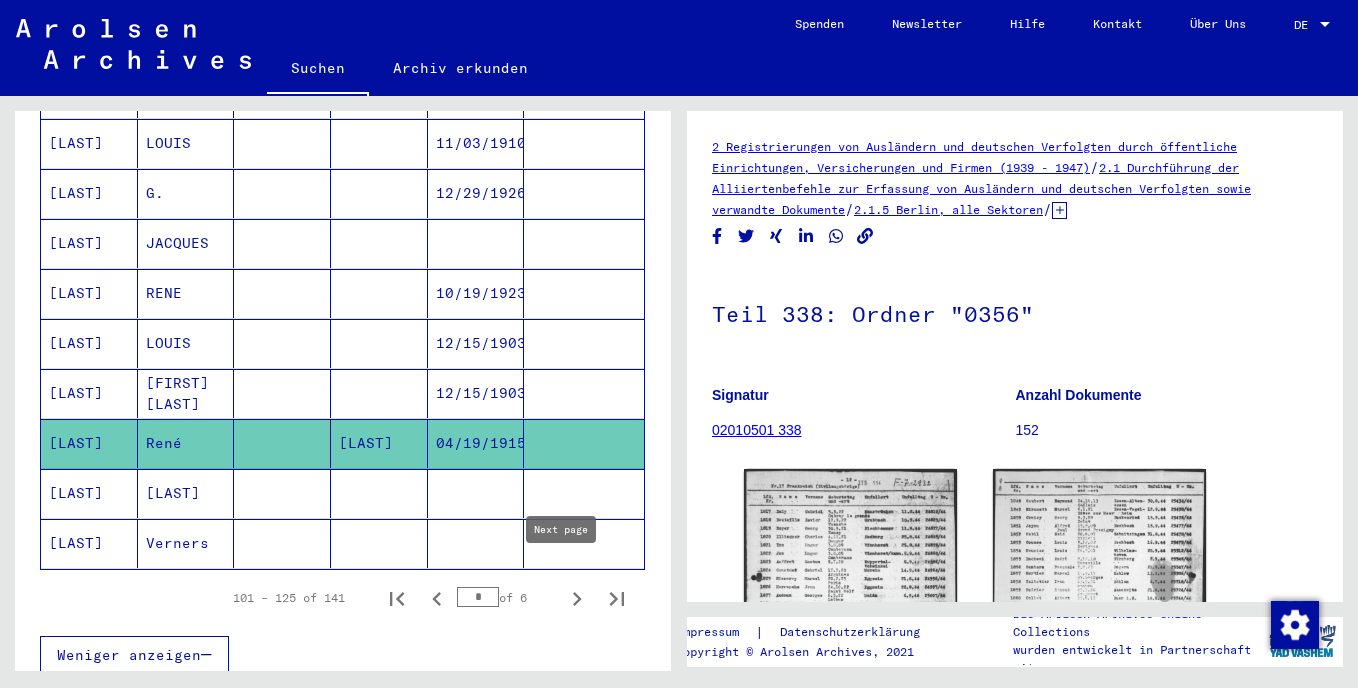 click 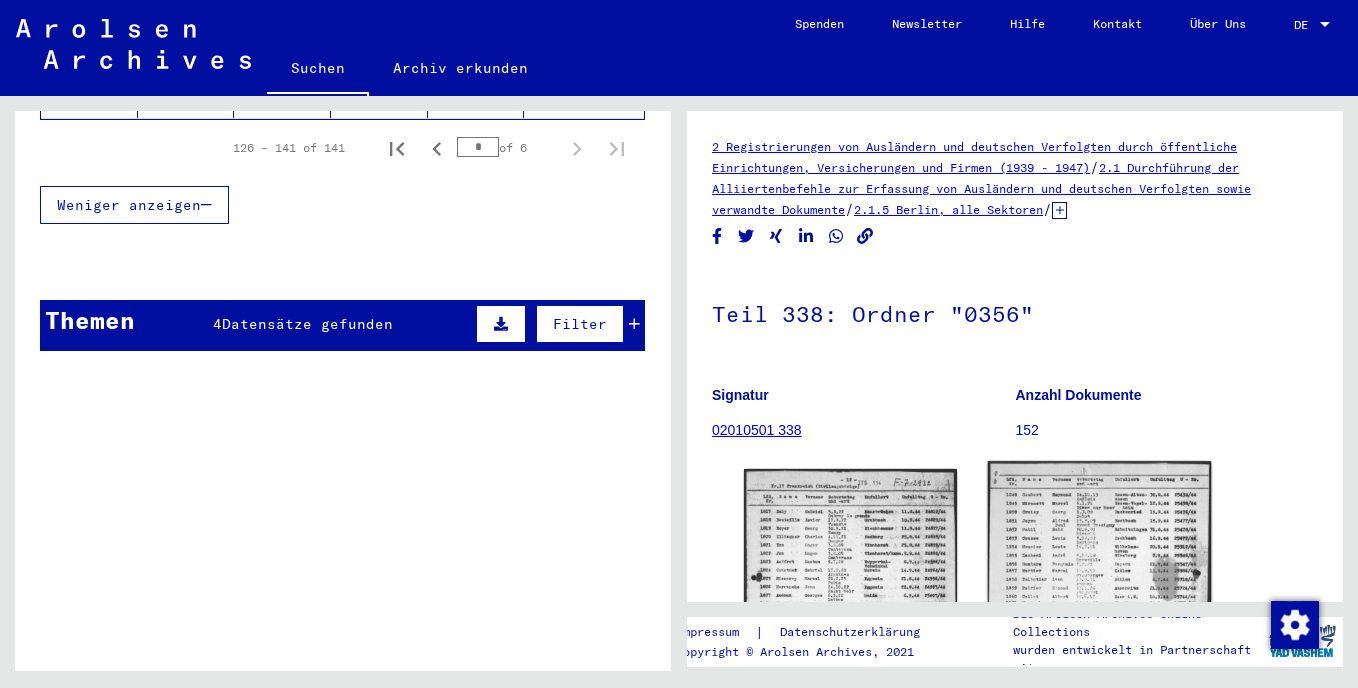 click 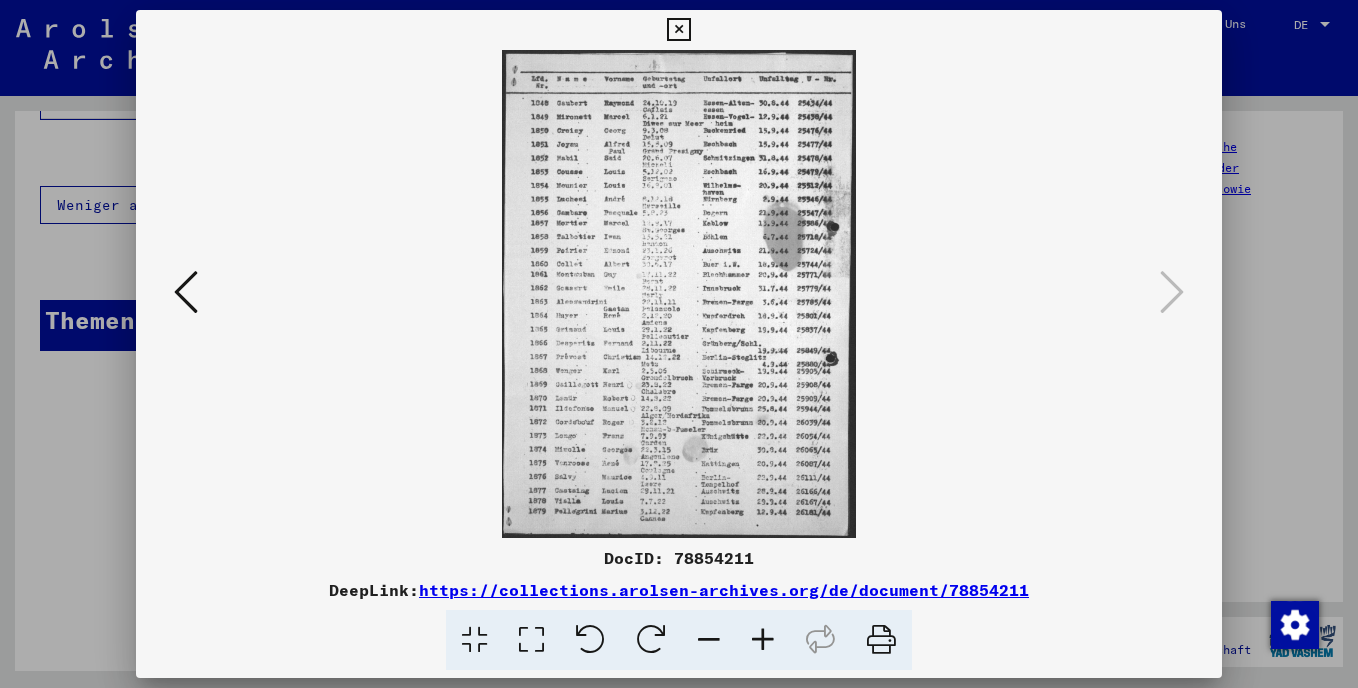 click at bounding box center (678, 30) 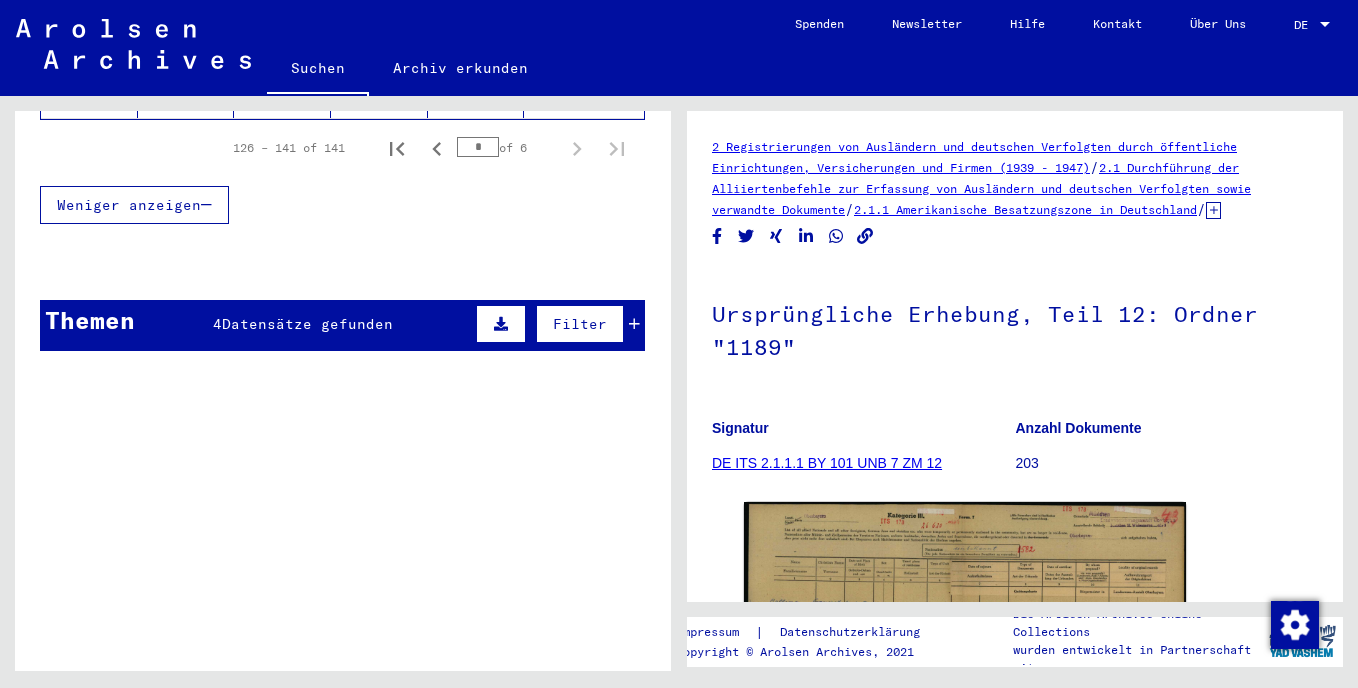 scroll, scrollTop: 0, scrollLeft: 0, axis: both 